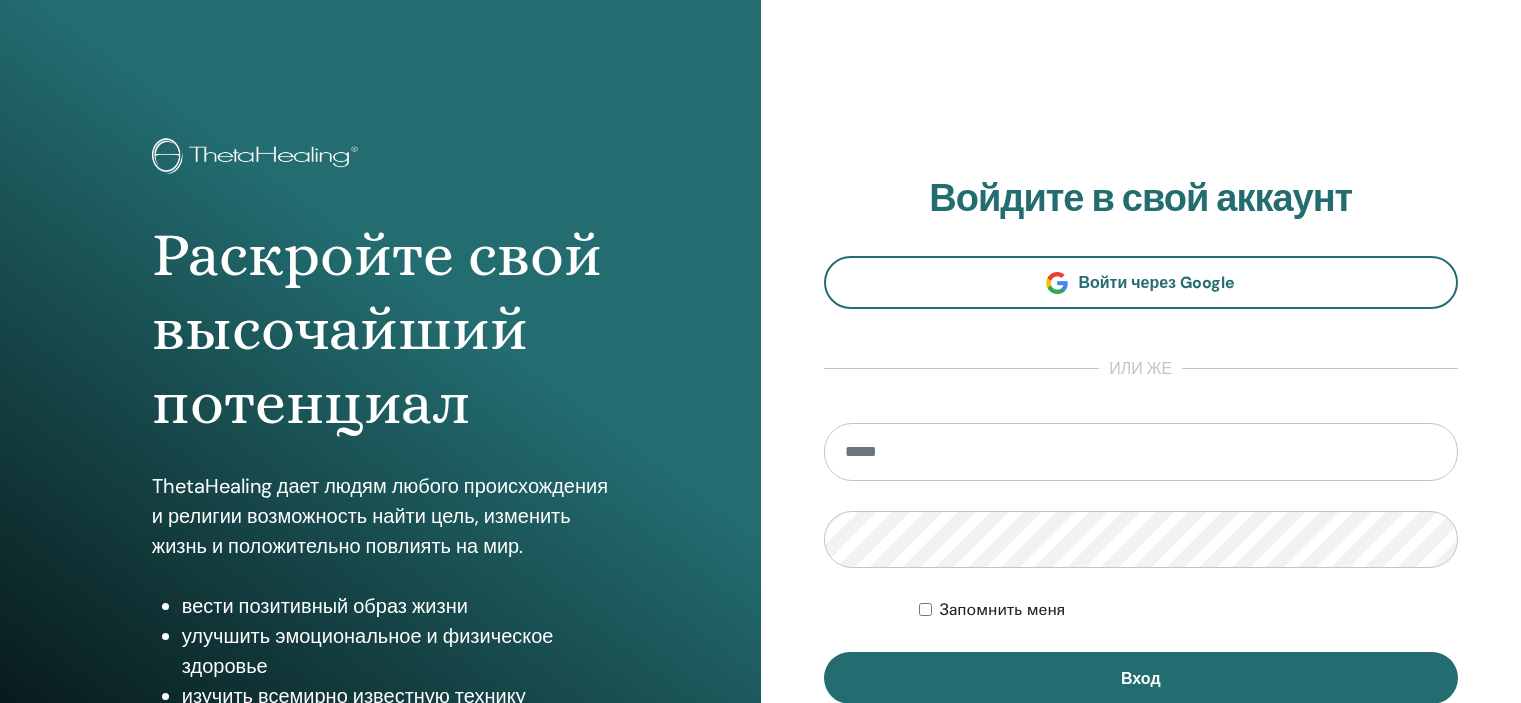 scroll, scrollTop: 0, scrollLeft: 0, axis: both 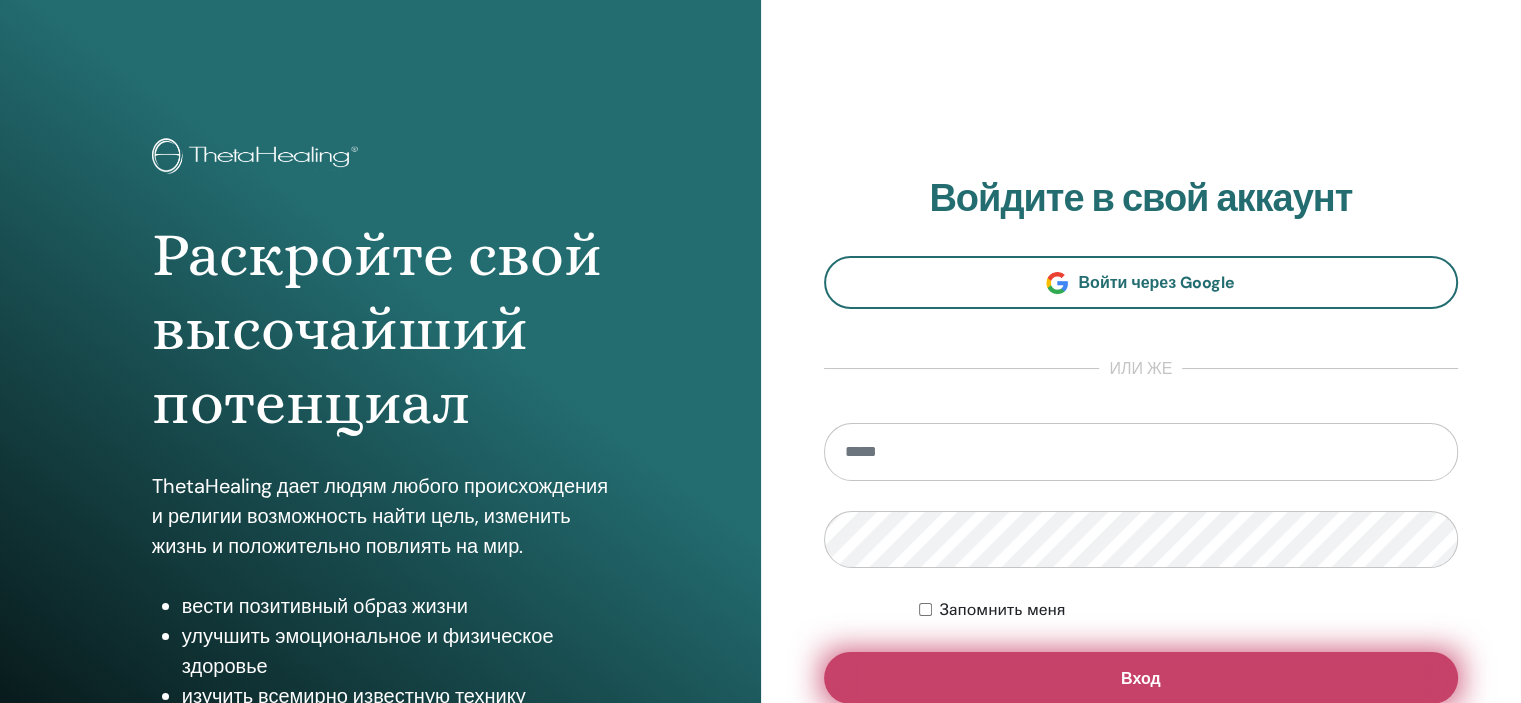 type on "**********" 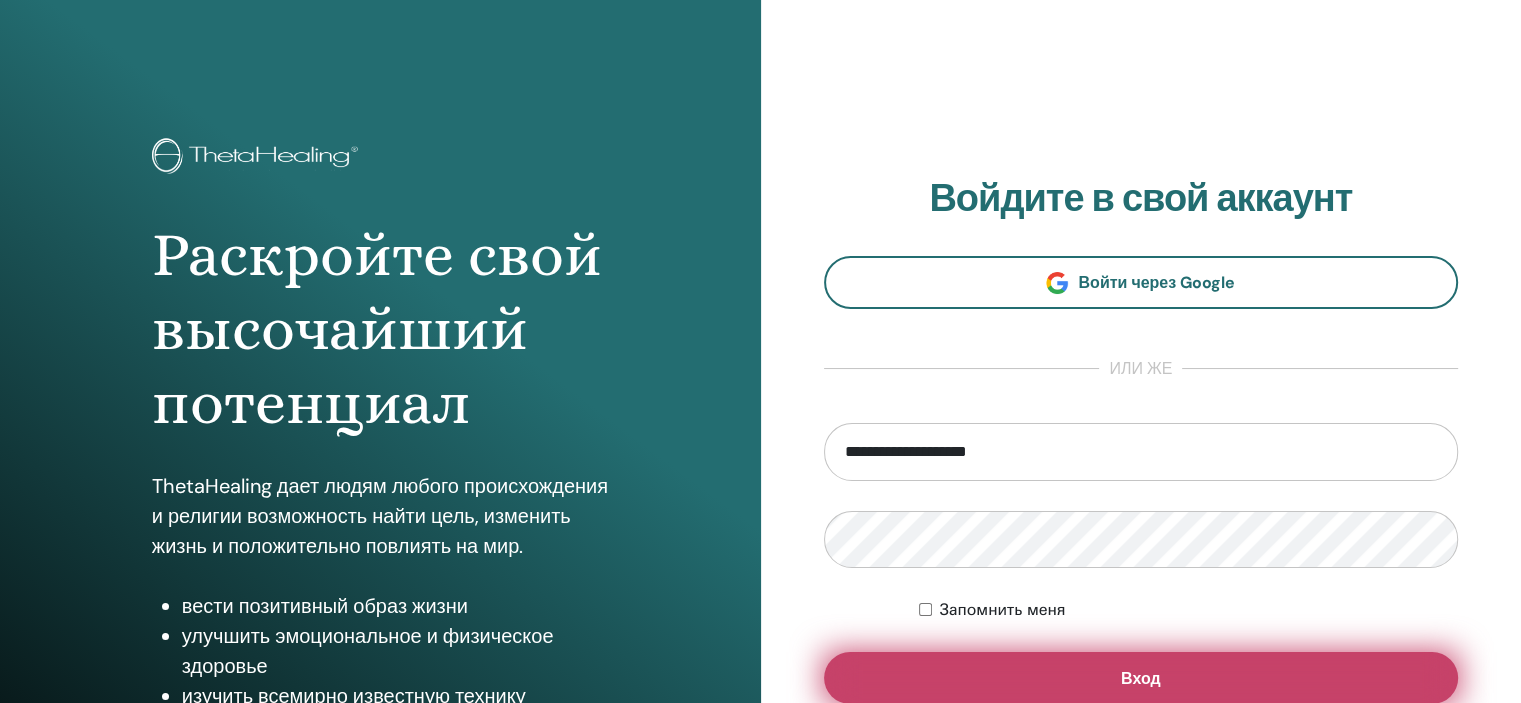 click on "Вход" at bounding box center (1141, 678) 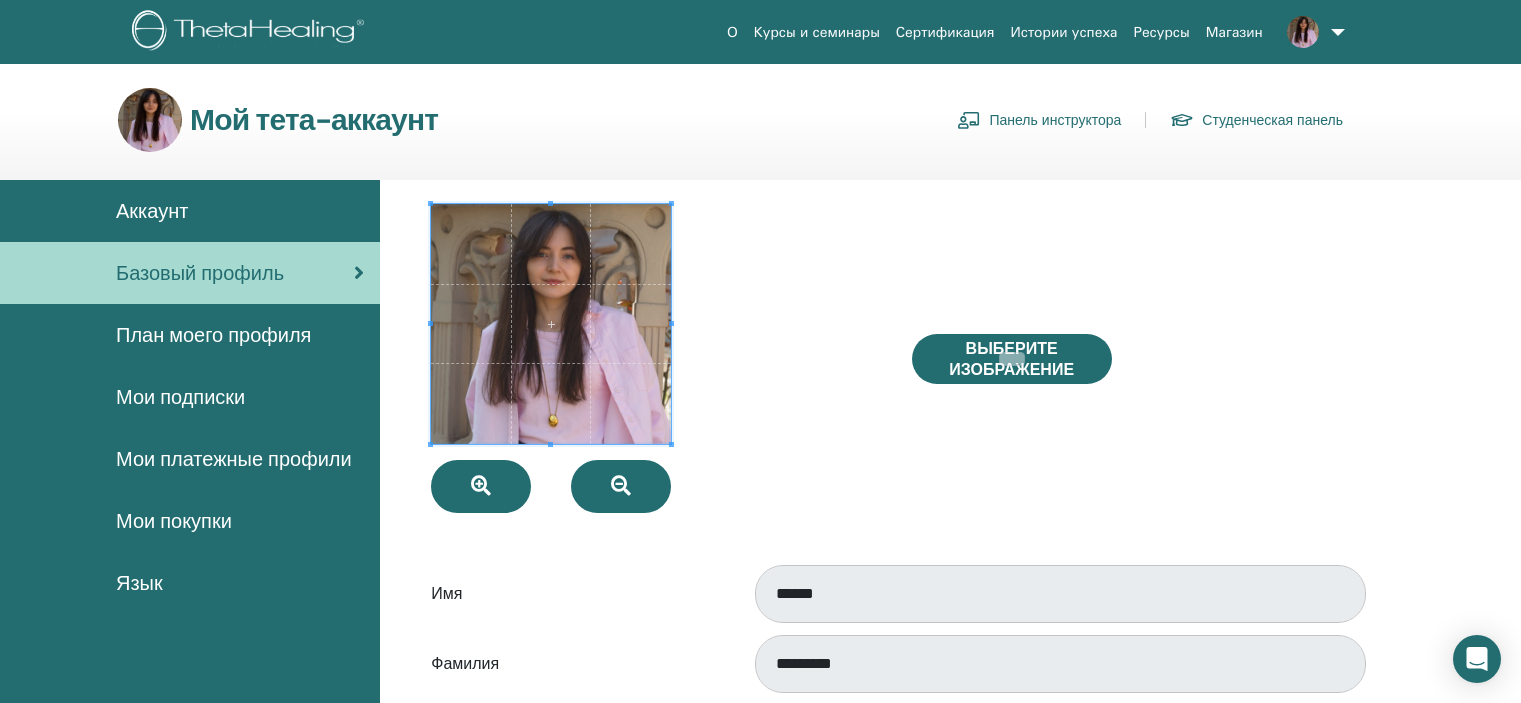 scroll, scrollTop: 0, scrollLeft: 0, axis: both 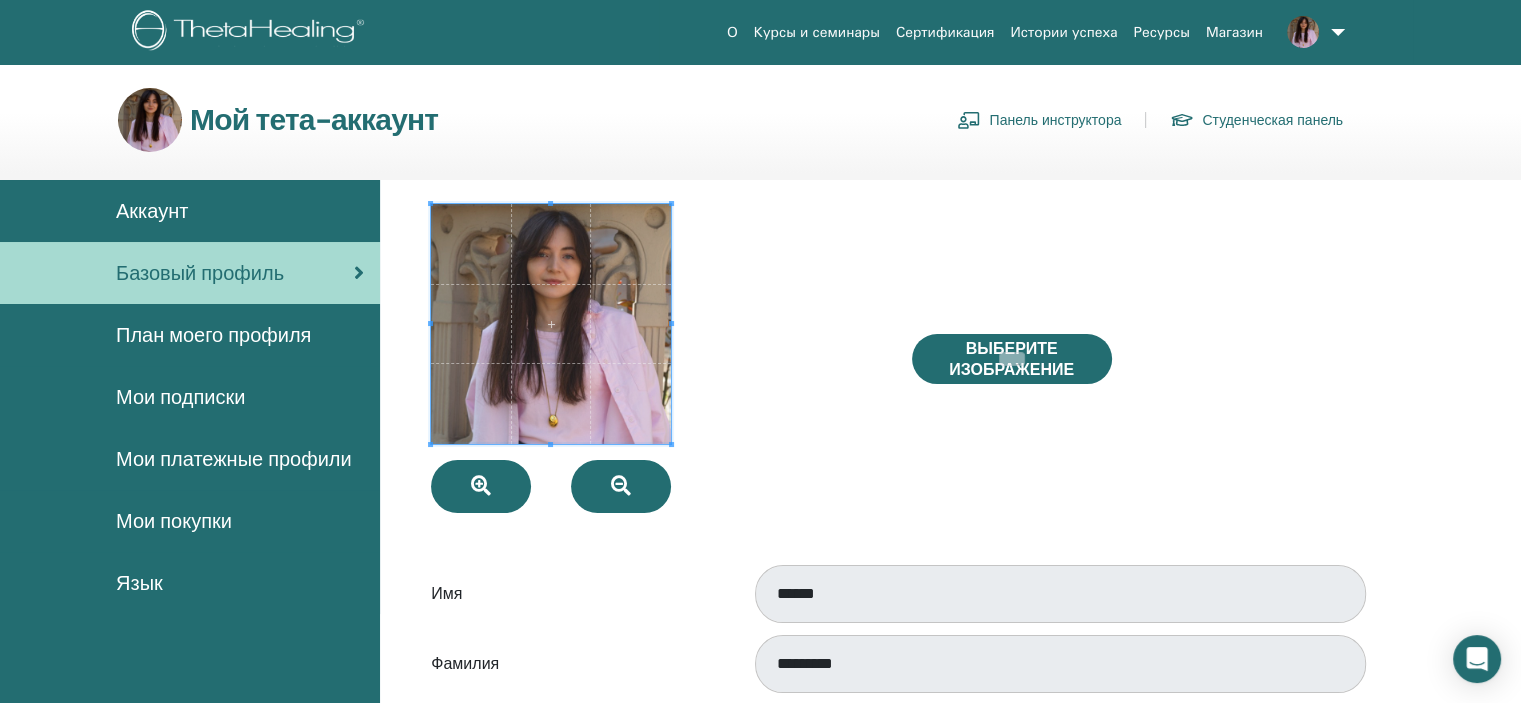 click on "Панель инструктора" at bounding box center (1039, 120) 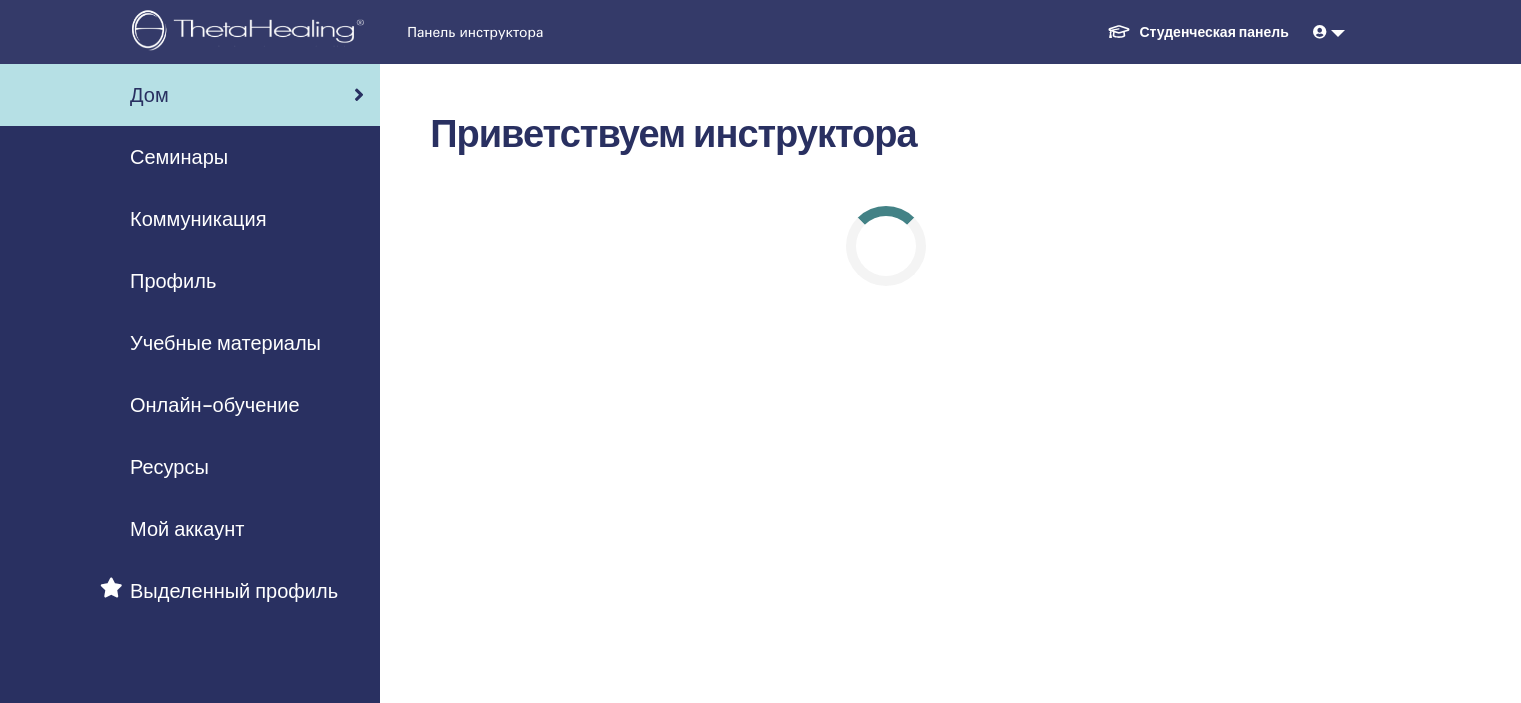 scroll, scrollTop: 0, scrollLeft: 0, axis: both 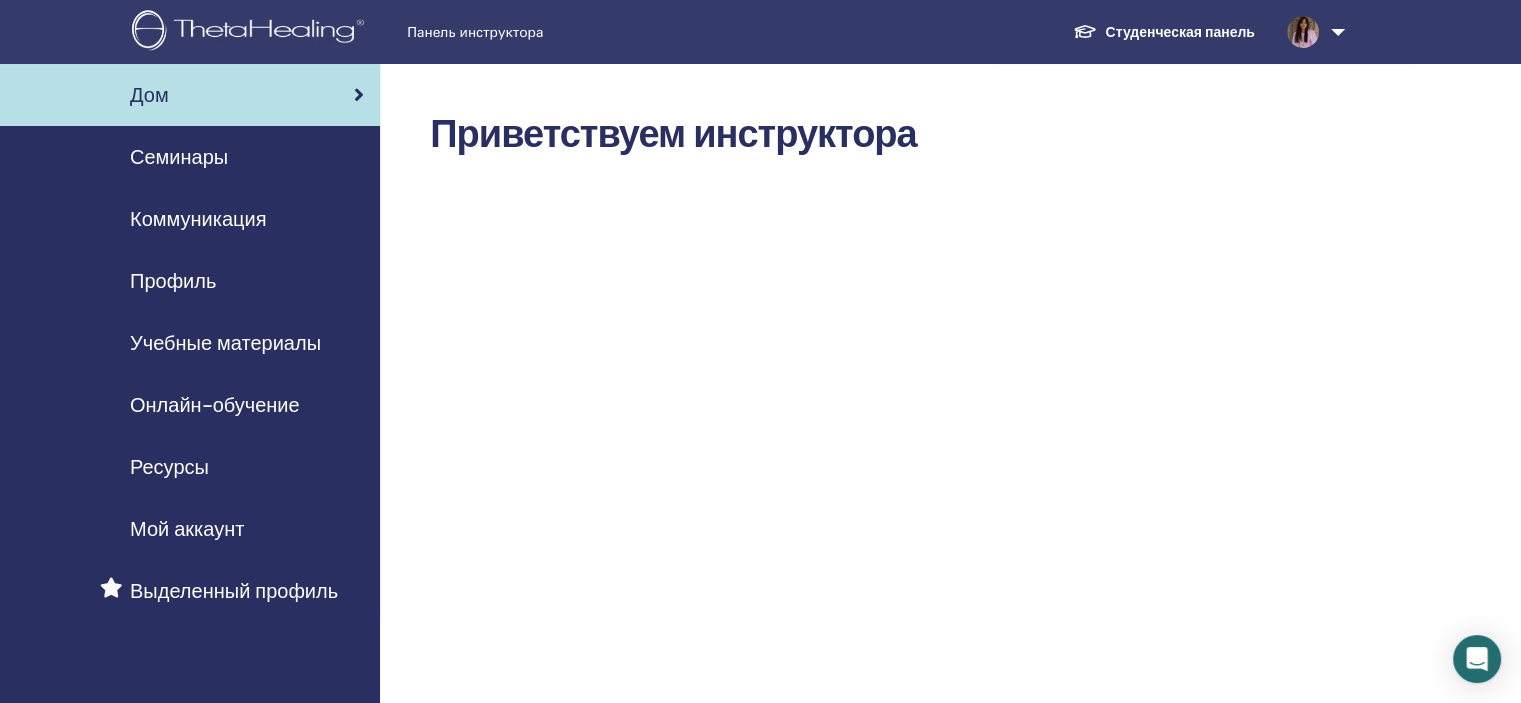 click on "Семинары" at bounding box center [179, 157] 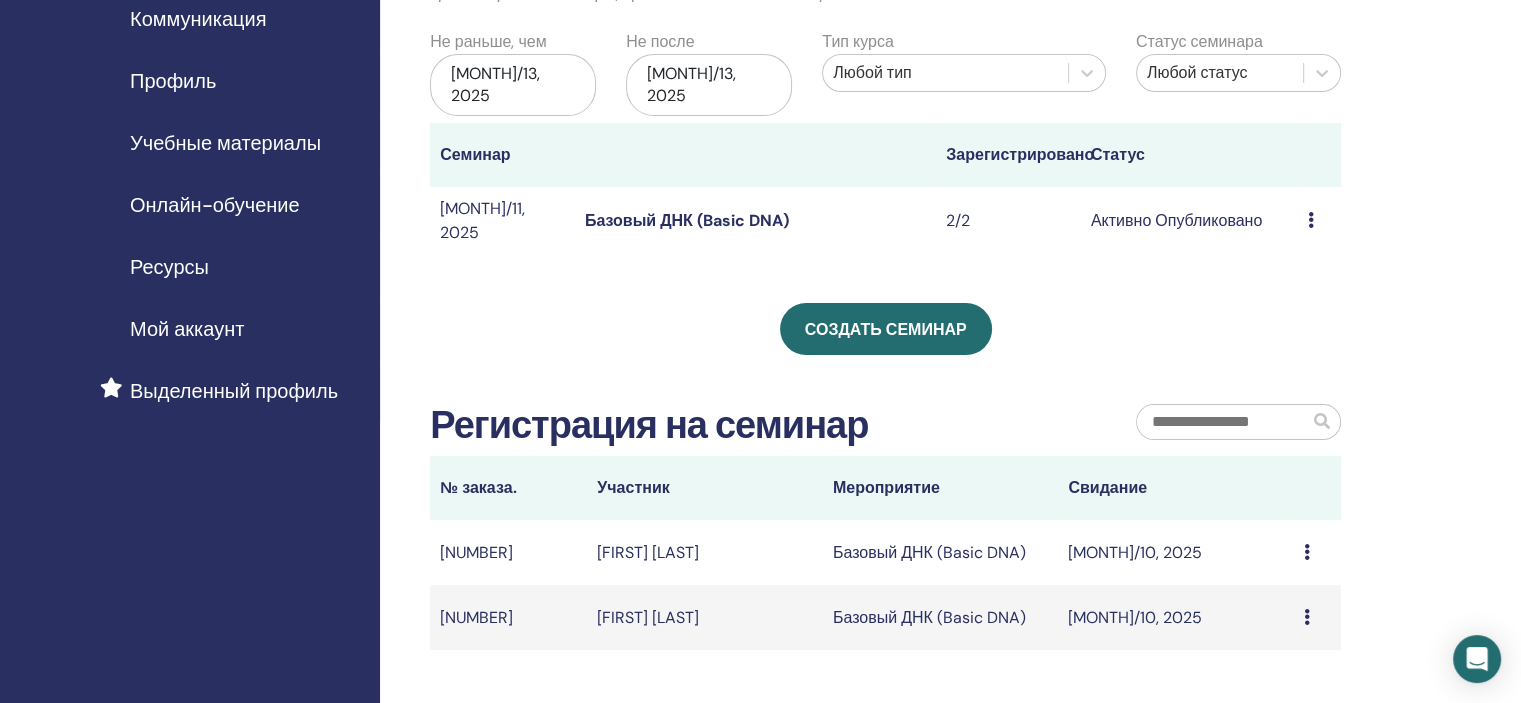 scroll, scrollTop: 0, scrollLeft: 0, axis: both 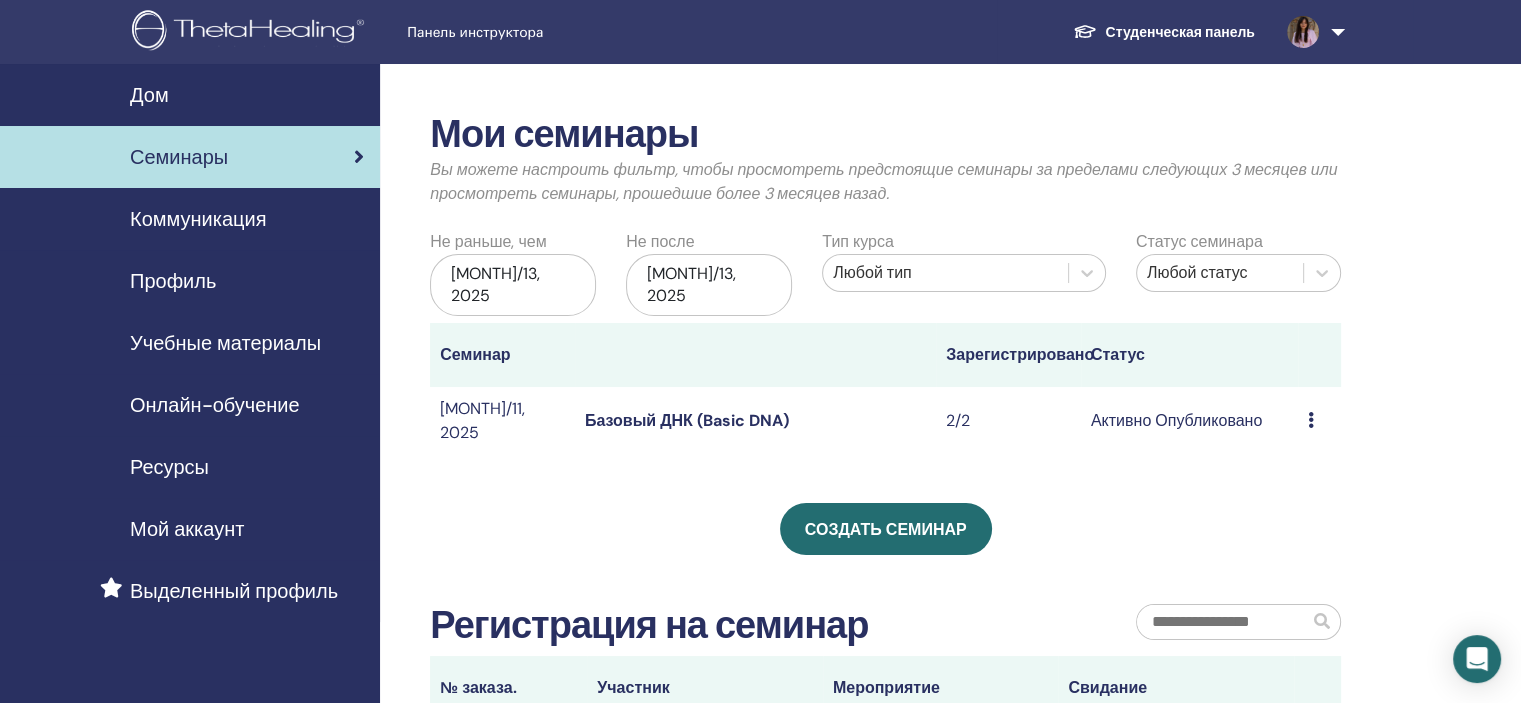 click on "Предварительный просмотр Редактировать Участники Отмена" at bounding box center (1319, 421) 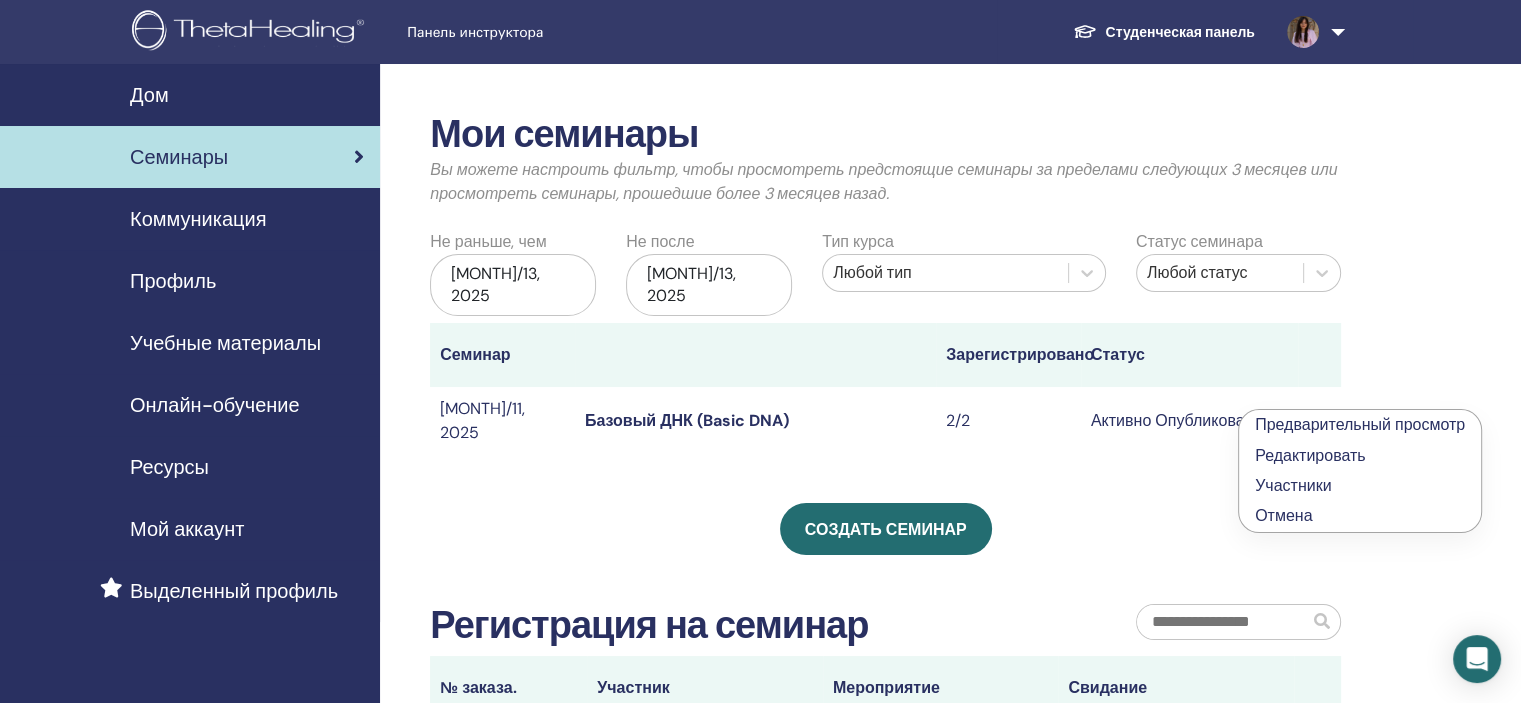 click on "Мои семинары Вы можете настроить фильтр, чтобы просмотреть предстоящие семинары за пределами следующих 3 месяцев или просмотреть семинары, прошедшие более 3 месяцев назад. Не раньше, чем апр./13, 2025 Не после окт./13, 2025 Тип курса Любой тип Статус семинара Любой статус Семинар Зарегистрировано Статус июль/11, 2025 Базовый ДНК (Basic DNA) 2/2 Активно Опубликовано Предварительный просмотр Редактировать Участники Отмена Создать семинар Регистрация на семинар № заказа. Участник Мероприятие Свидание 2711940 Alona Afanasieva Базовый ДНК (Basic DNA) июль/10, 2025 Message 2711862 Message" at bounding box center (950, 597) 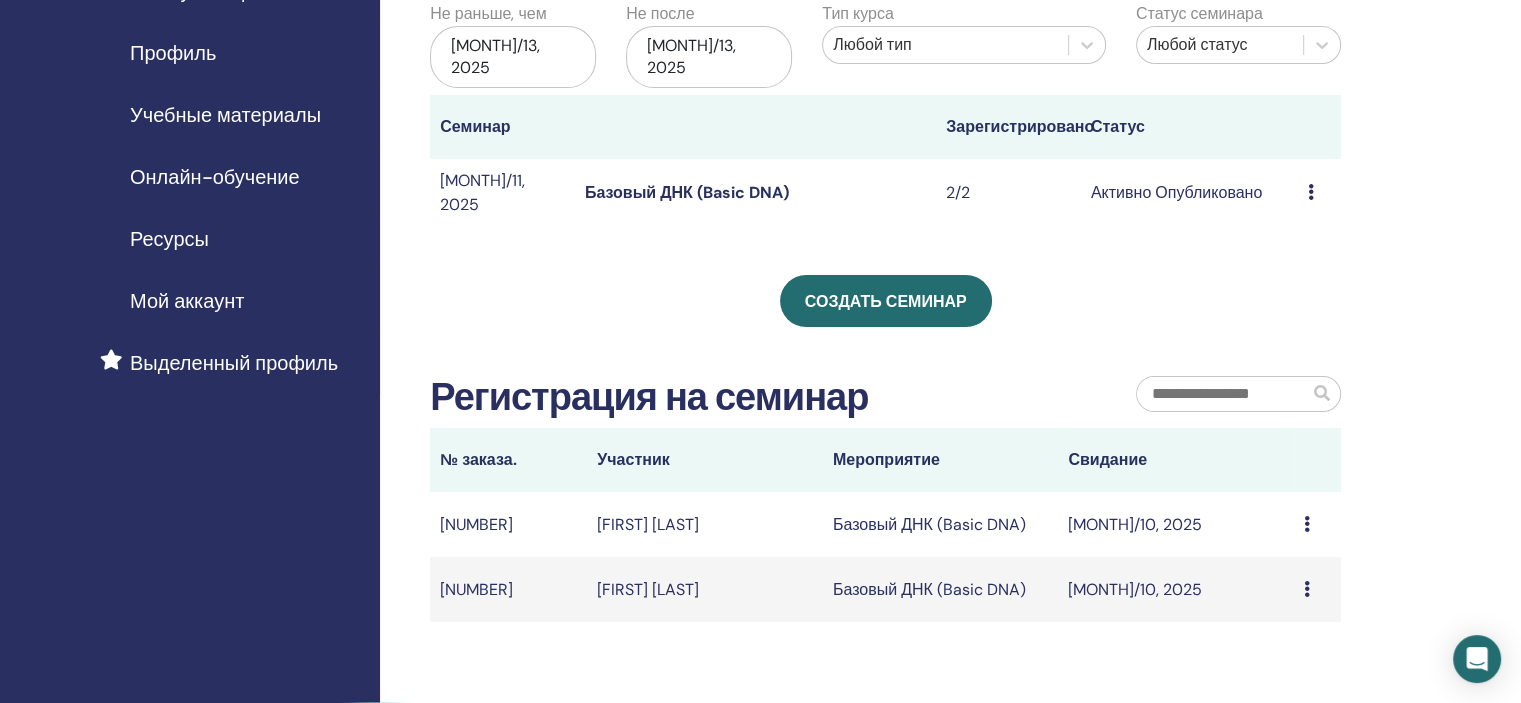 scroll, scrollTop: 0, scrollLeft: 0, axis: both 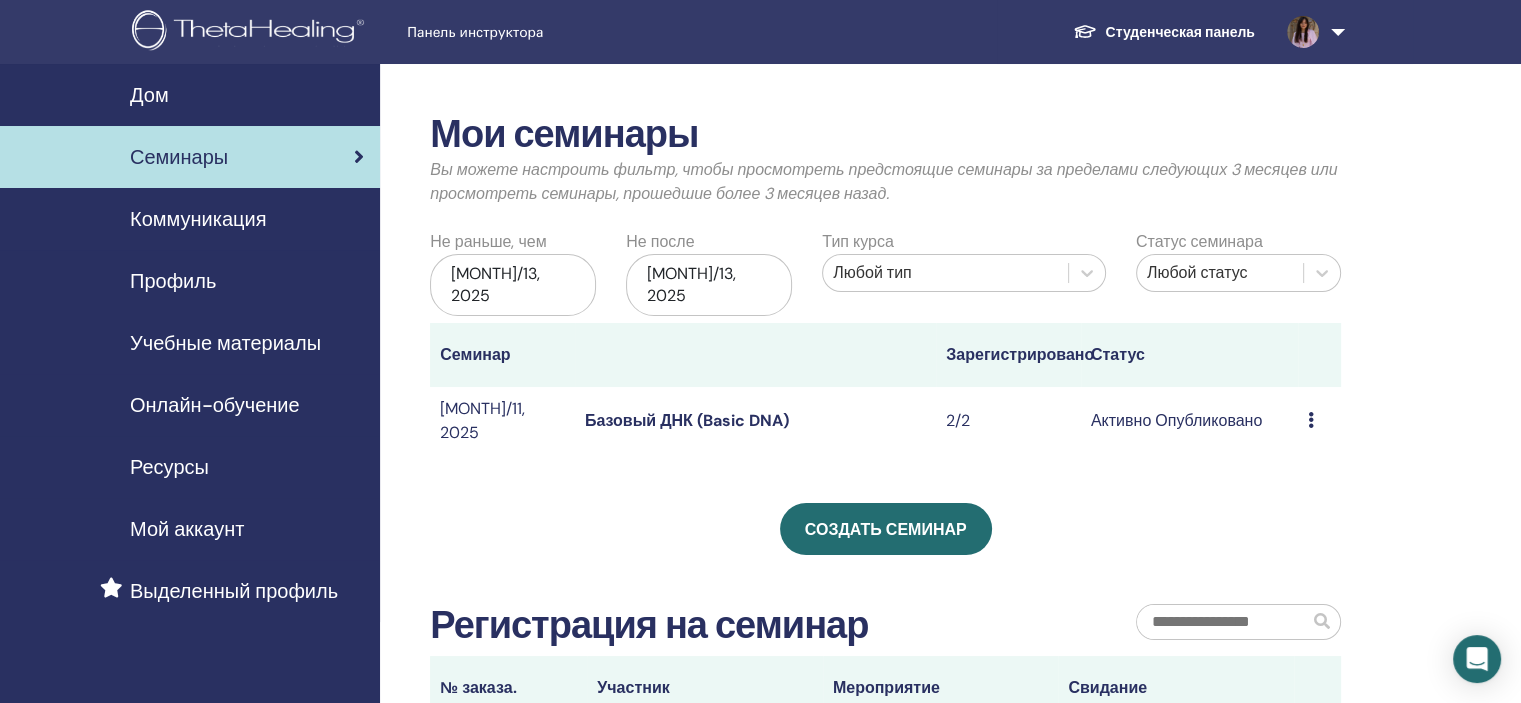 click on "Предварительный просмотр Редактировать Участники Отмена" at bounding box center [1319, 421] 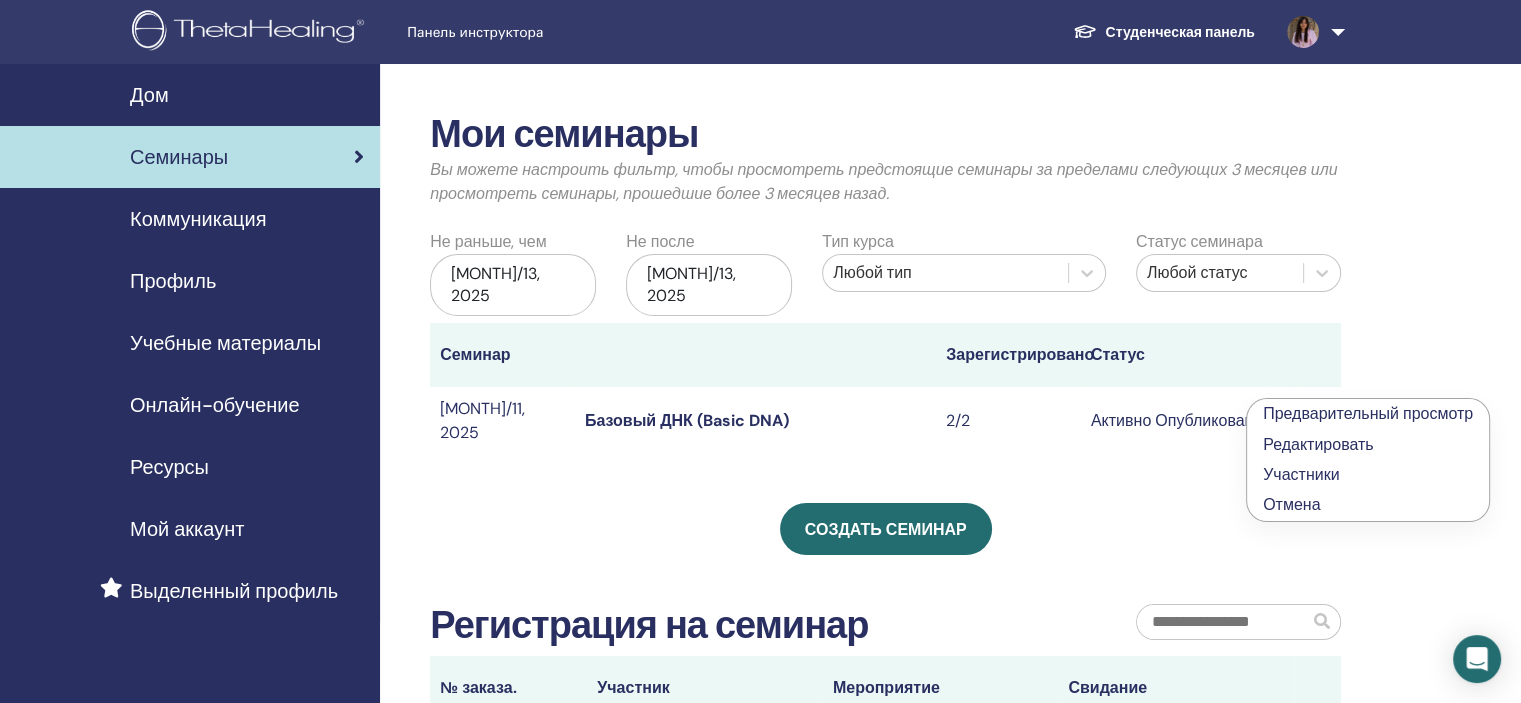 click on "Редактировать" at bounding box center (1318, 444) 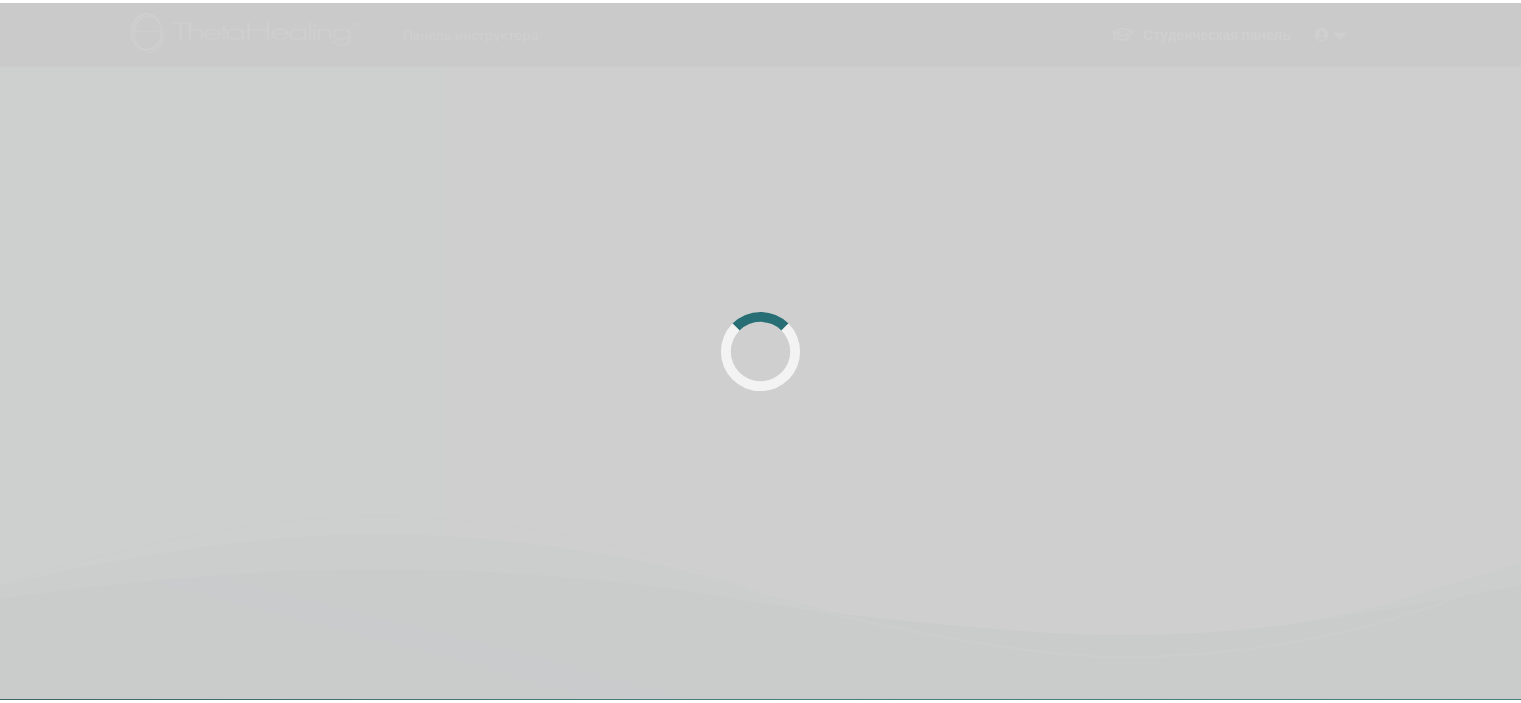 scroll, scrollTop: 0, scrollLeft: 0, axis: both 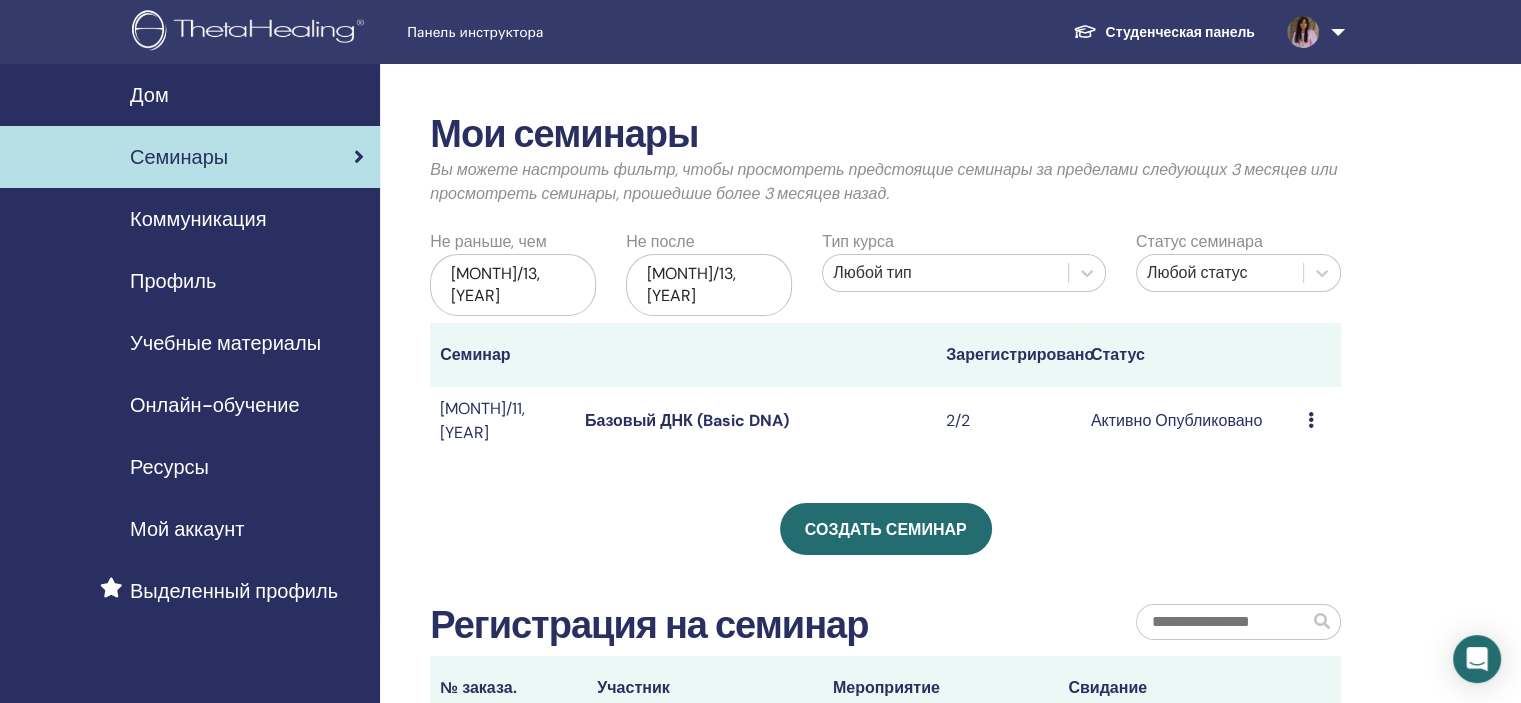 click on "Предварительный просмотр Редактировать Участники Отмена" at bounding box center (1319, 421) 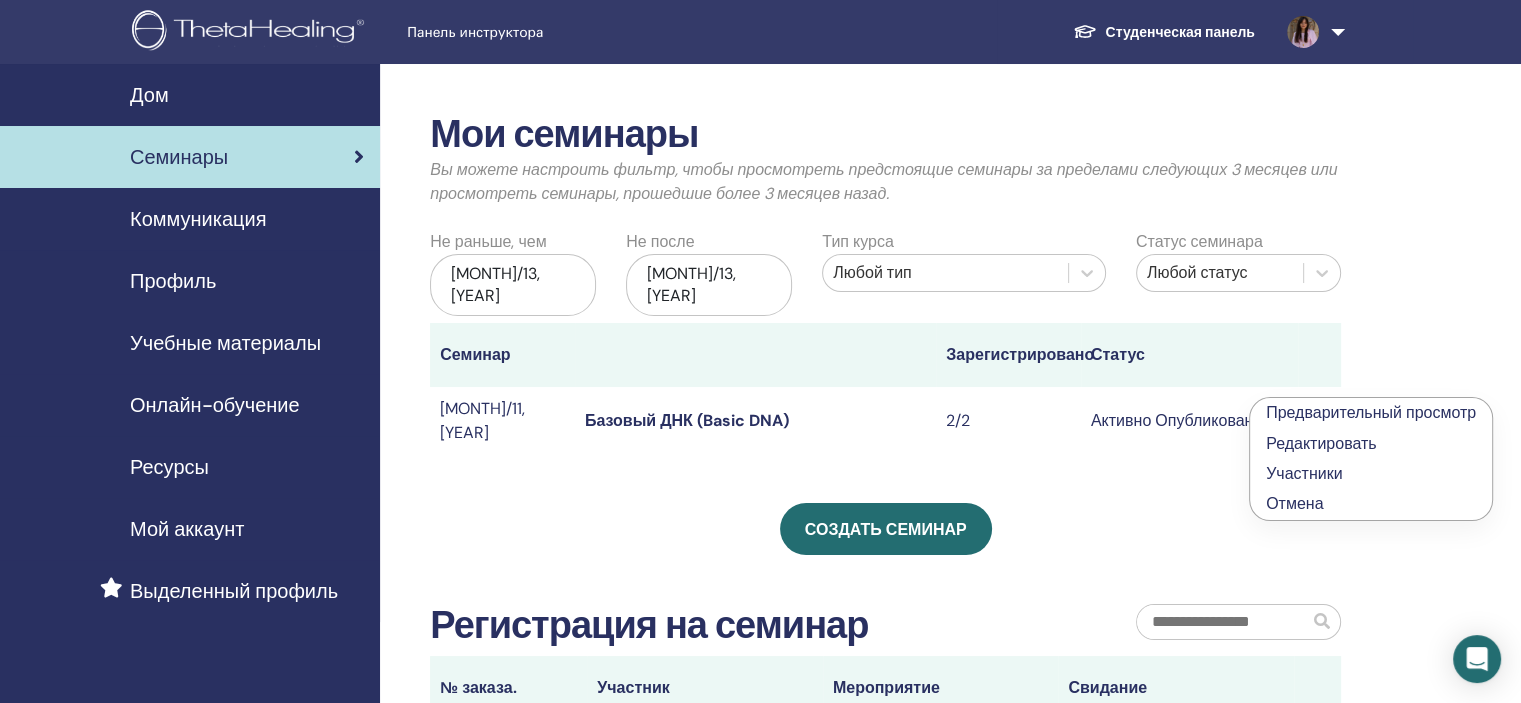 click on "Участники" at bounding box center (1304, 473) 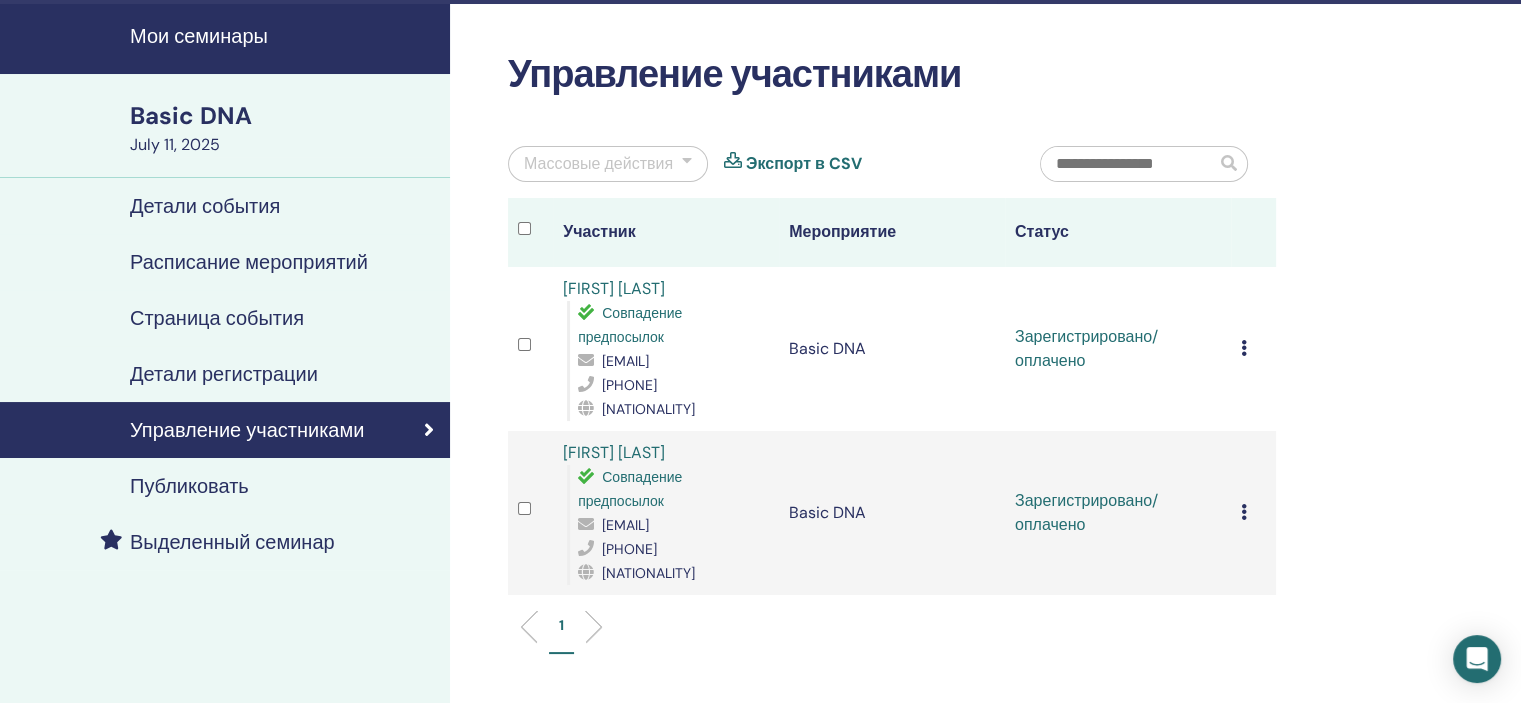 scroll, scrollTop: 0, scrollLeft: 0, axis: both 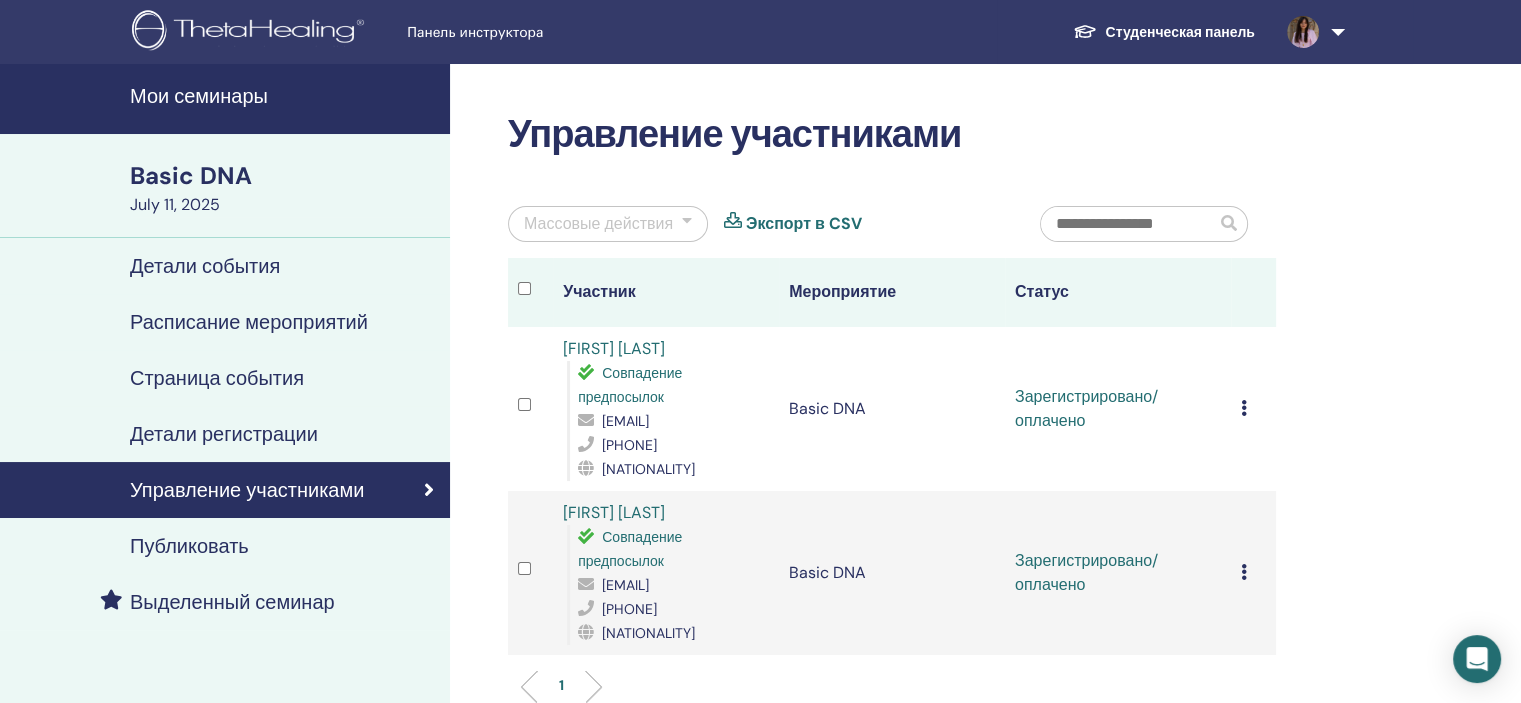 click on "Отменить регистрацию Не выполнять автоматическую сертификацию Отметить как оплаченное Отметить как неоплаченный Отметить как отсутствующего Заполните и сертифицируйте Скачать сертификат" at bounding box center (1253, 409) 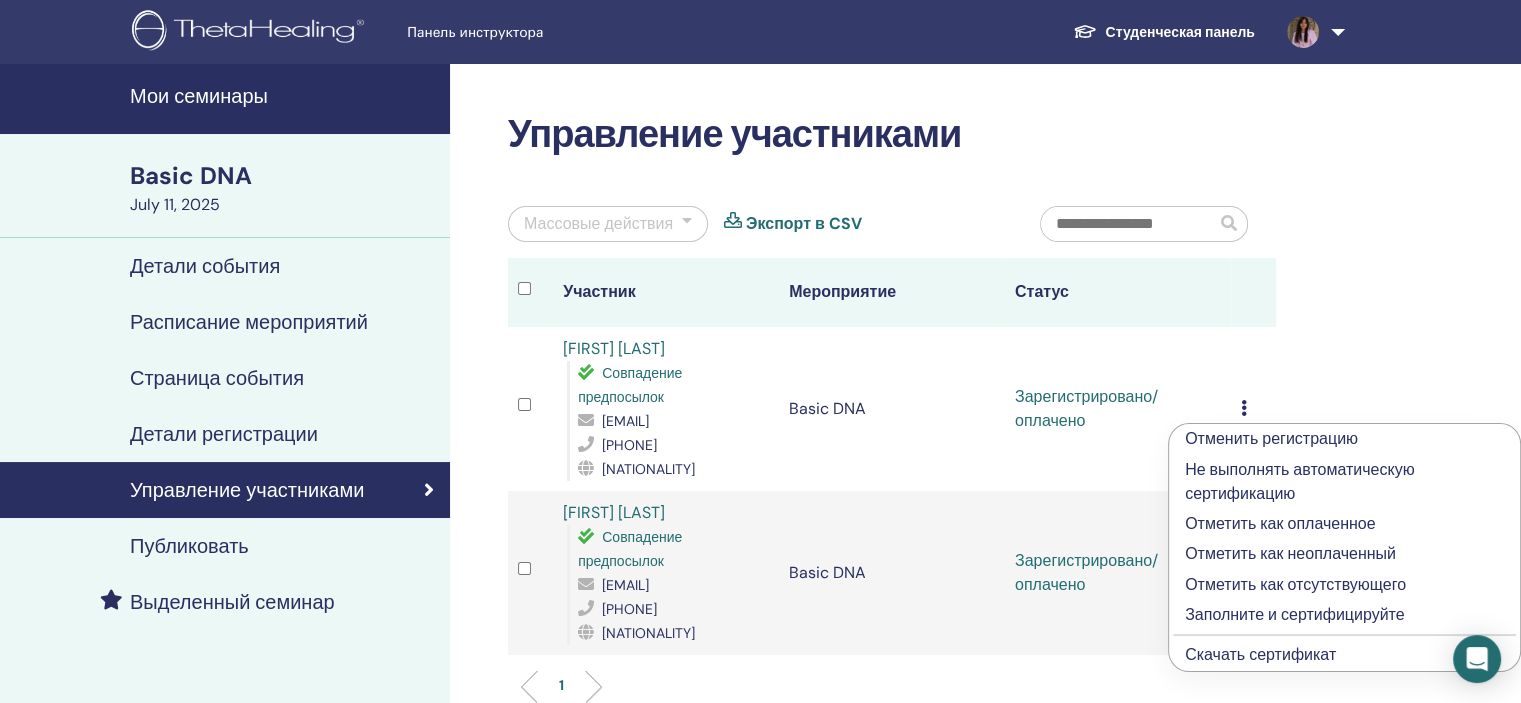 click on "Управление участниками Массовые действия Экспорт в CSV Участник Мероприятие Статус Alona Afanasieva Совпадение предпосылок afanasevaalena57@gmail.com +380634330768 украинец Basic DNA Зарегистрировано/оплачено Отменить регистрацию Не выполнять автоматическую сертификацию Отметить как оплаченное Отметить как неоплаченный Отметить как отсутствующего Заполните и сертифицируйте Скачать сертификат Kateryna Osadcha Совпадение предпосылок osad4akatia@gmail.com +380661913301 украинец Basic DNA Зарегистрировано/оплачено Отменить регистрацию Не выполнять автоматическую сертификацию Отметить как оплаченное 1" at bounding box center [957, 539] 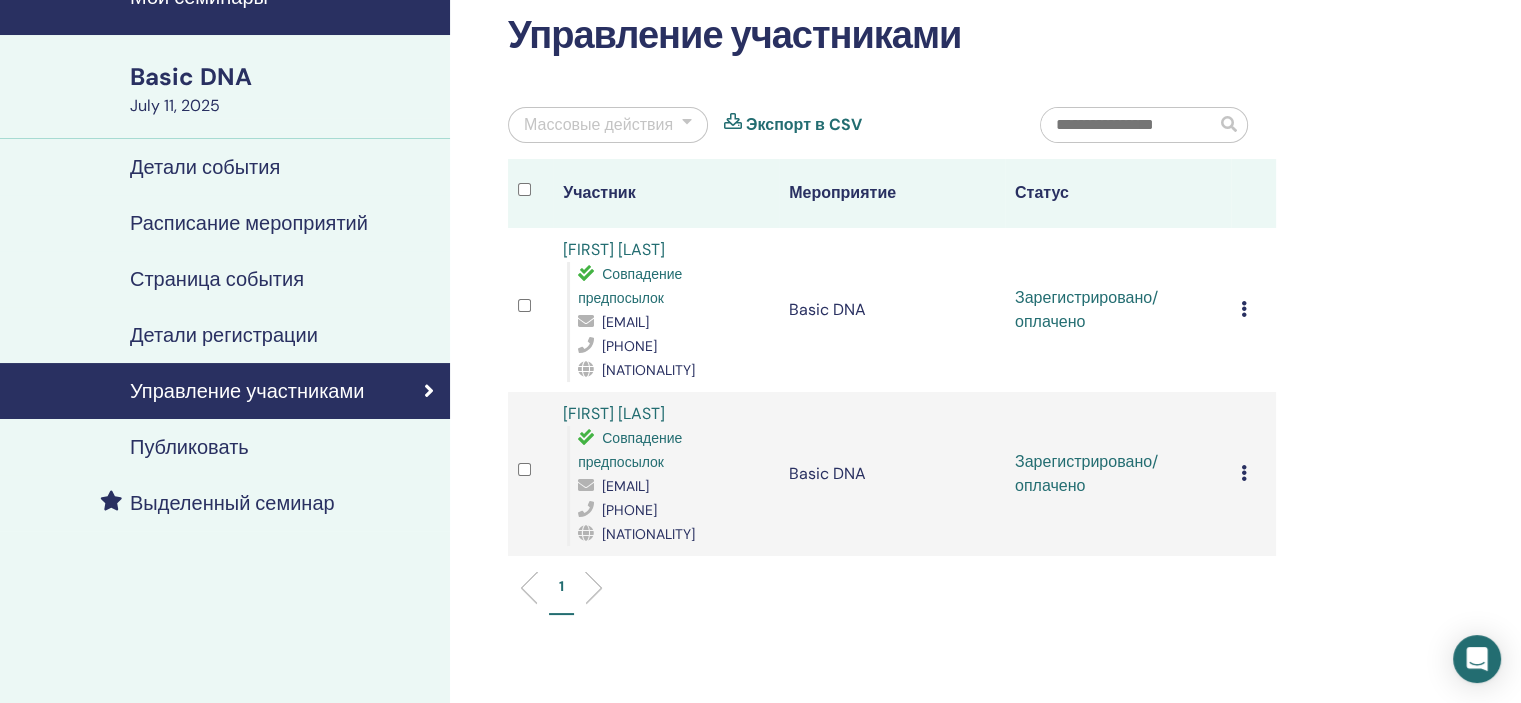 scroll, scrollTop: 100, scrollLeft: 0, axis: vertical 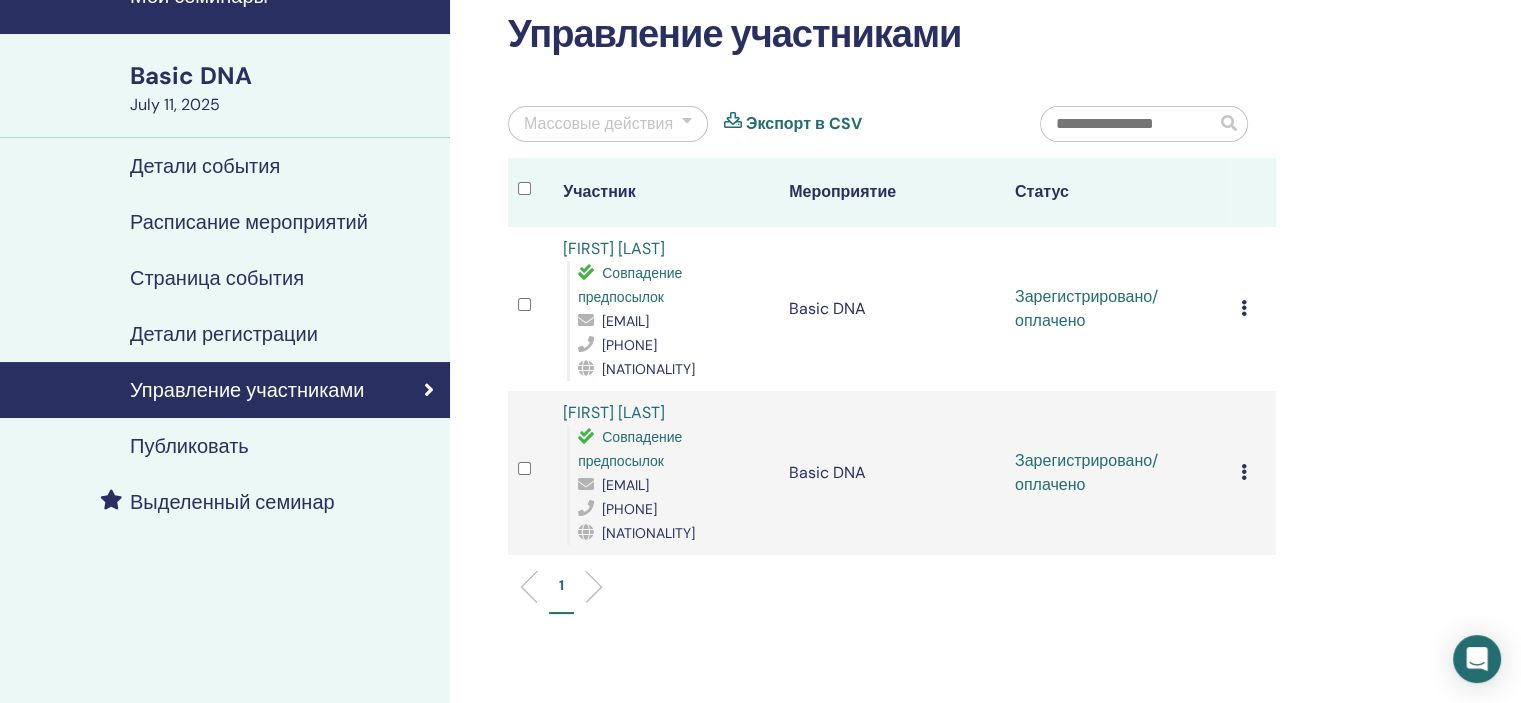 click at bounding box center [530, 472] 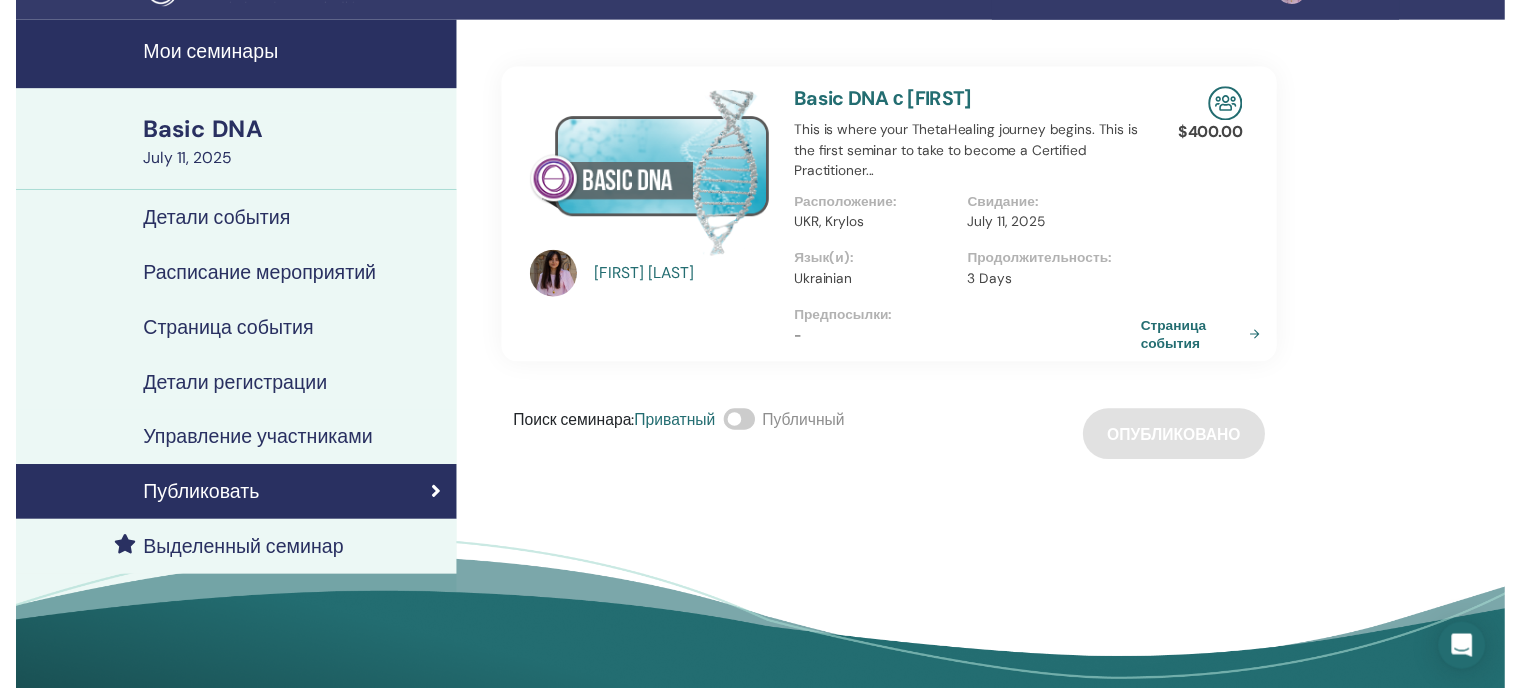 scroll, scrollTop: 0, scrollLeft: 0, axis: both 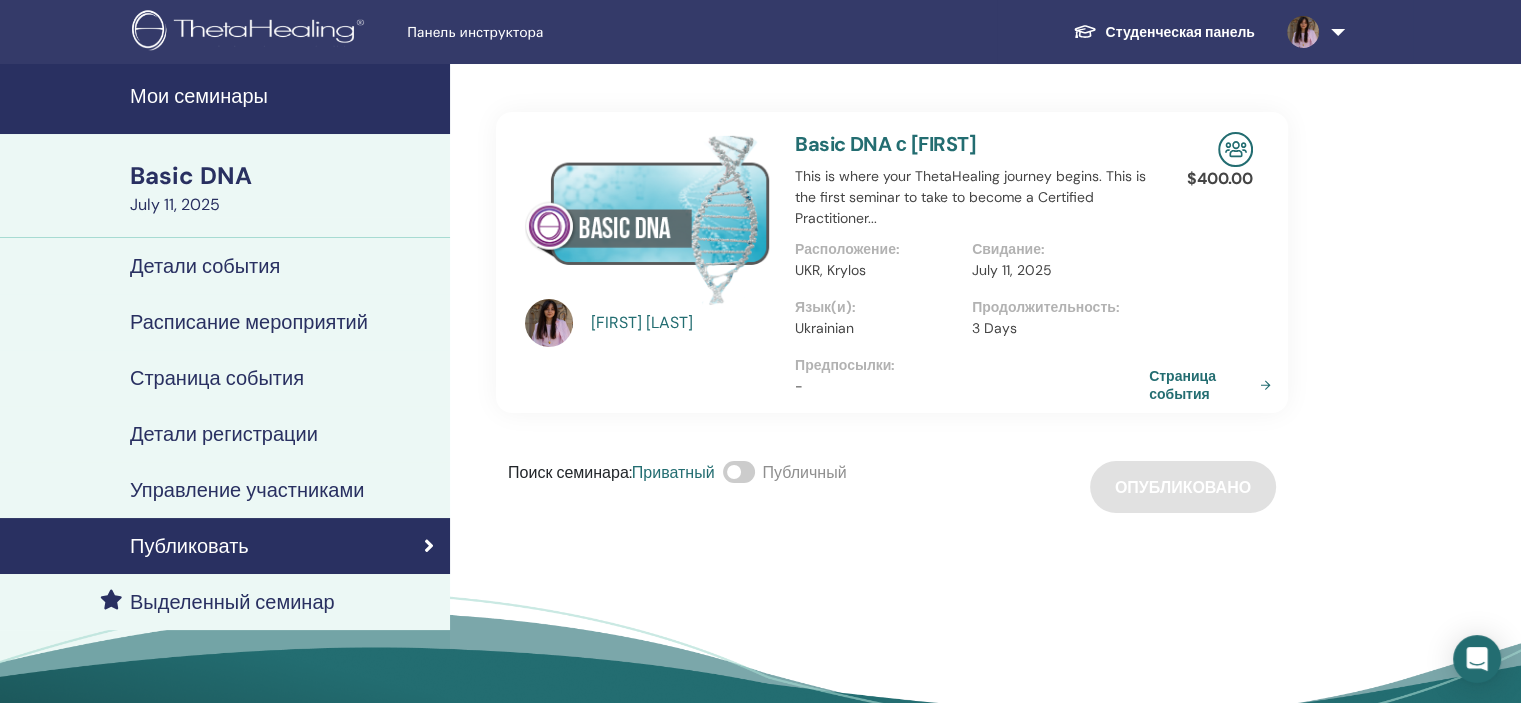 click on "Управление участниками" at bounding box center [247, 490] 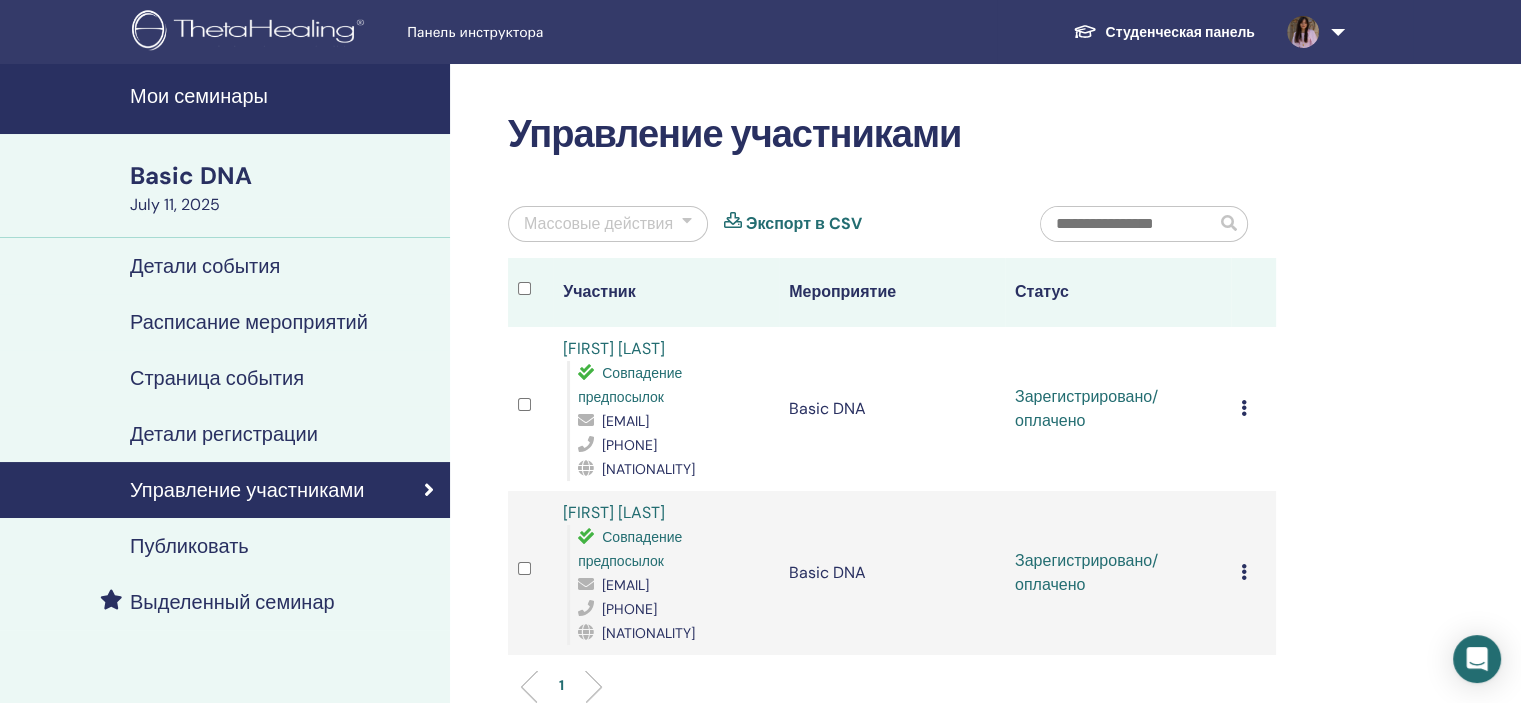 click on "Выделенный семинар" at bounding box center (232, 602) 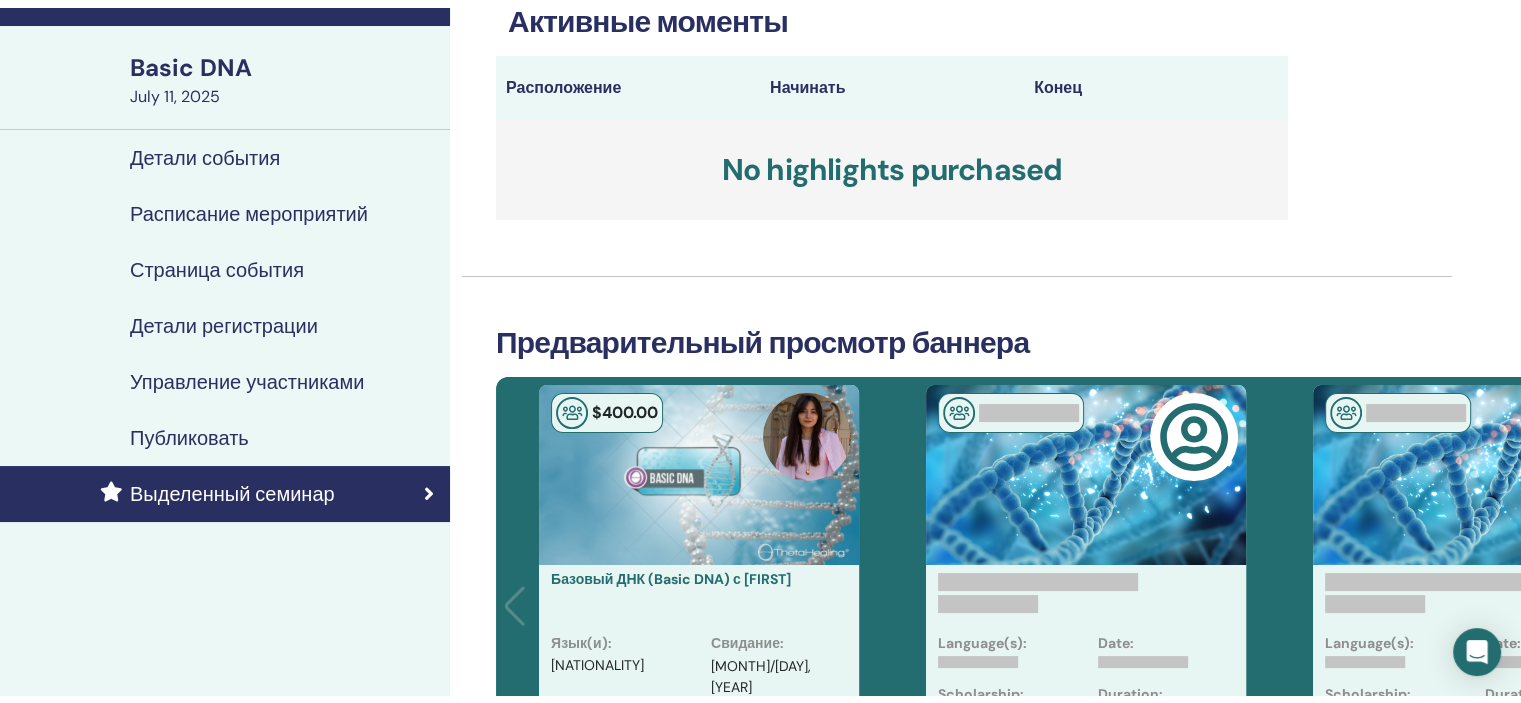 scroll, scrollTop: 0, scrollLeft: 0, axis: both 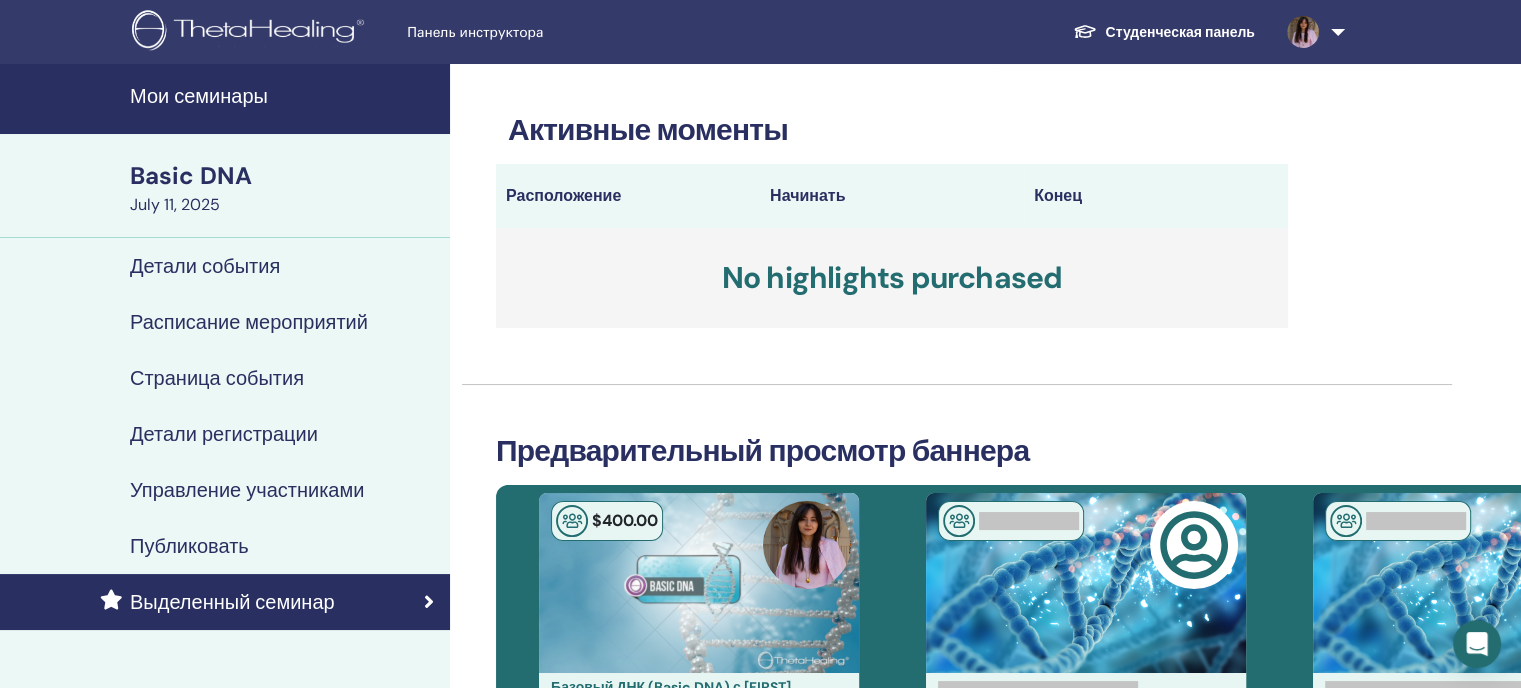 click on "Публиковать" at bounding box center (225, 546) 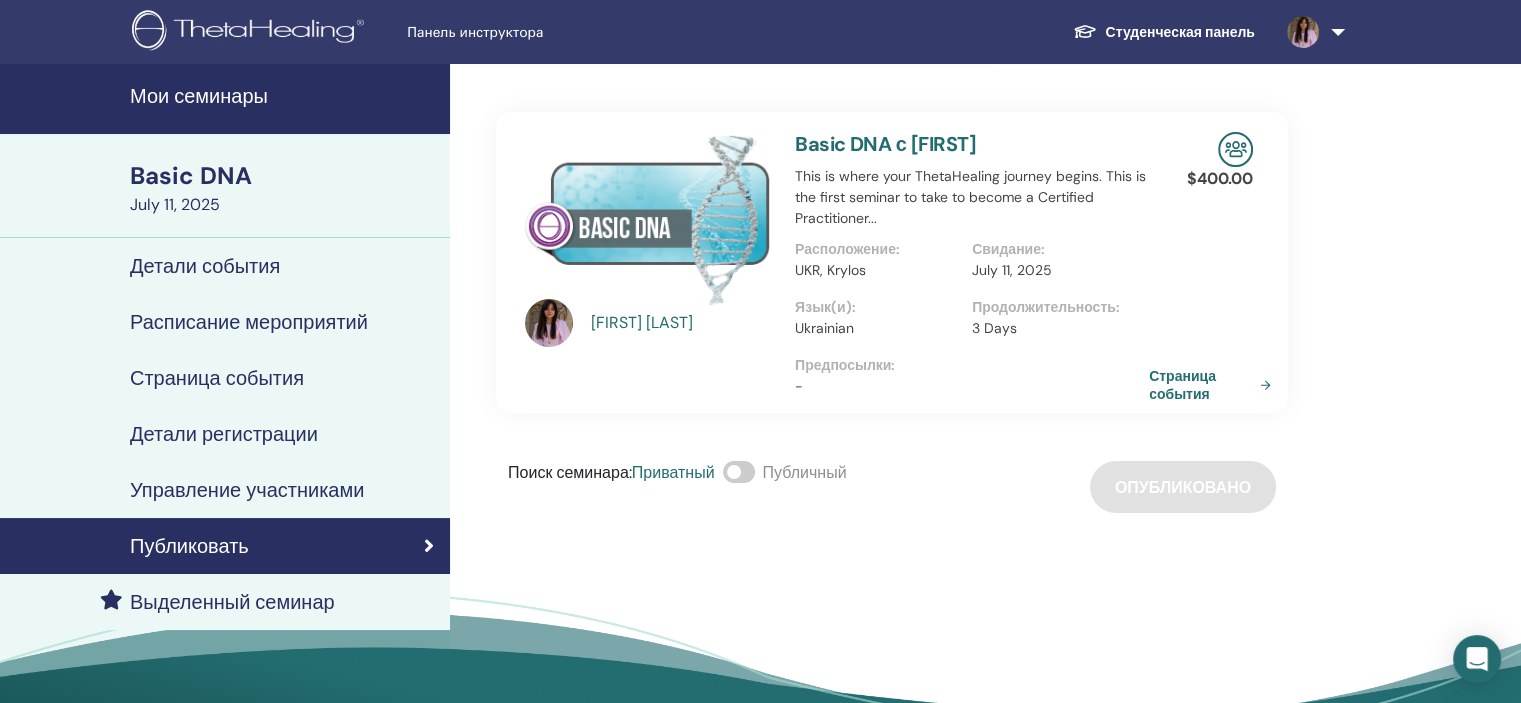 click on "Детали регистрации" at bounding box center [224, 434] 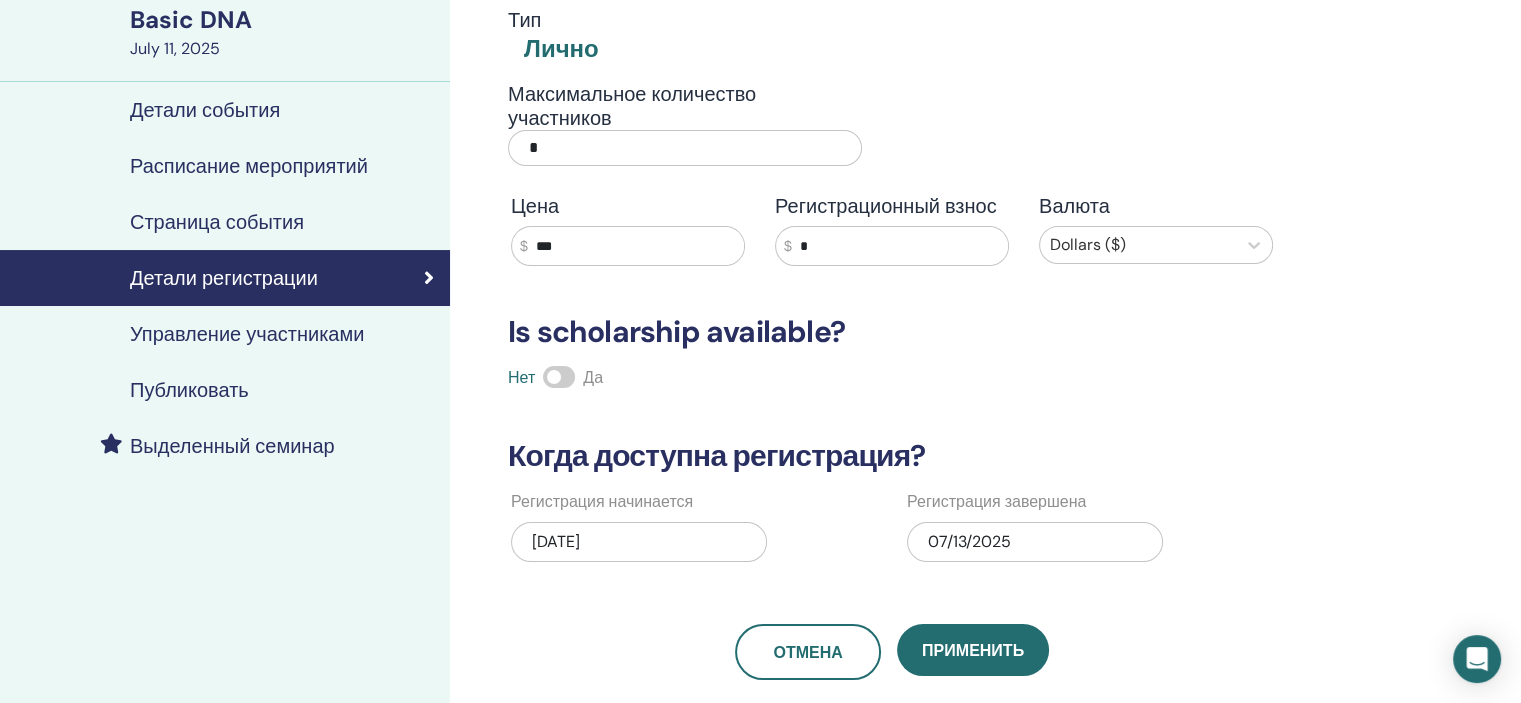 scroll, scrollTop: 100, scrollLeft: 0, axis: vertical 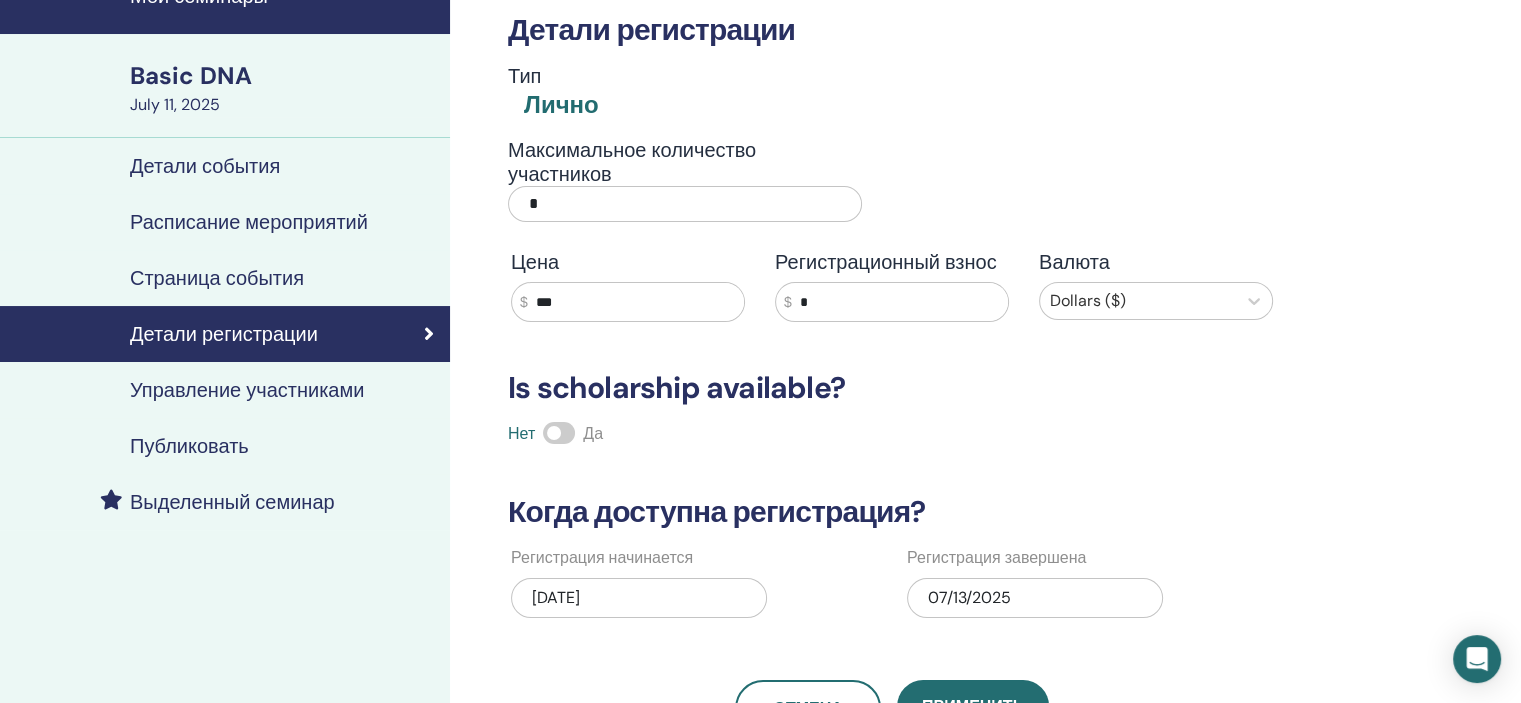 click on "Управление участниками" at bounding box center [247, 390] 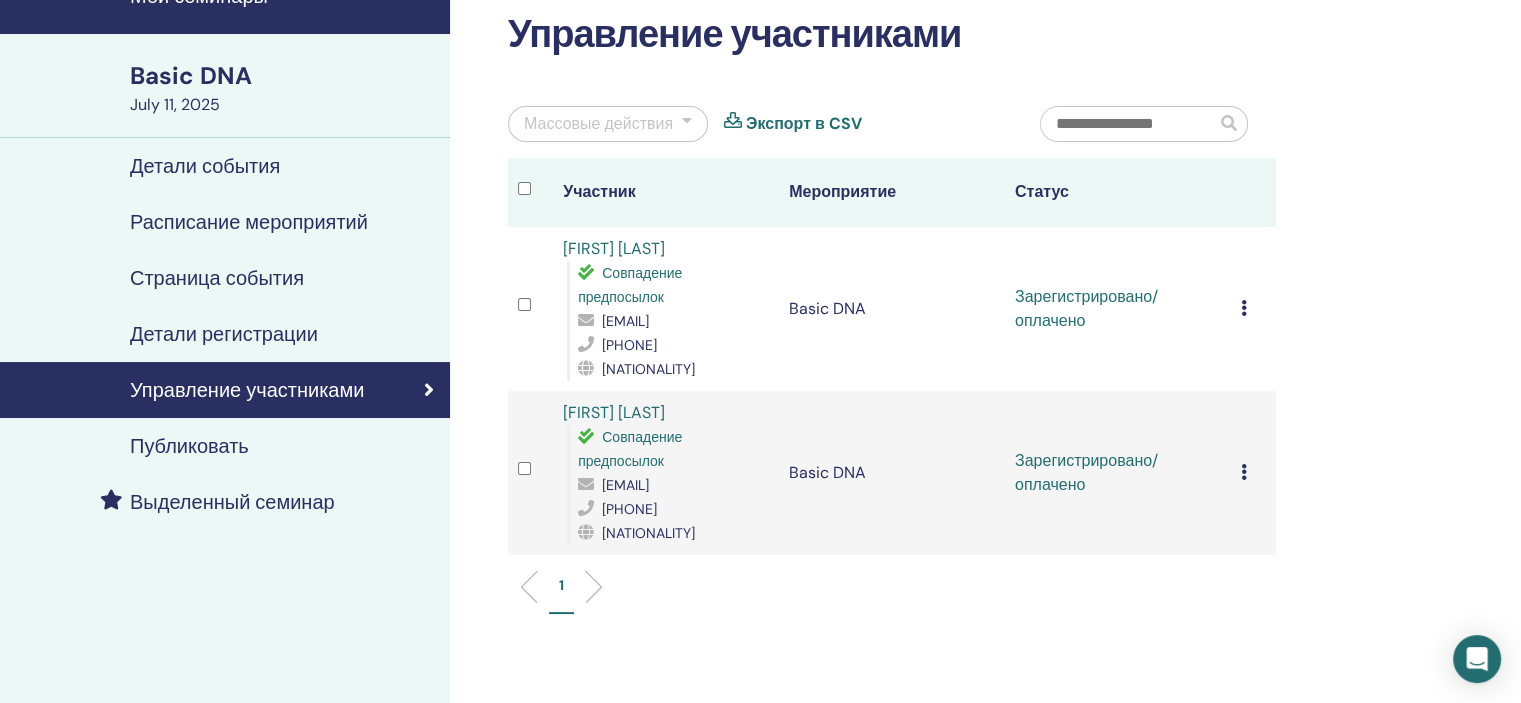 click at bounding box center [1244, 472] 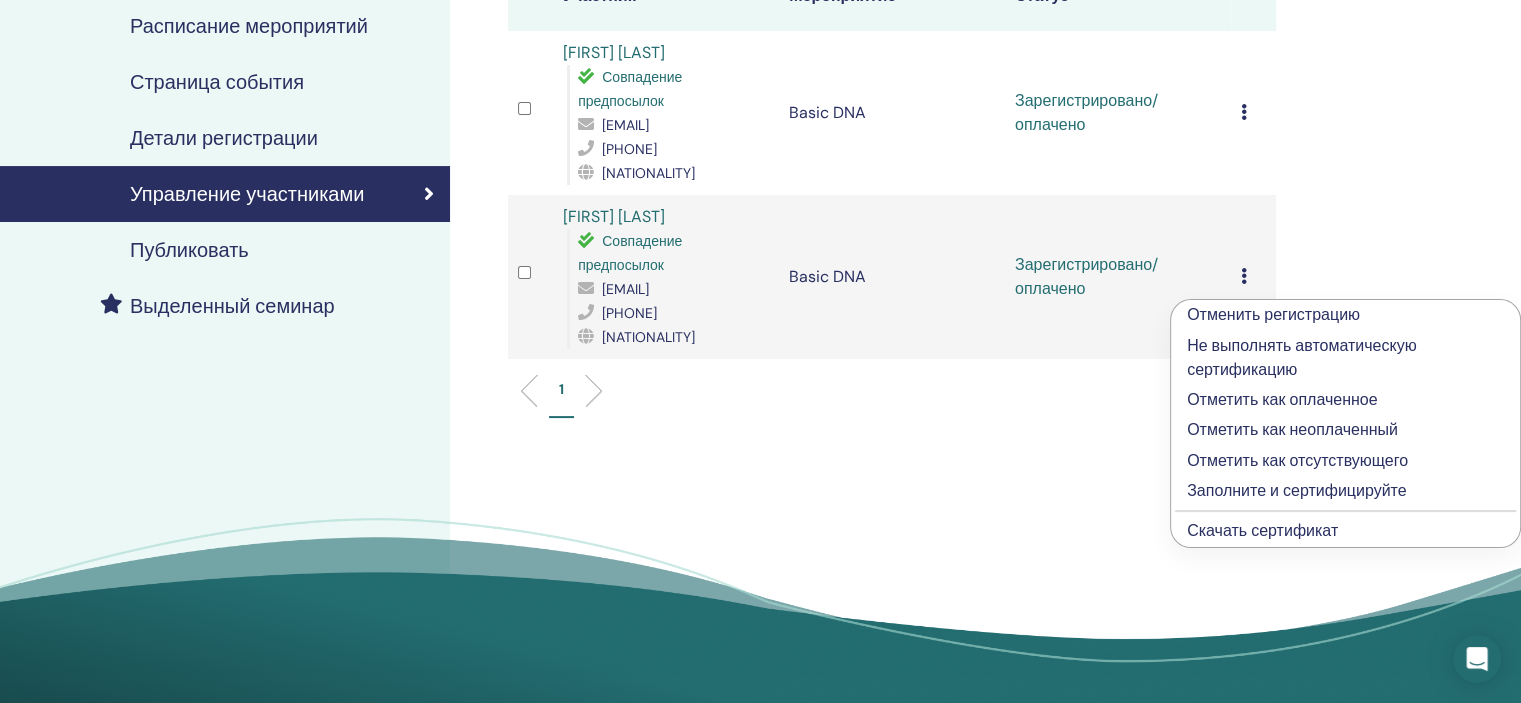scroll, scrollTop: 300, scrollLeft: 0, axis: vertical 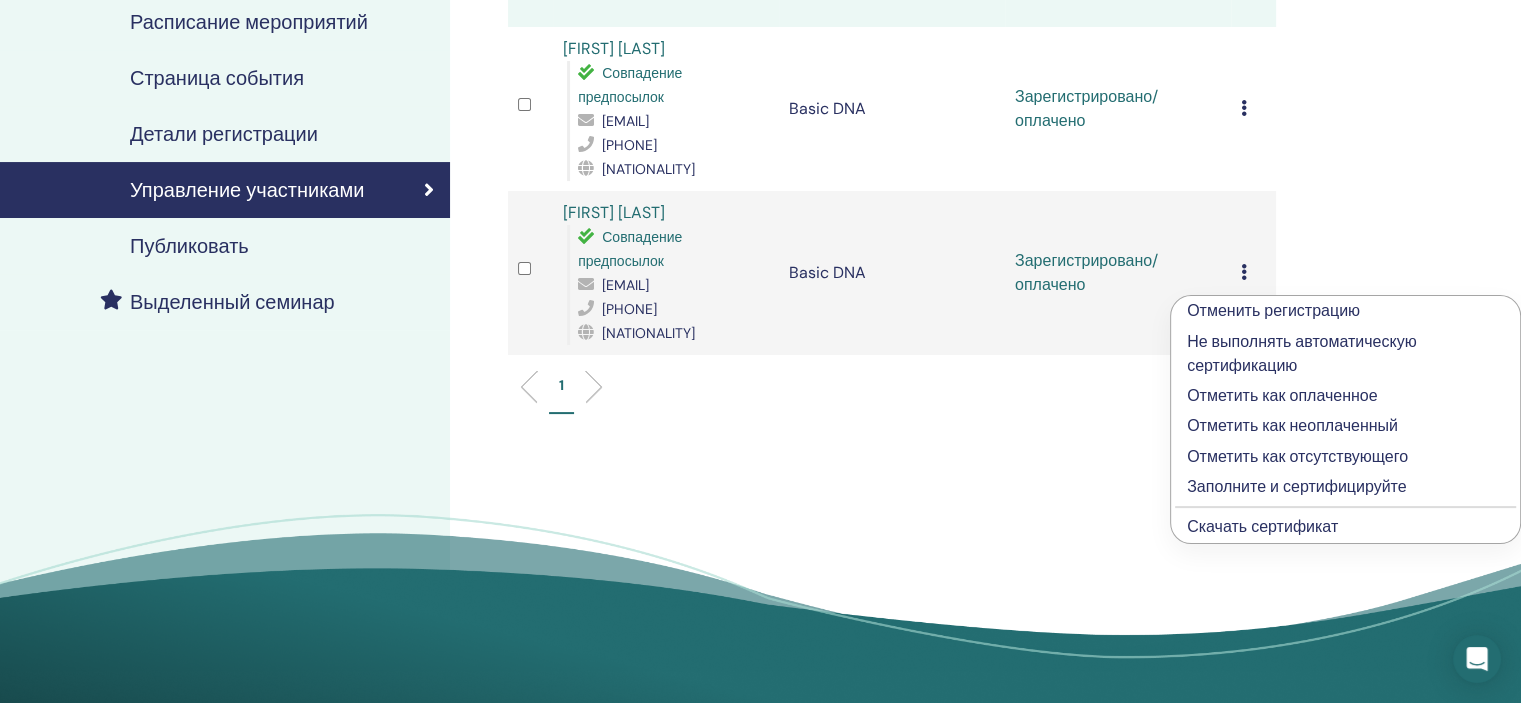 click on "Скачать сертификат" at bounding box center [1262, 526] 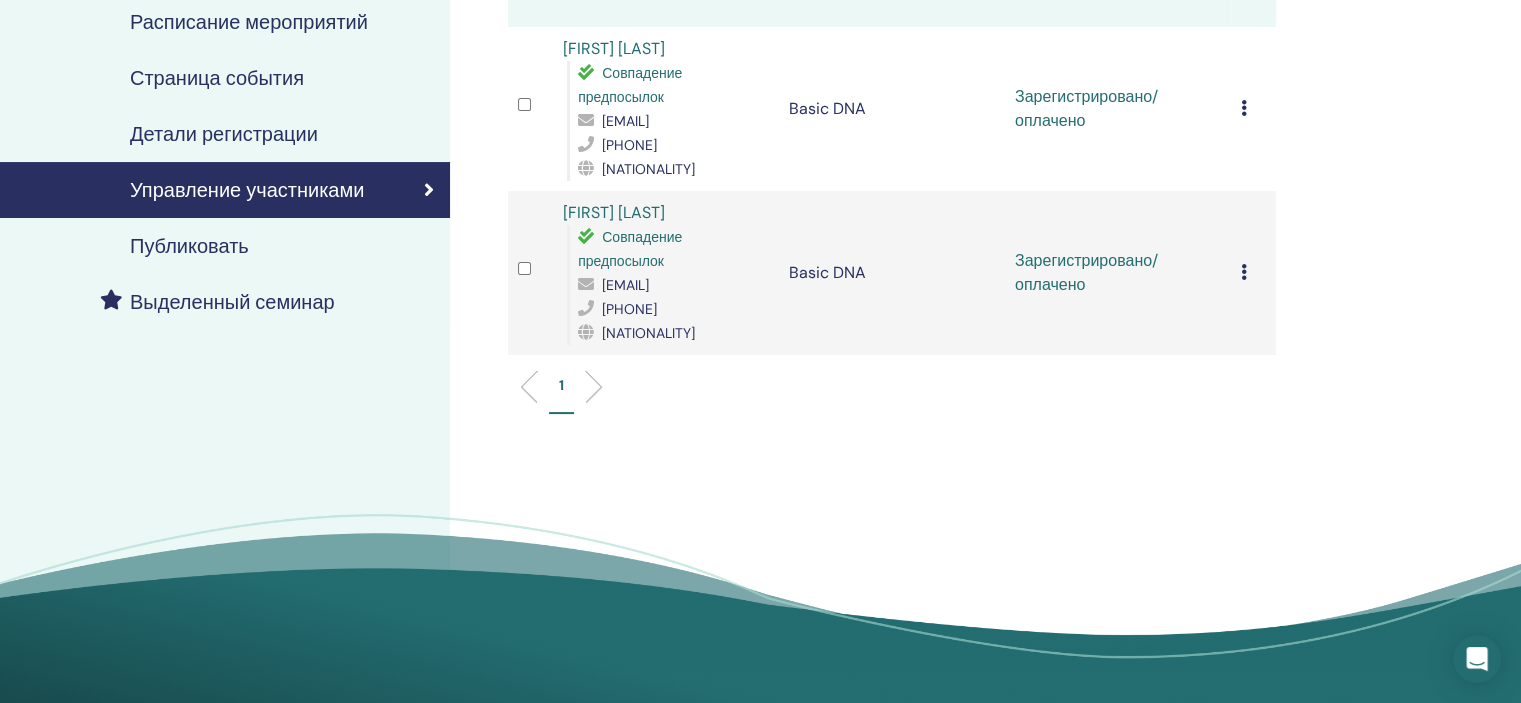 click on "Подписывайтесь на нашу новостную рассылку
Получайте регулярные обновления ThetaHealing!
Theta Healing" at bounding box center [760, 845] 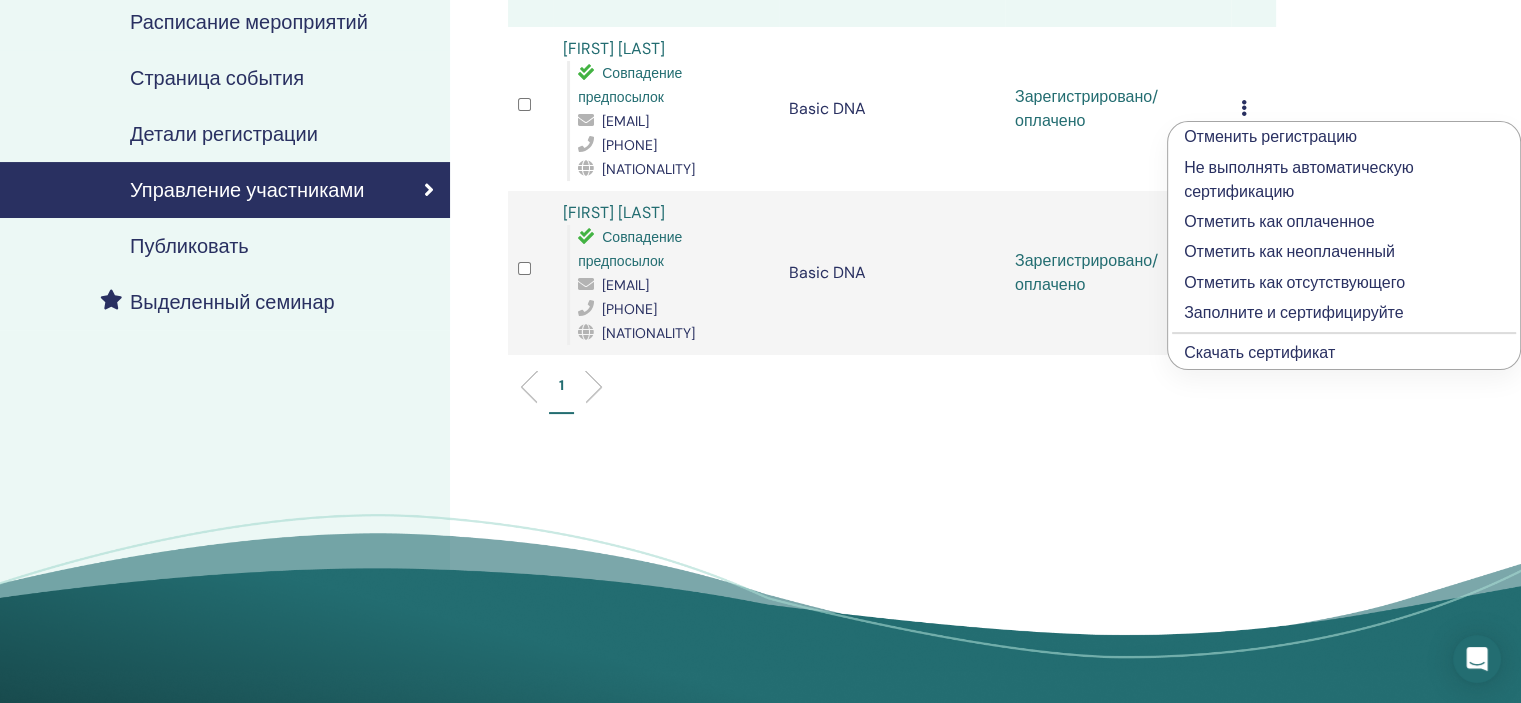 click on "Скачать сертификат" at bounding box center [1259, 352] 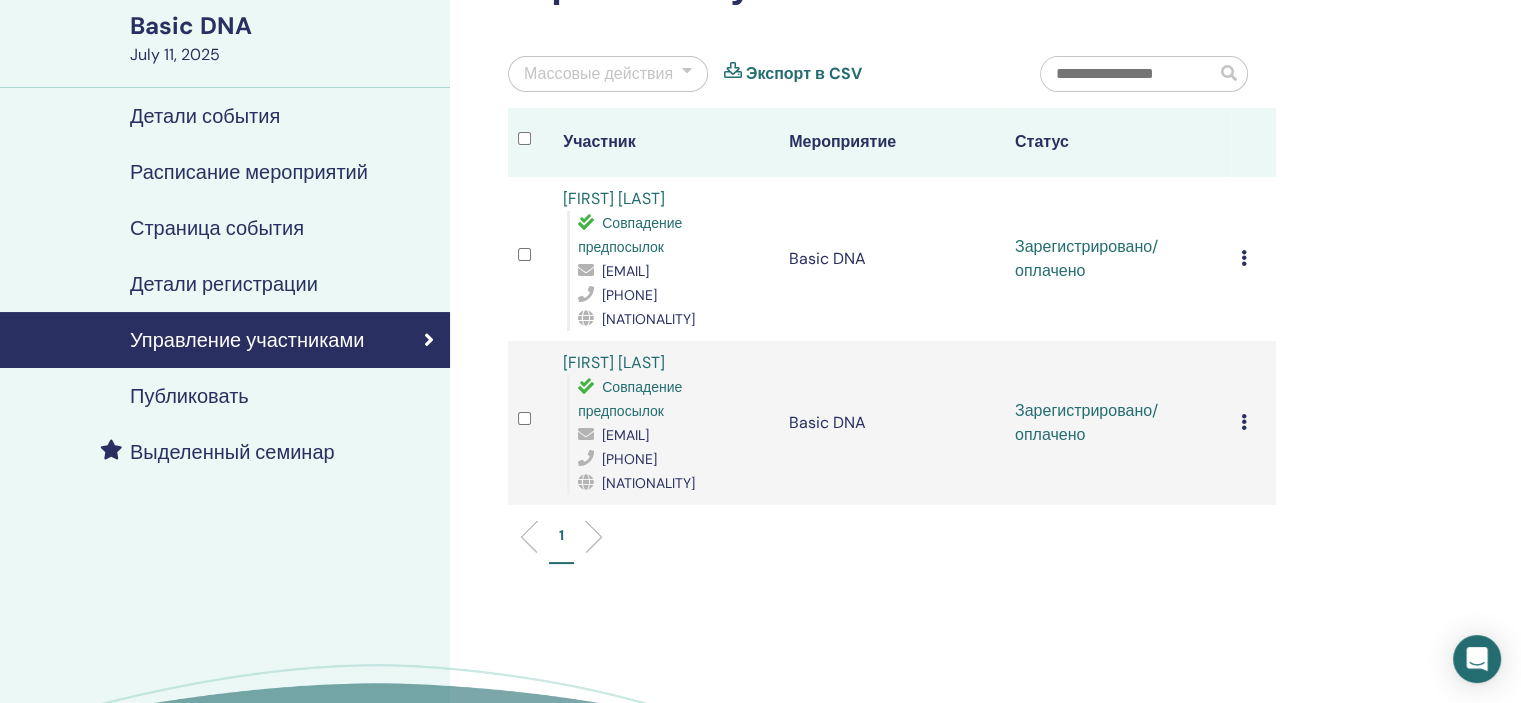 scroll, scrollTop: 0, scrollLeft: 0, axis: both 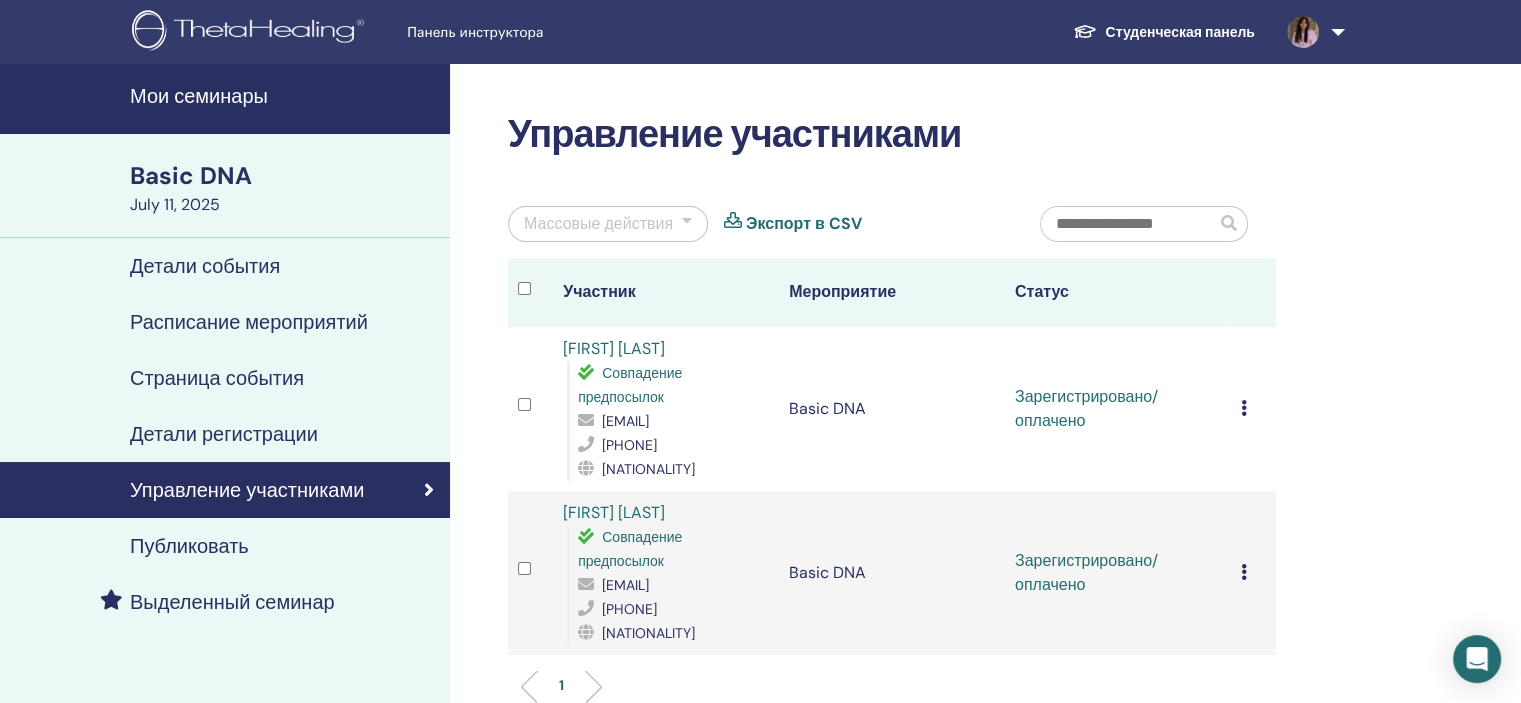 click at bounding box center (1244, 572) 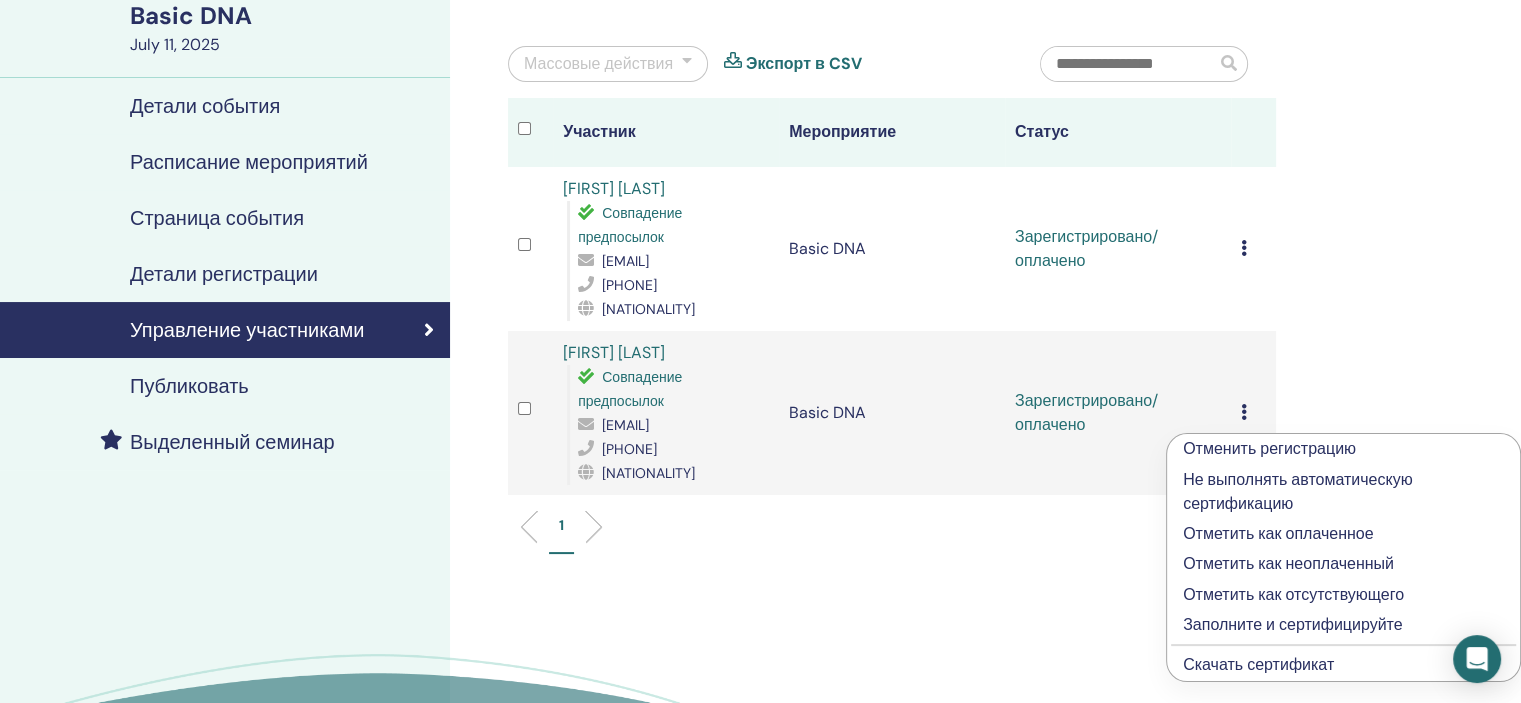 scroll, scrollTop: 400, scrollLeft: 0, axis: vertical 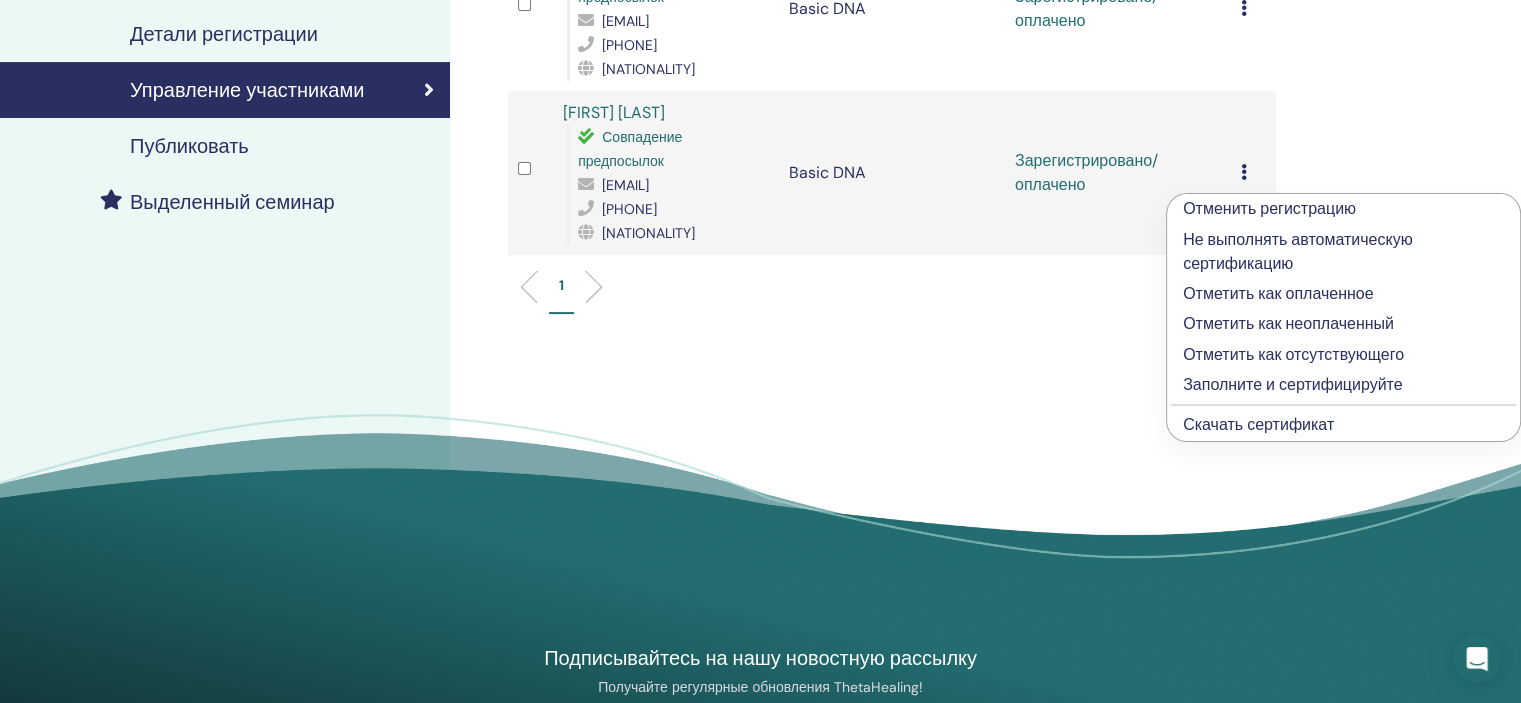 click on "Заполните и сертифицируйте" at bounding box center (1343, 385) 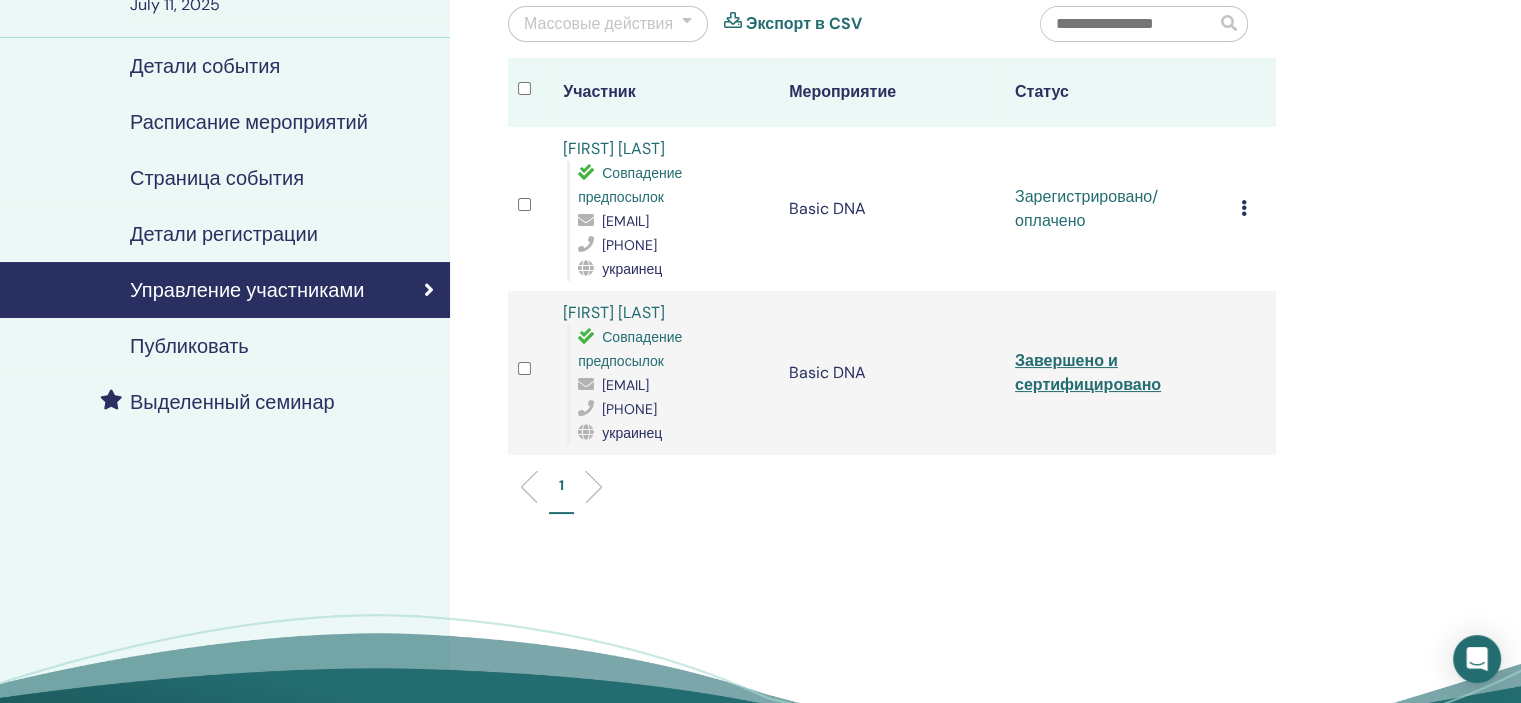 scroll, scrollTop: 100, scrollLeft: 0, axis: vertical 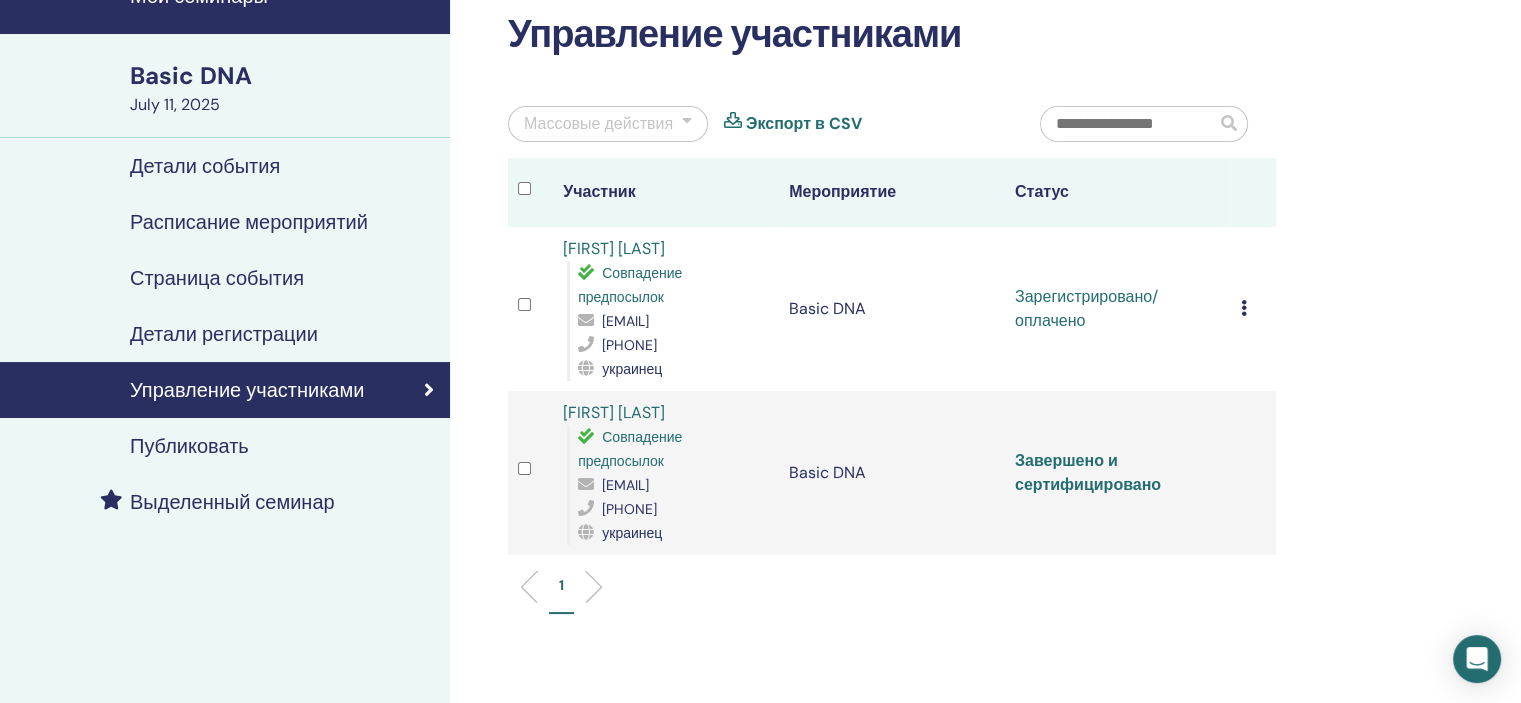 click on "Завершено и сертифицировано" at bounding box center (1088, 472) 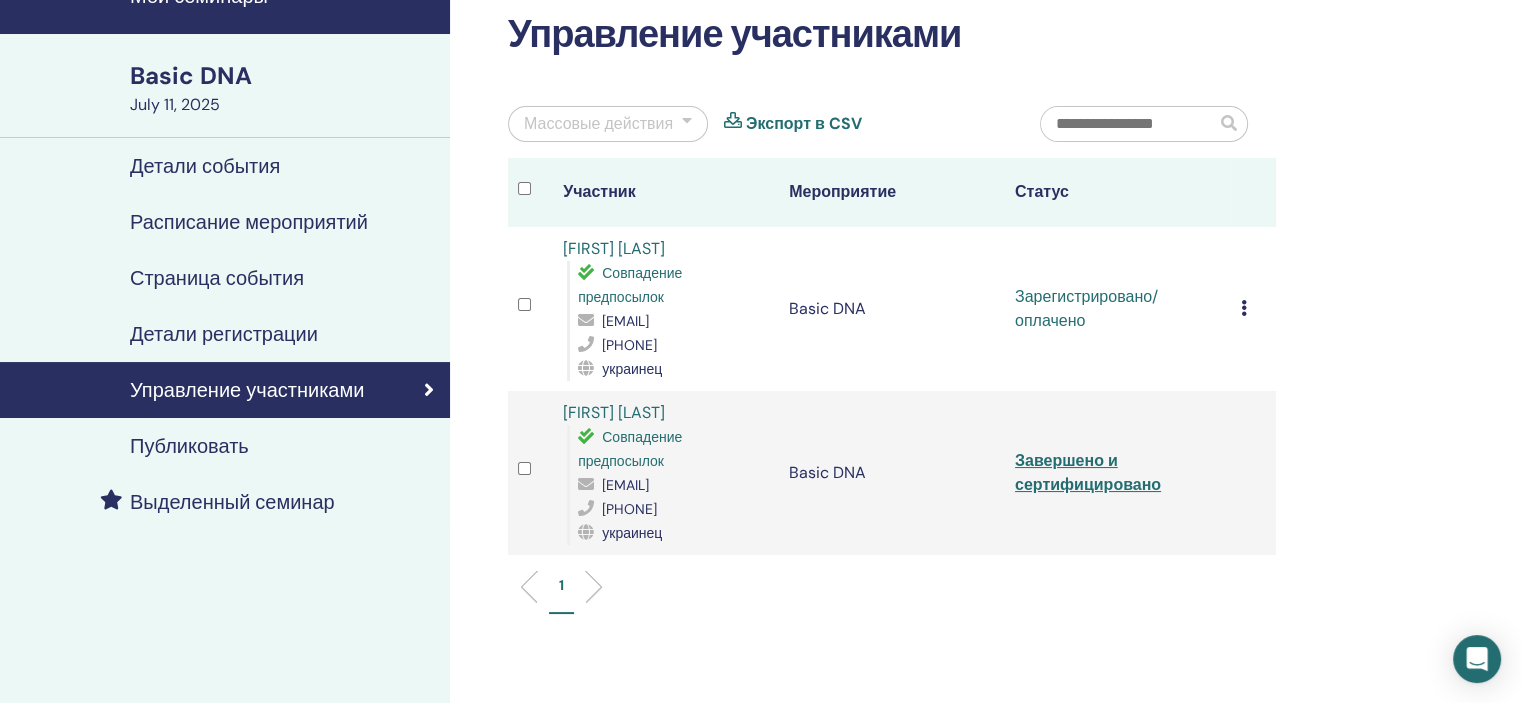 drag, startPoint x: 1457, startPoint y: 379, endPoint x: 1343, endPoint y: 378, distance: 114.00439 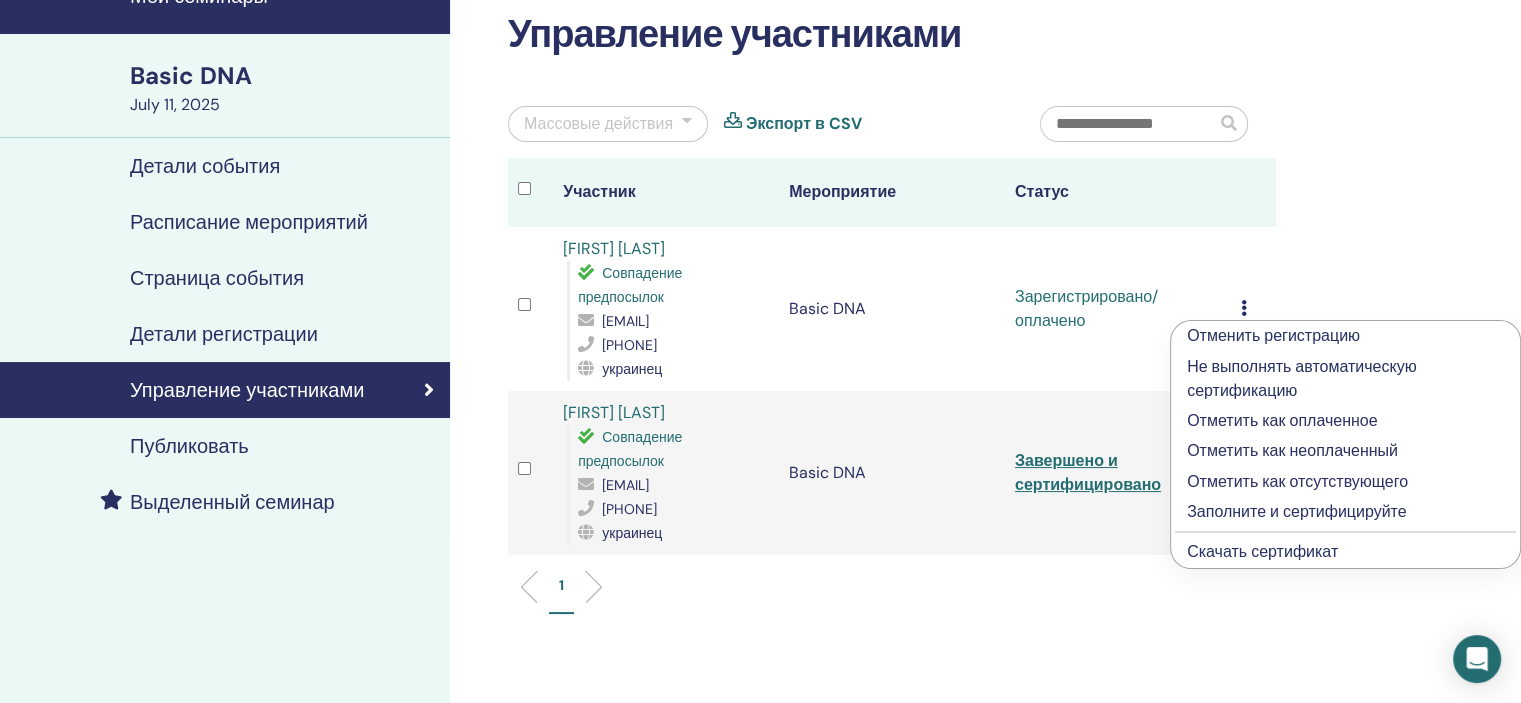 click on "Заполните и сертифицируйте" at bounding box center [1345, 512] 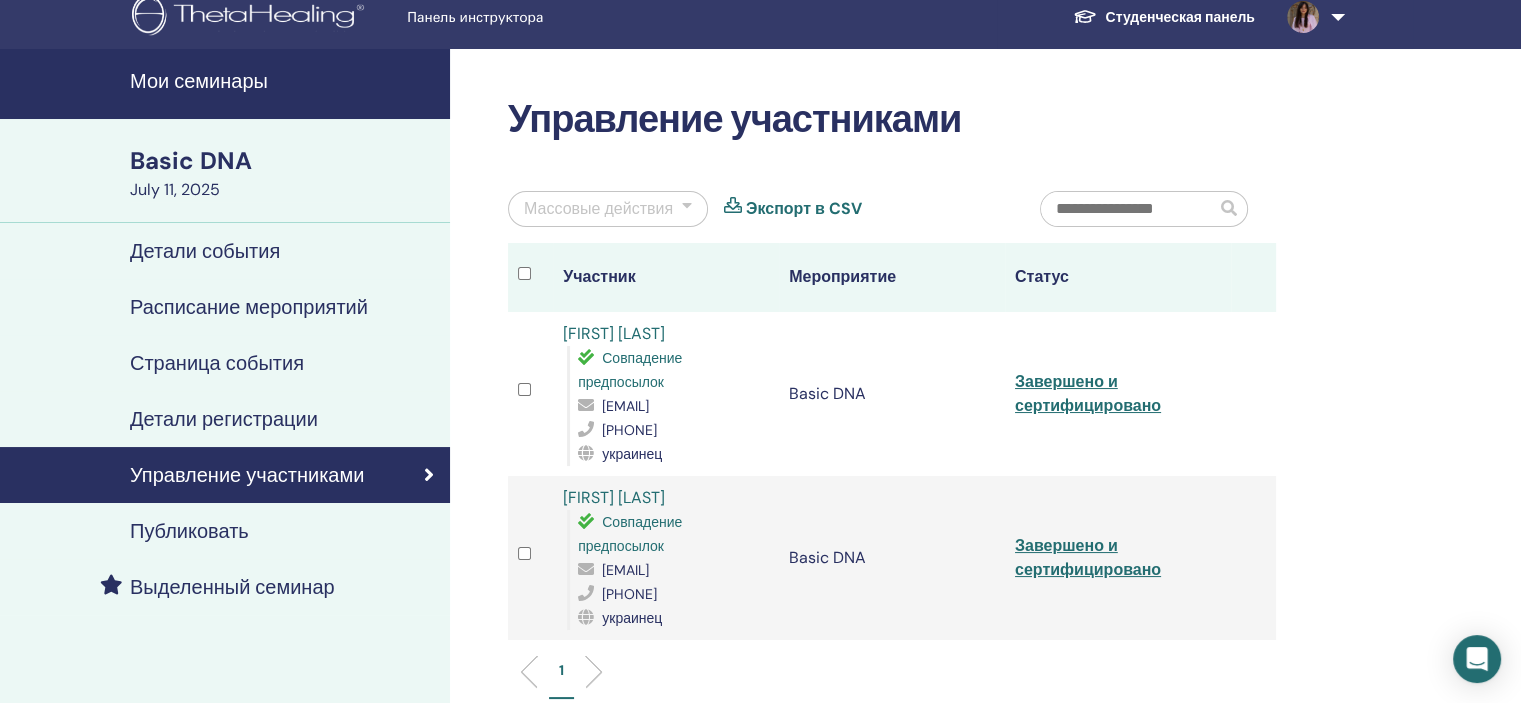 scroll, scrollTop: 0, scrollLeft: 0, axis: both 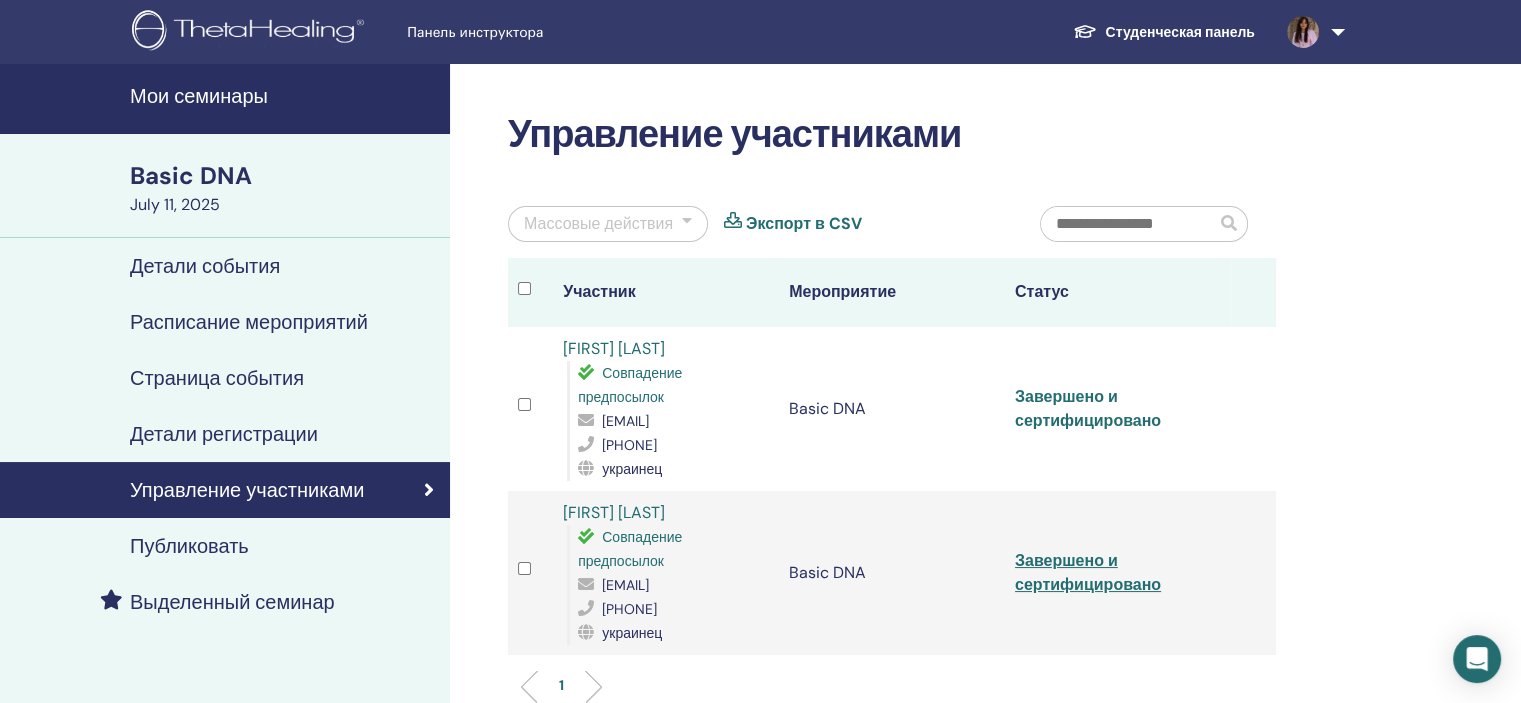 click on "Завершено и сертифицировано" at bounding box center [1088, 408] 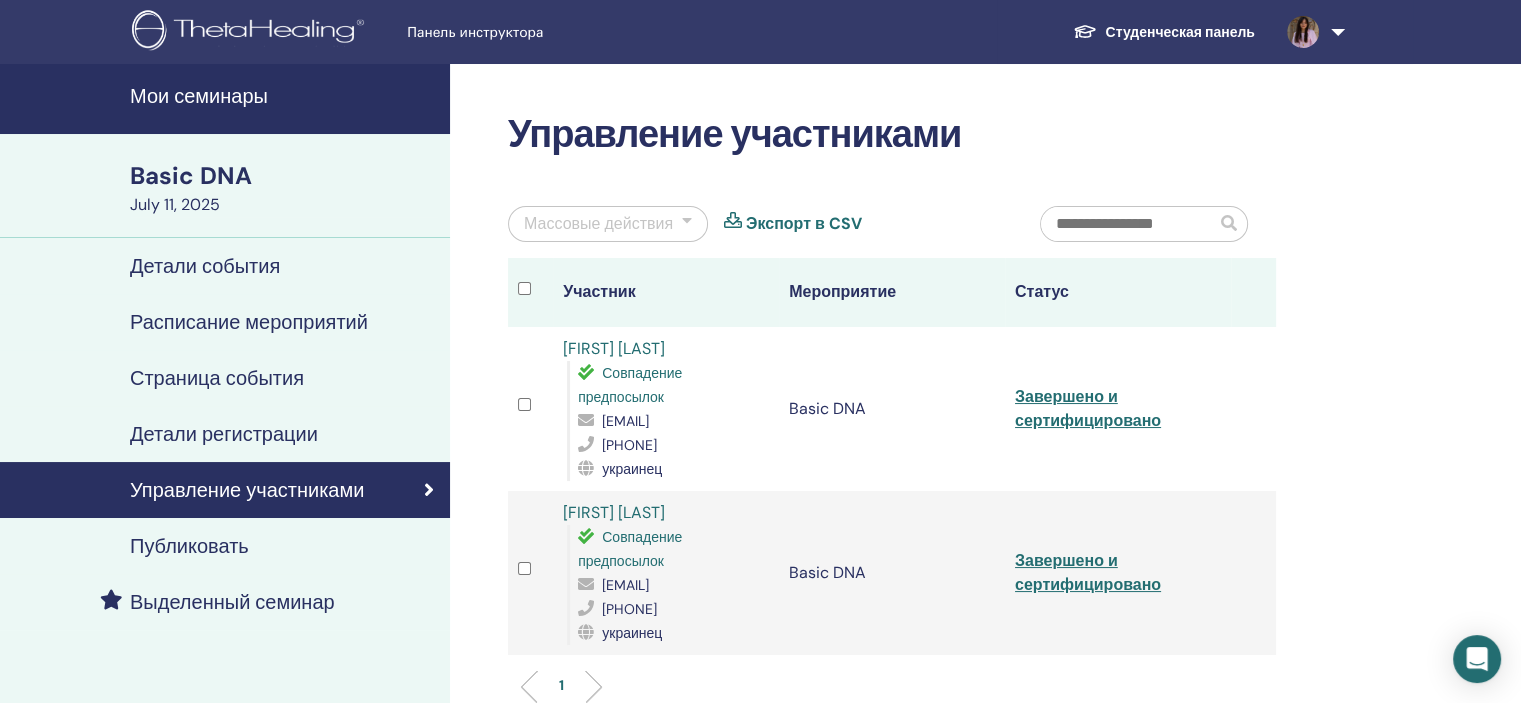 click on "Управление участниками" at bounding box center (247, 490) 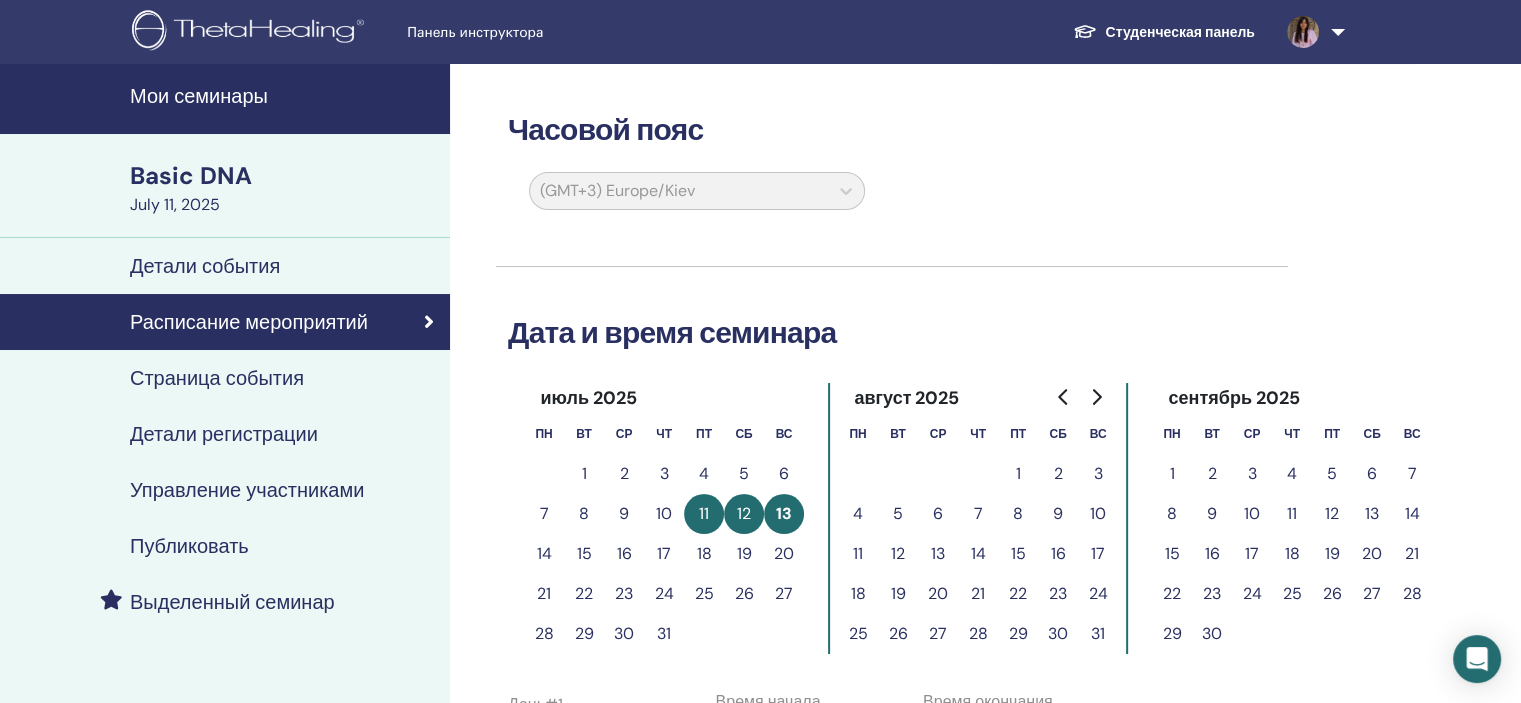 click on "Управление участниками" at bounding box center [247, 490] 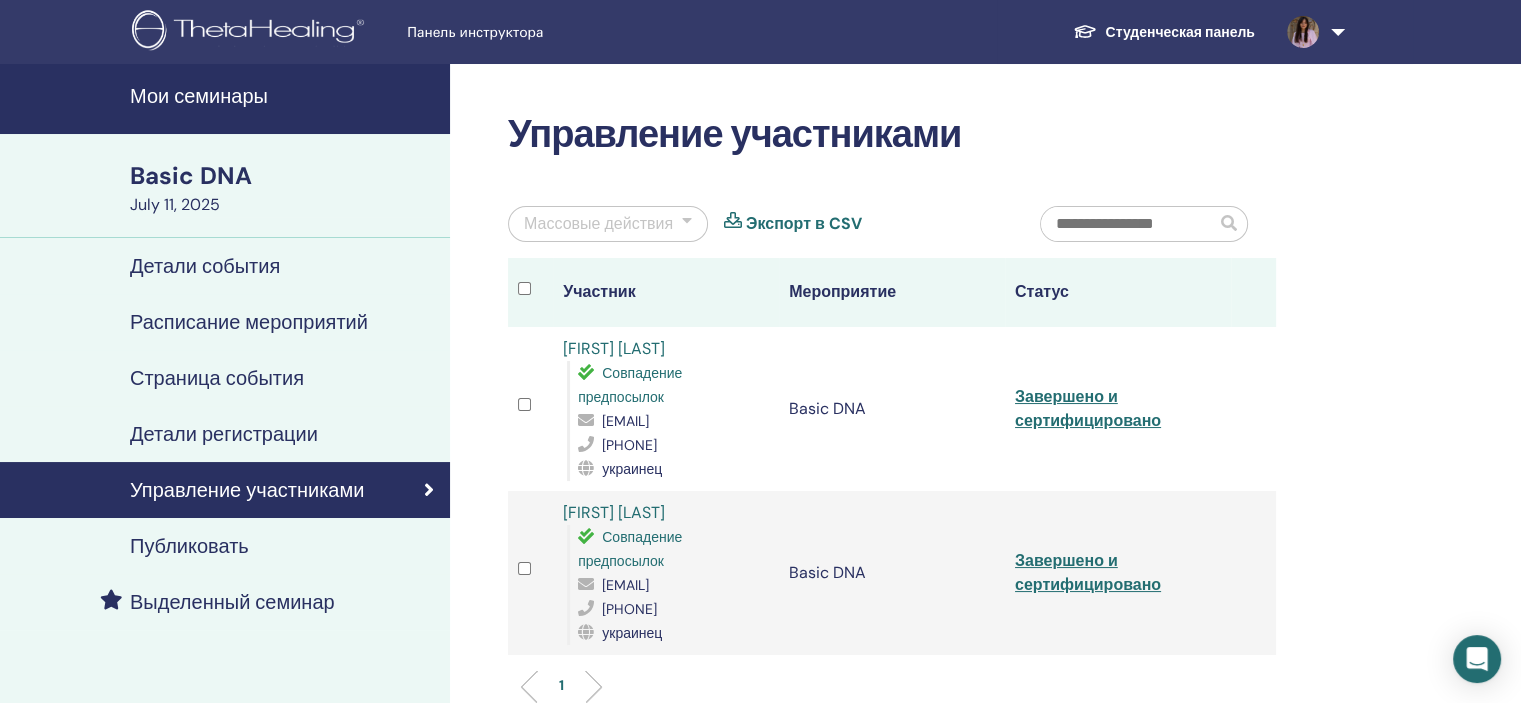 click on "Alona Afanasieva" at bounding box center [614, 348] 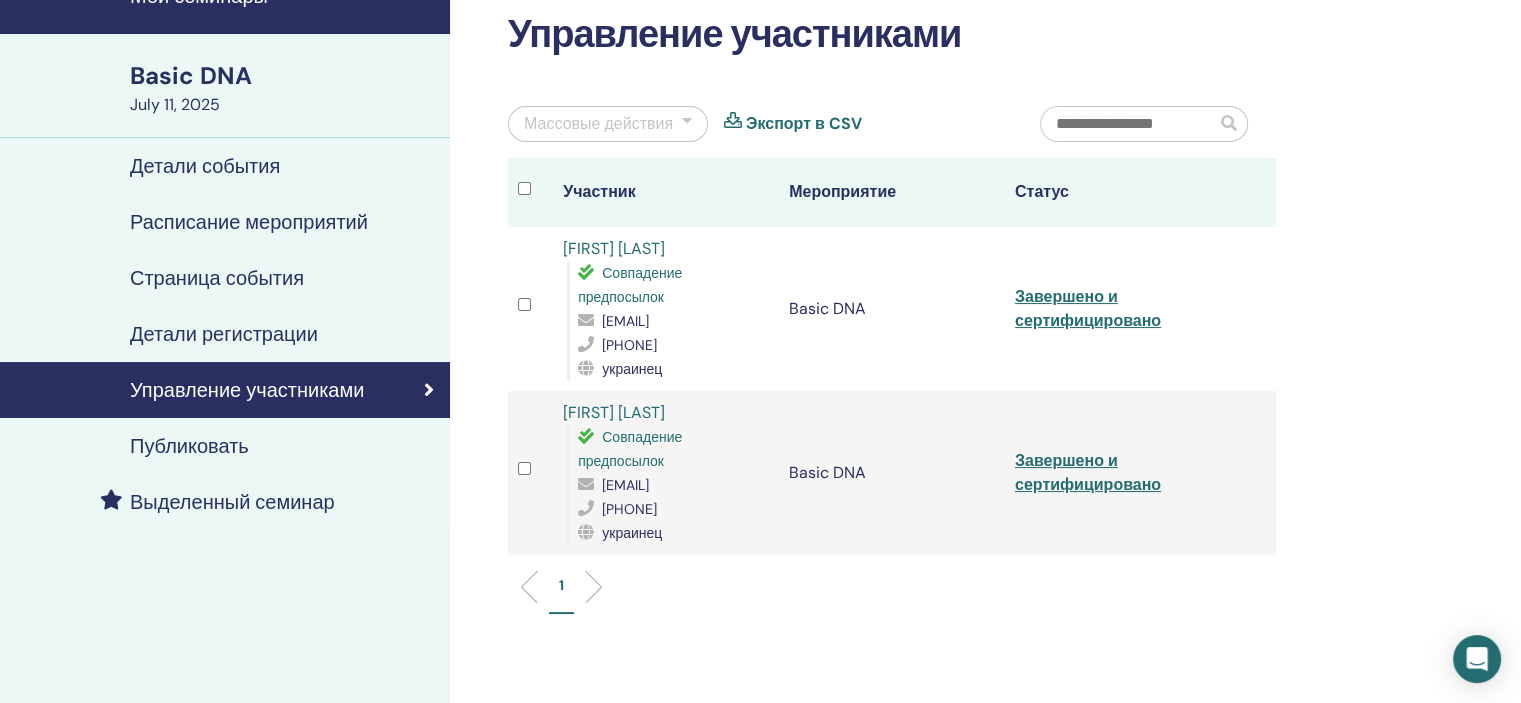 click on "Управление участниками Массовые действия Экспорт в CSV Участник Мероприятие Статус Alona Afanasieva Совпадение предпосылок afanasevaalena57@gmail.com +380634330768 украинец Basic DNA Завершено и сертифицировано Kateryna Osadcha Совпадение предпосылок osad4akatia@gmail.com +380661913301 украинец Basic DNA Завершено и сертифицировано 1" at bounding box center [957, 439] 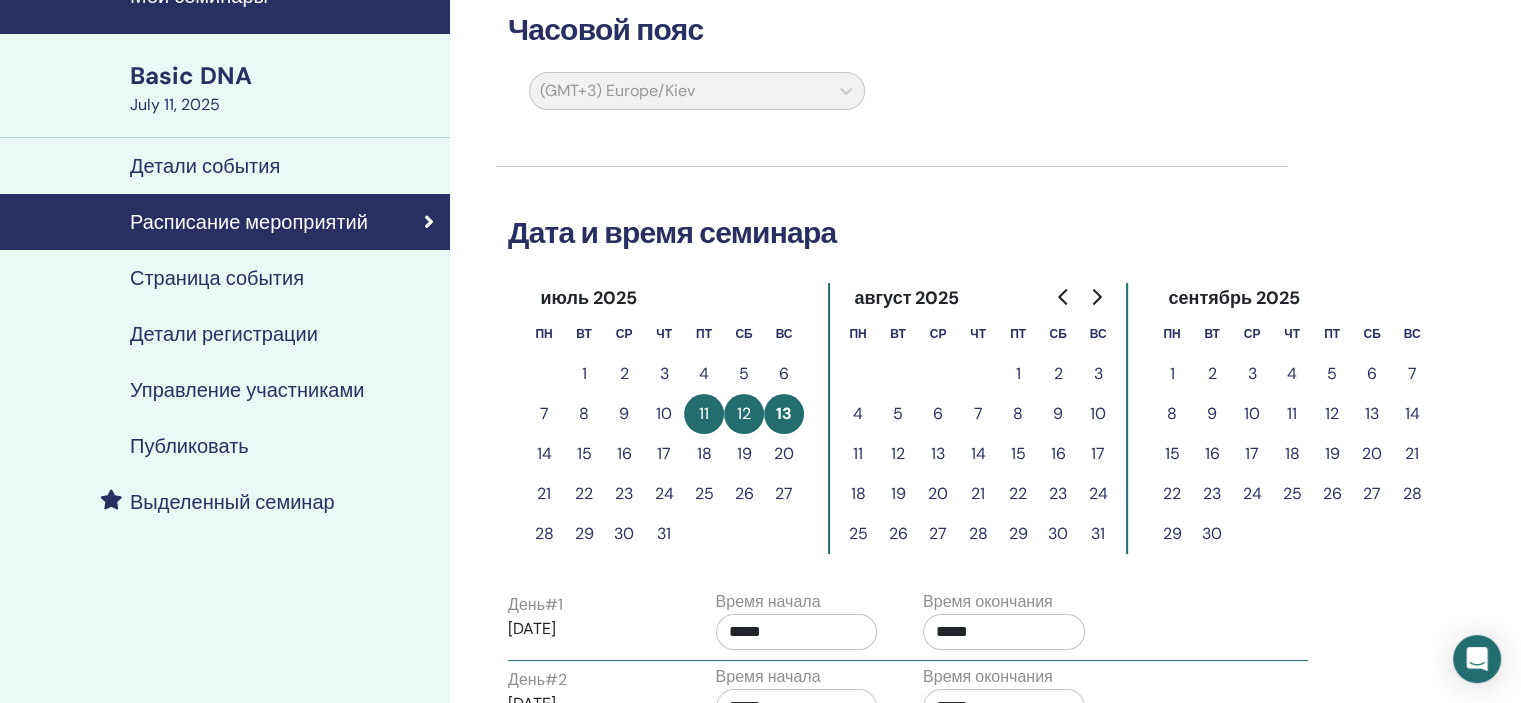 click on "Детали события" at bounding box center [225, 166] 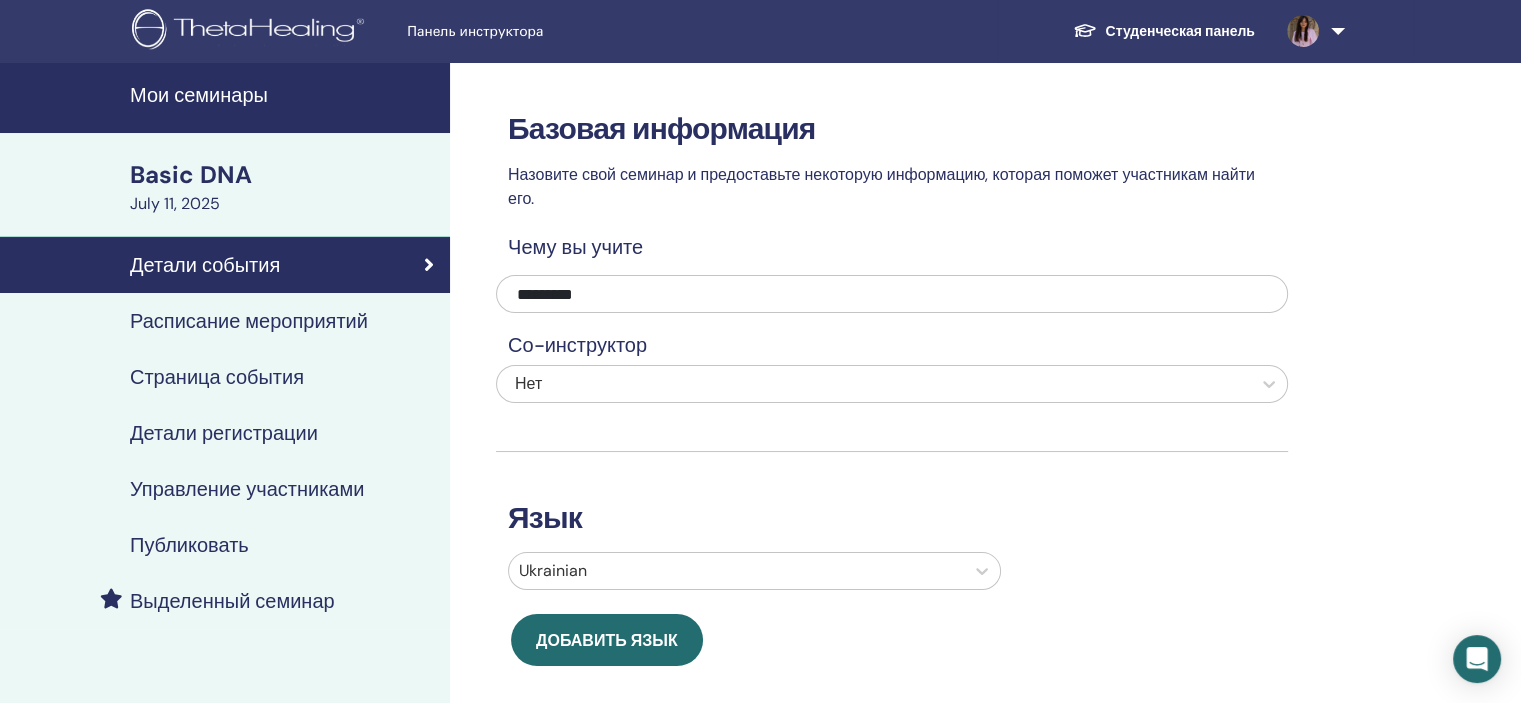 scroll, scrollTop: 0, scrollLeft: 0, axis: both 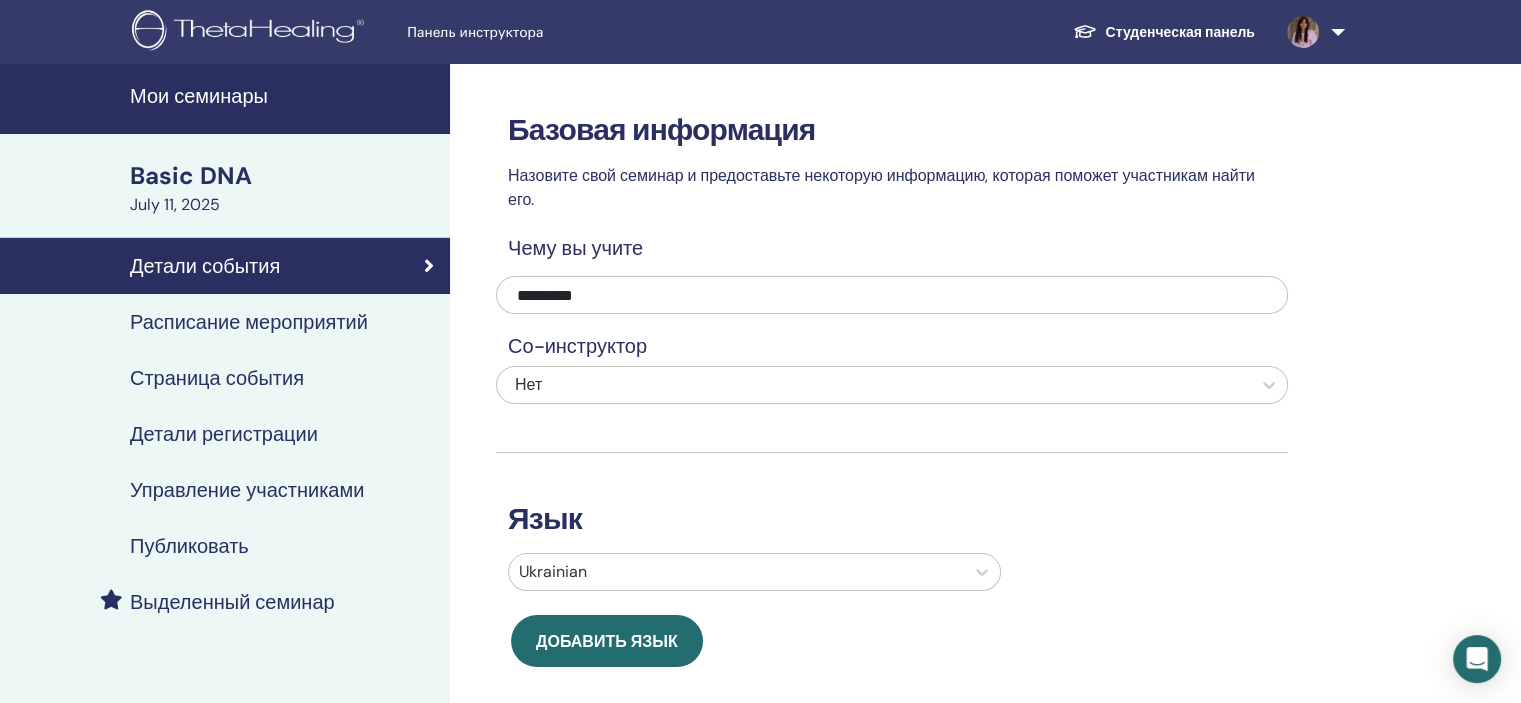 click on "Страница события" at bounding box center (225, 378) 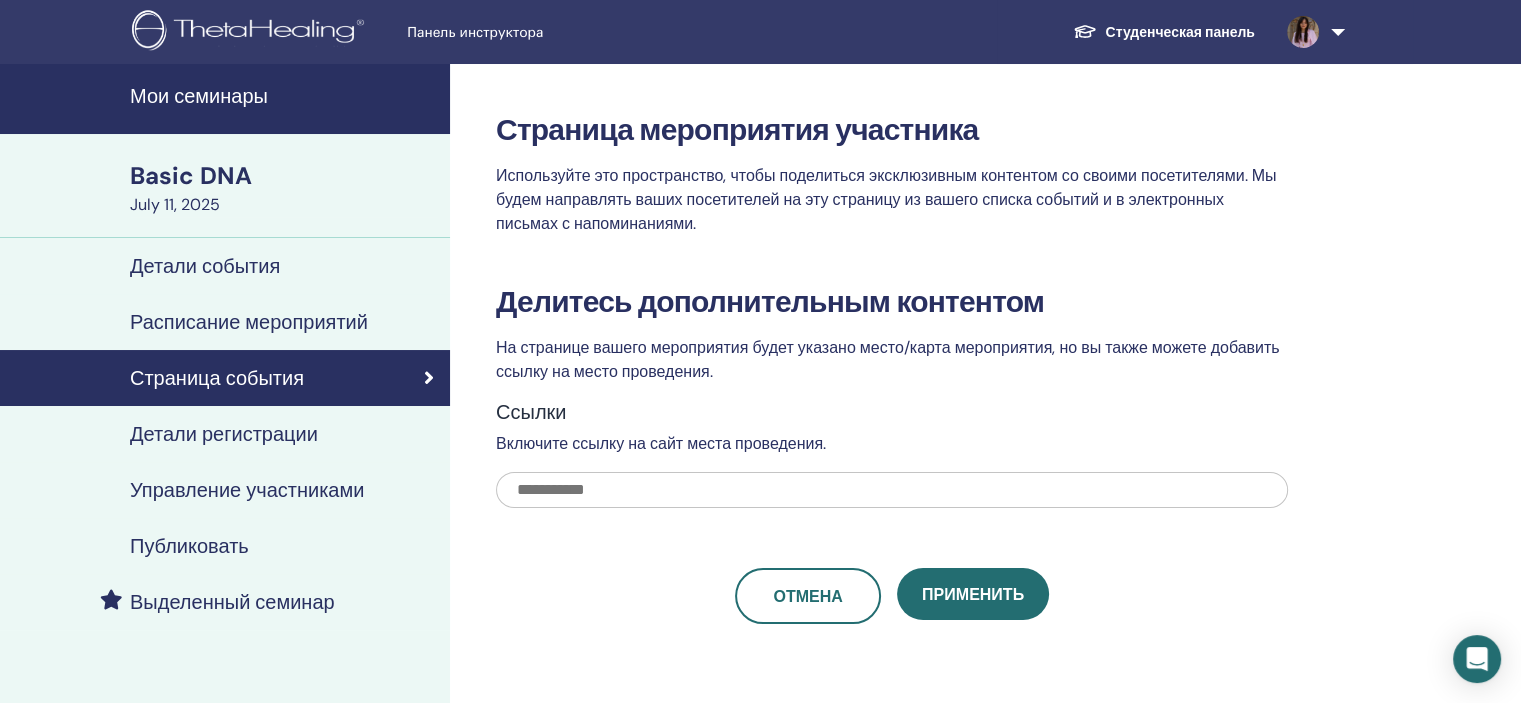 click on "Детали регистрации" at bounding box center [224, 434] 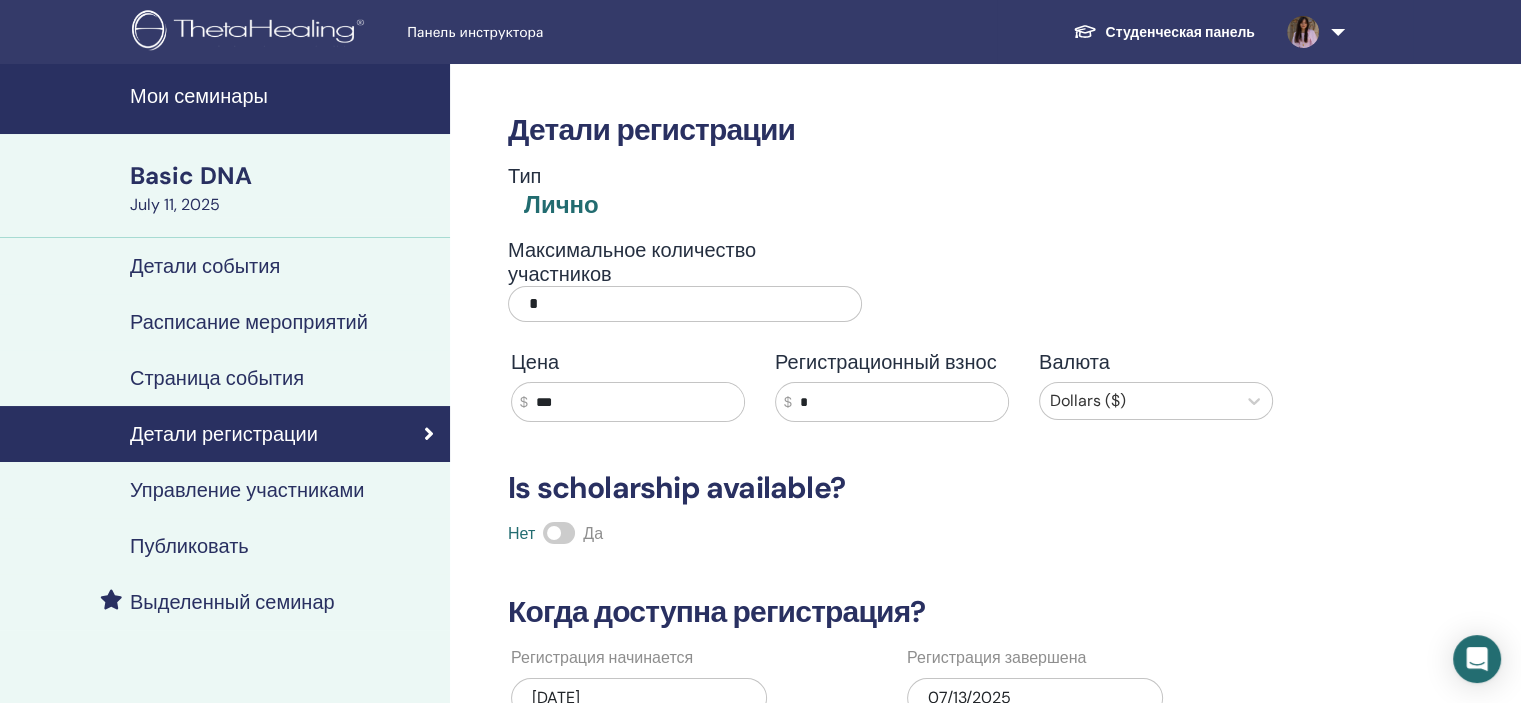 click on "Управление участниками" at bounding box center [247, 490] 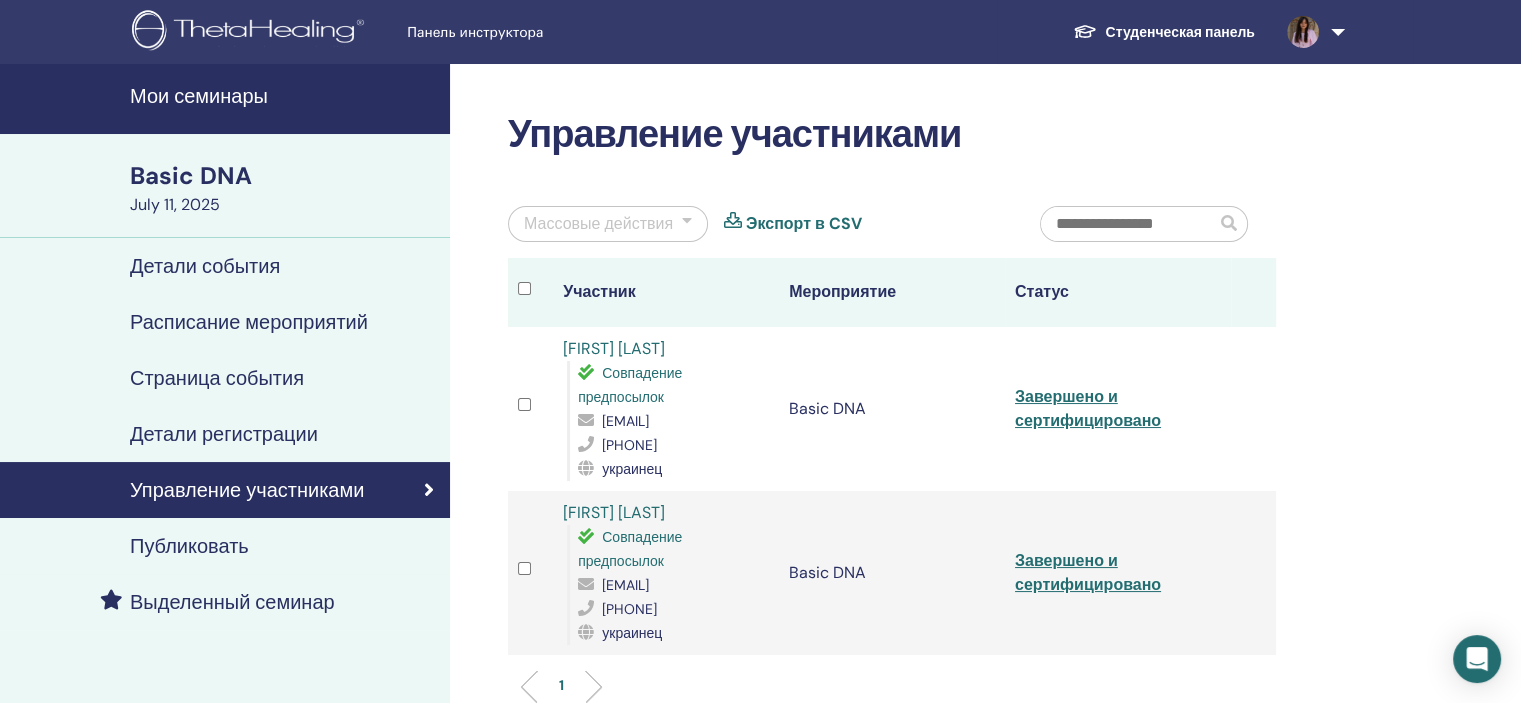 click on "Публиковать" at bounding box center [189, 546] 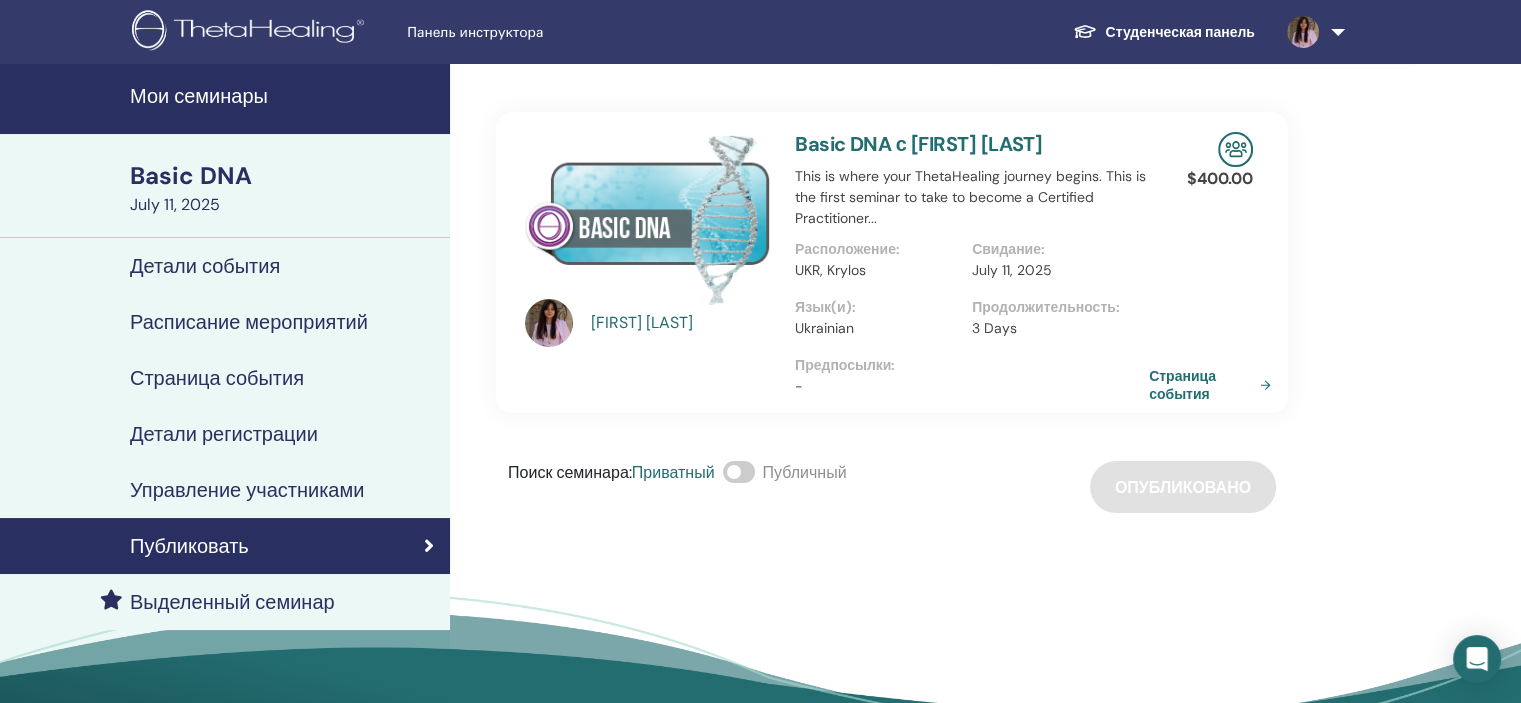 click on "Мои семинары" at bounding box center [225, 99] 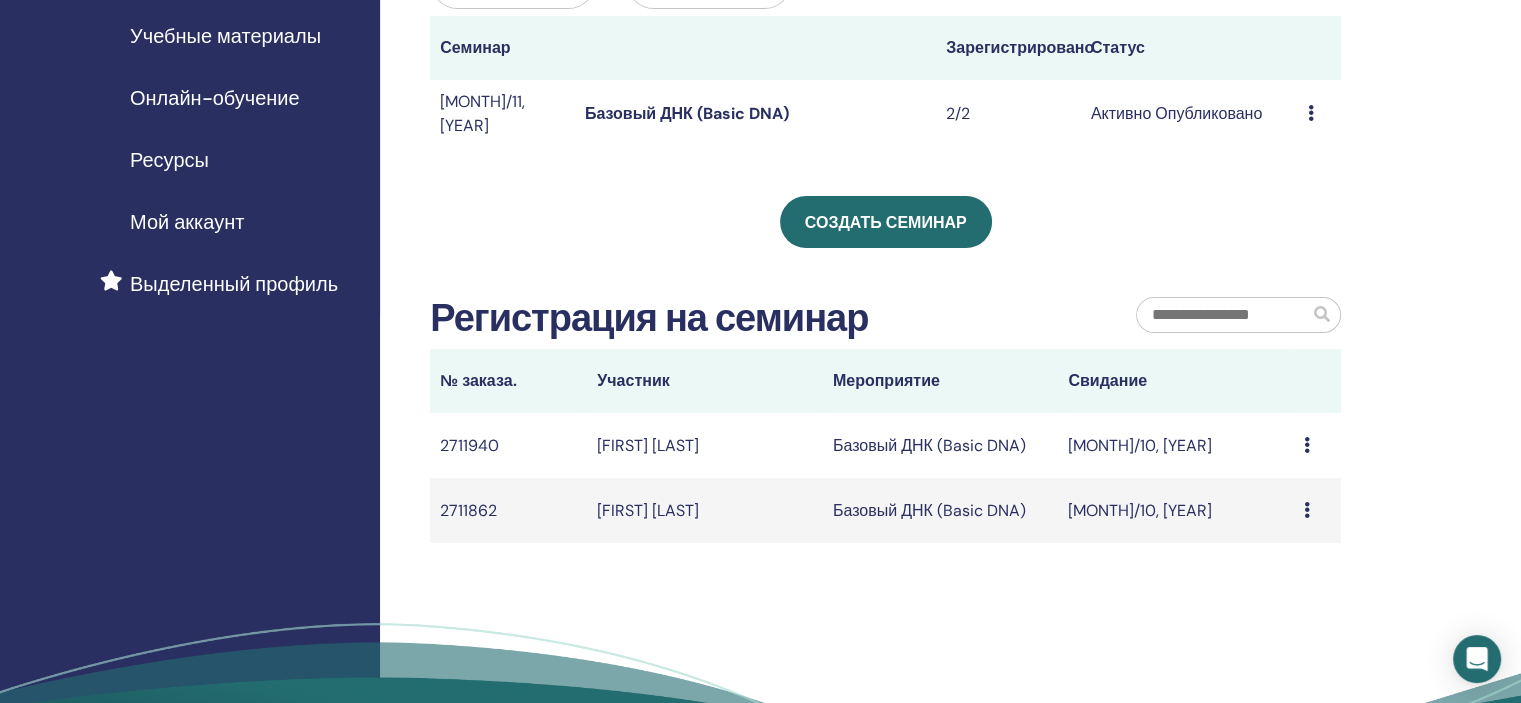 scroll, scrollTop: 300, scrollLeft: 0, axis: vertical 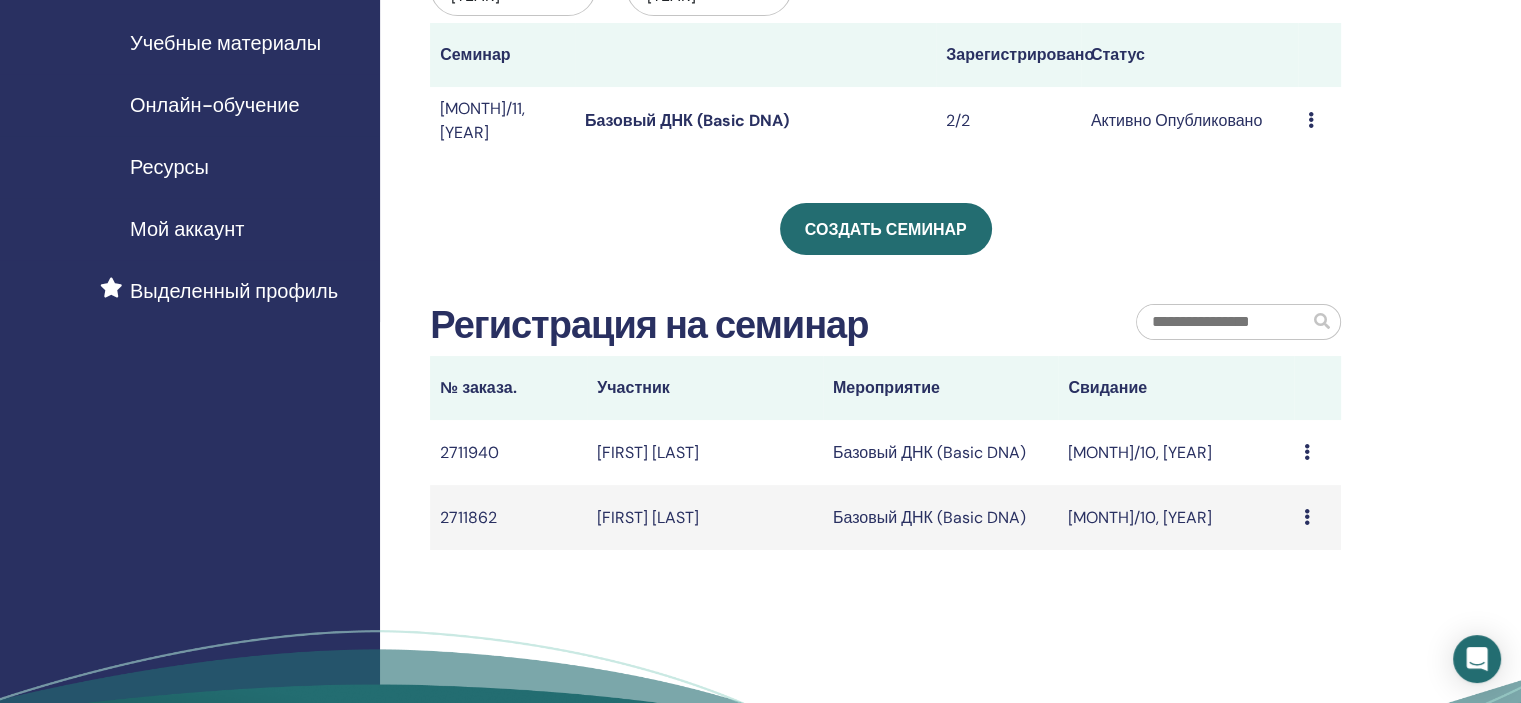 click at bounding box center [1307, 452] 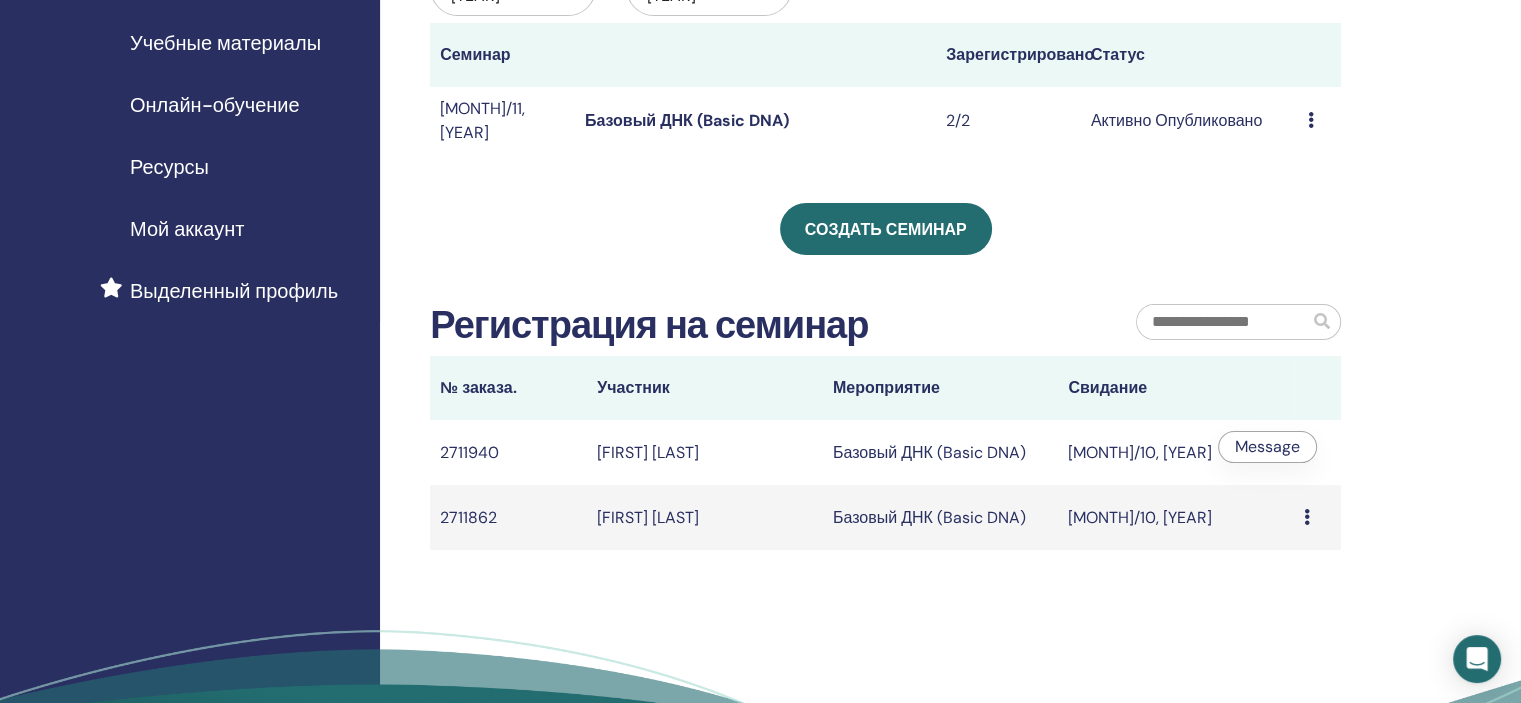 click on "Мои семинары Вы можете настроить фильтр, чтобы просмотреть предстоящие семинары за пределами следующих 3 месяцев или просмотреть семинары, прошедшие более 3 месяцев назад. Не раньше, чем [MONTH]/13, [YEAR] Не после [MONTH]/13, [YEAR] Тип курса Любой тип Статус семинара Любой статус Семинар Зарегистрировано Статус [MONTH]/11, [YEAR] Базовый ДНК (Basic DNA) 2/2 Активно Опубликовано Предварительный просмотр Редактировать Участники Отмена Создать семинар Регистрация на семинар № заказа. Участник Мероприятие Свидание 2711940 [FIRST] [LAST] Базовый ДНК (Basic DNA) [MONTH]/10, [YEAR] Message 2711862 Message" at bounding box center (950, 297) 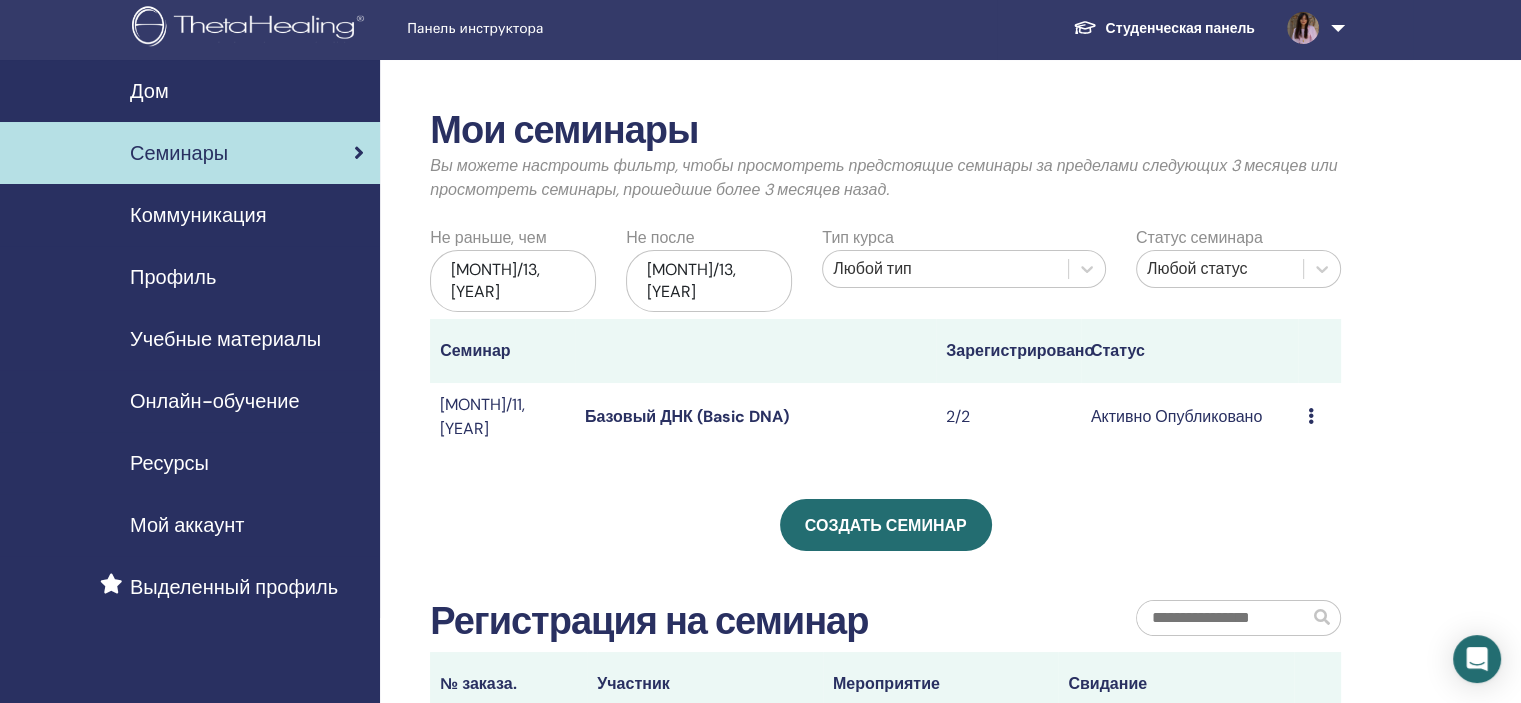 scroll, scrollTop: 0, scrollLeft: 0, axis: both 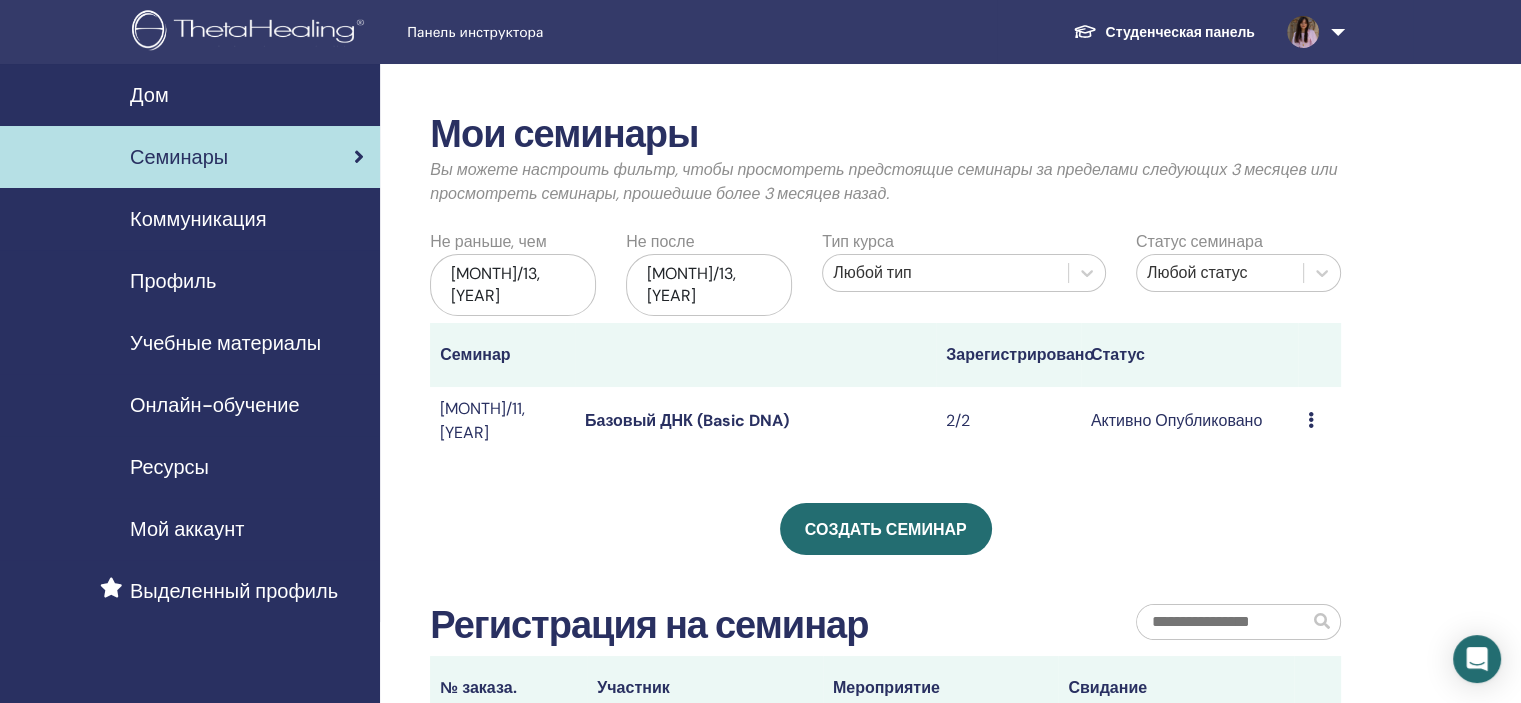 click on "Предварительный просмотр Редактировать Участники Отмена" at bounding box center [1319, 421] 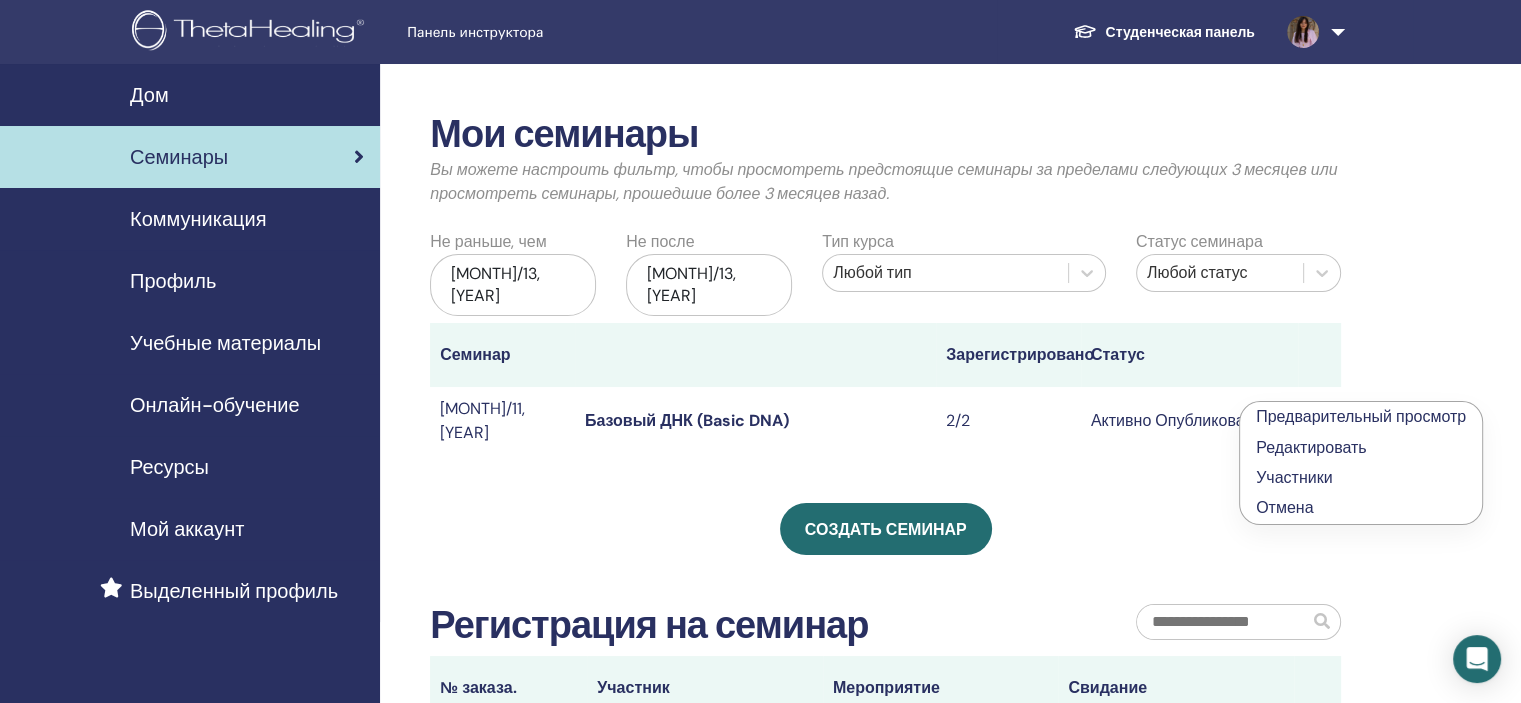 click on "Предварительный просмотр" at bounding box center [1361, 416] 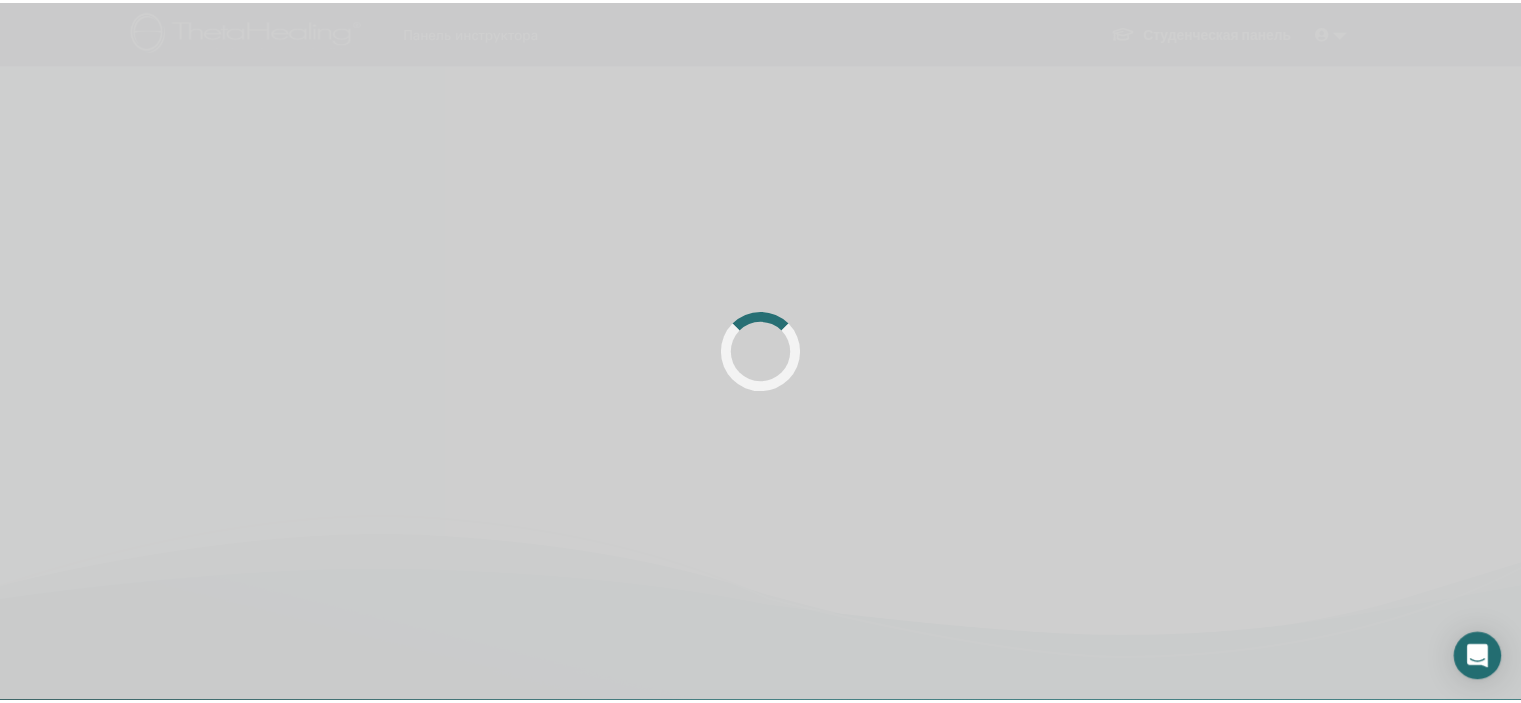 scroll, scrollTop: 0, scrollLeft: 0, axis: both 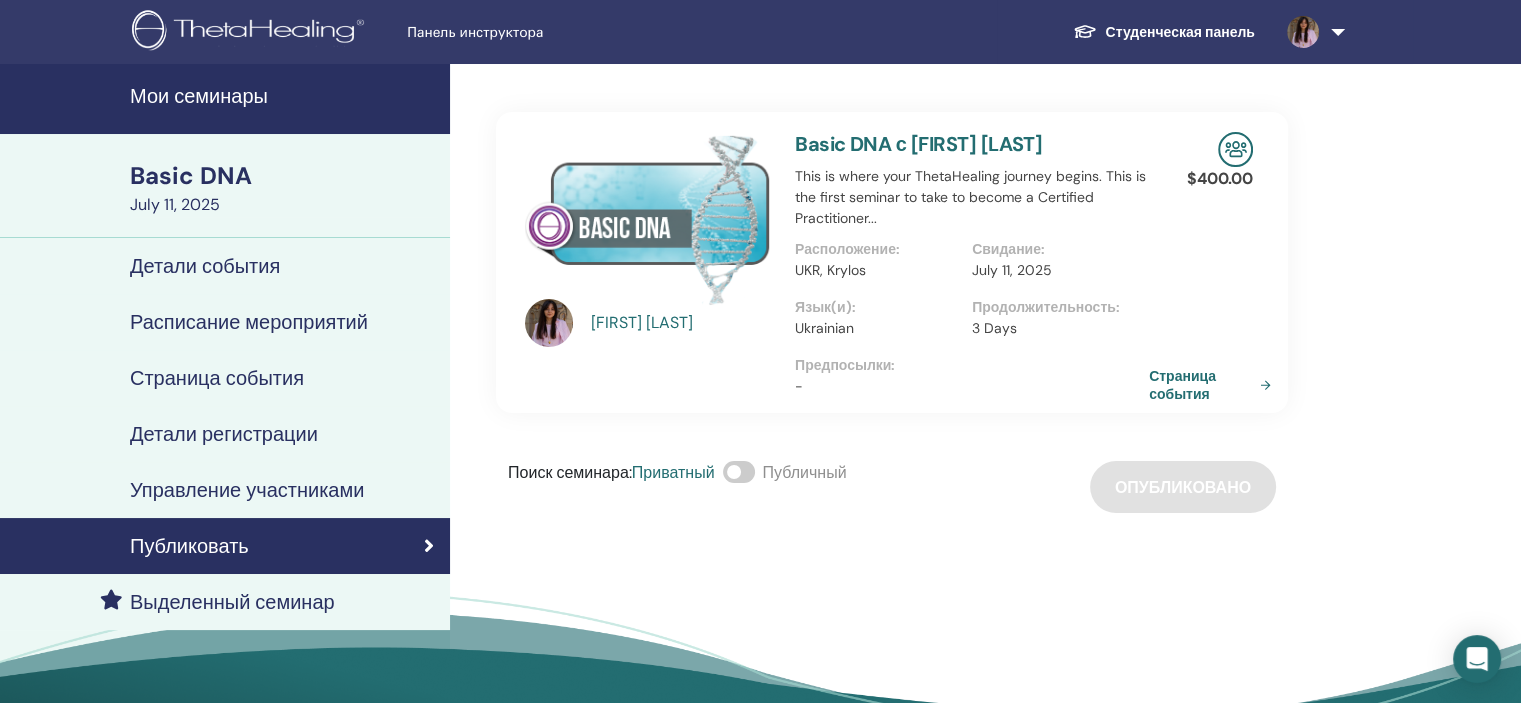 click on "Публиковать" at bounding box center (225, 546) 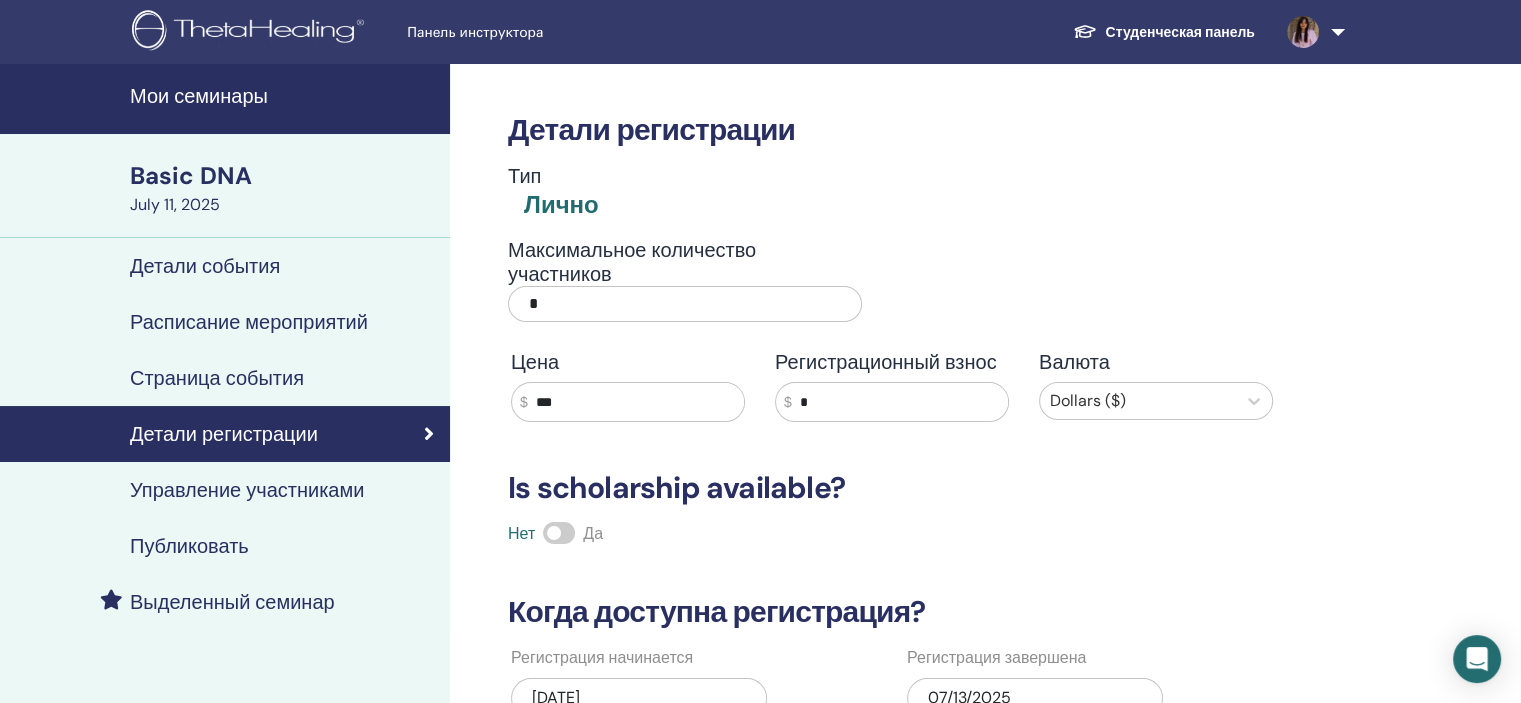 click on "Страница события" at bounding box center (217, 378) 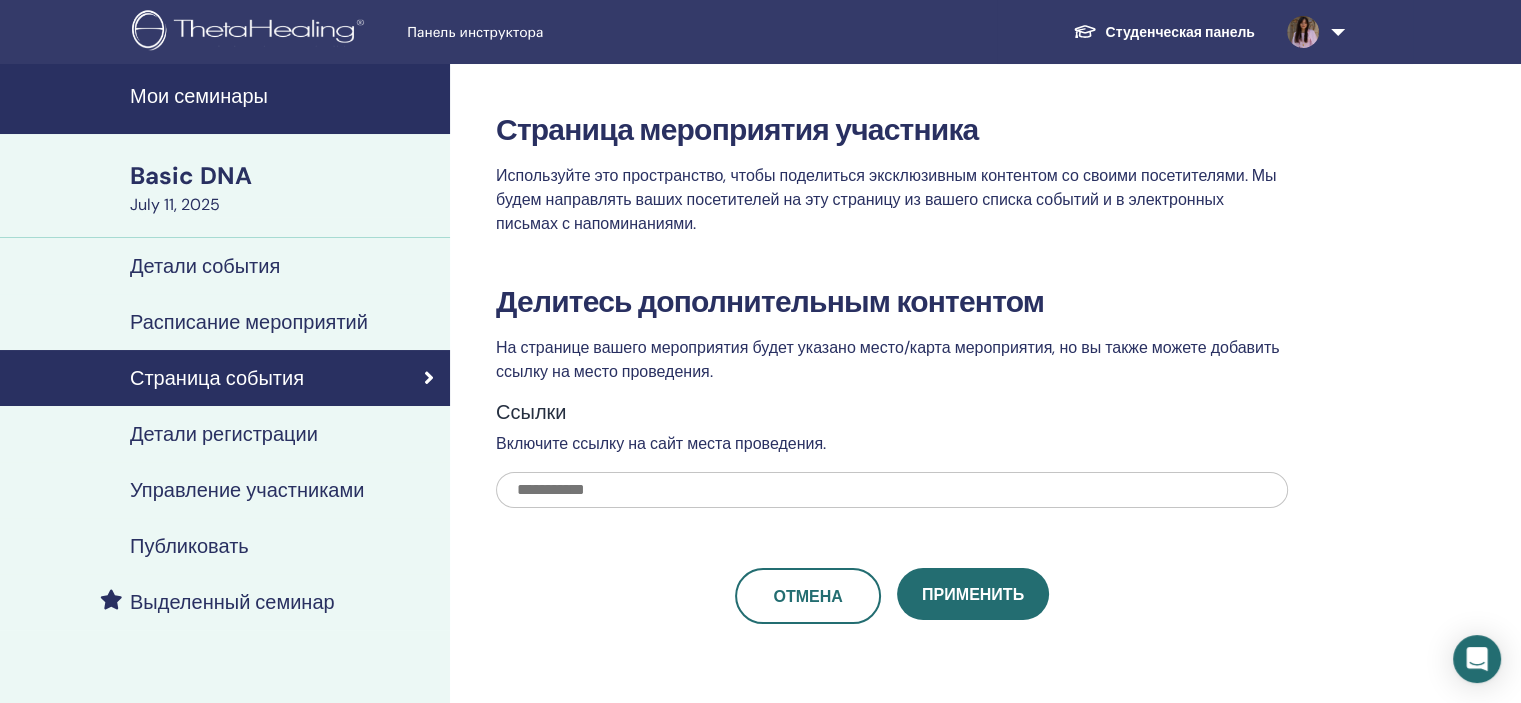 click on "Мои семинары" at bounding box center (284, 96) 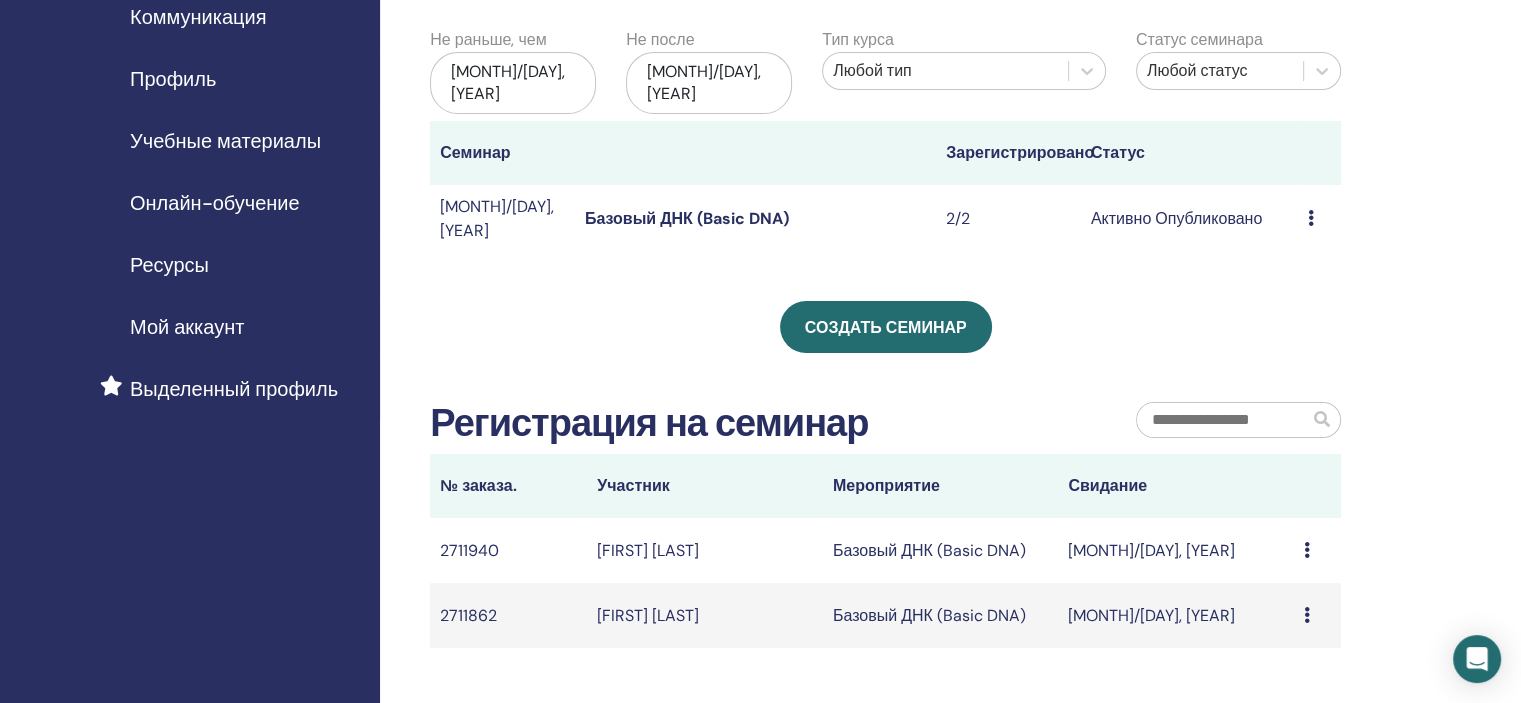 scroll, scrollTop: 0, scrollLeft: 0, axis: both 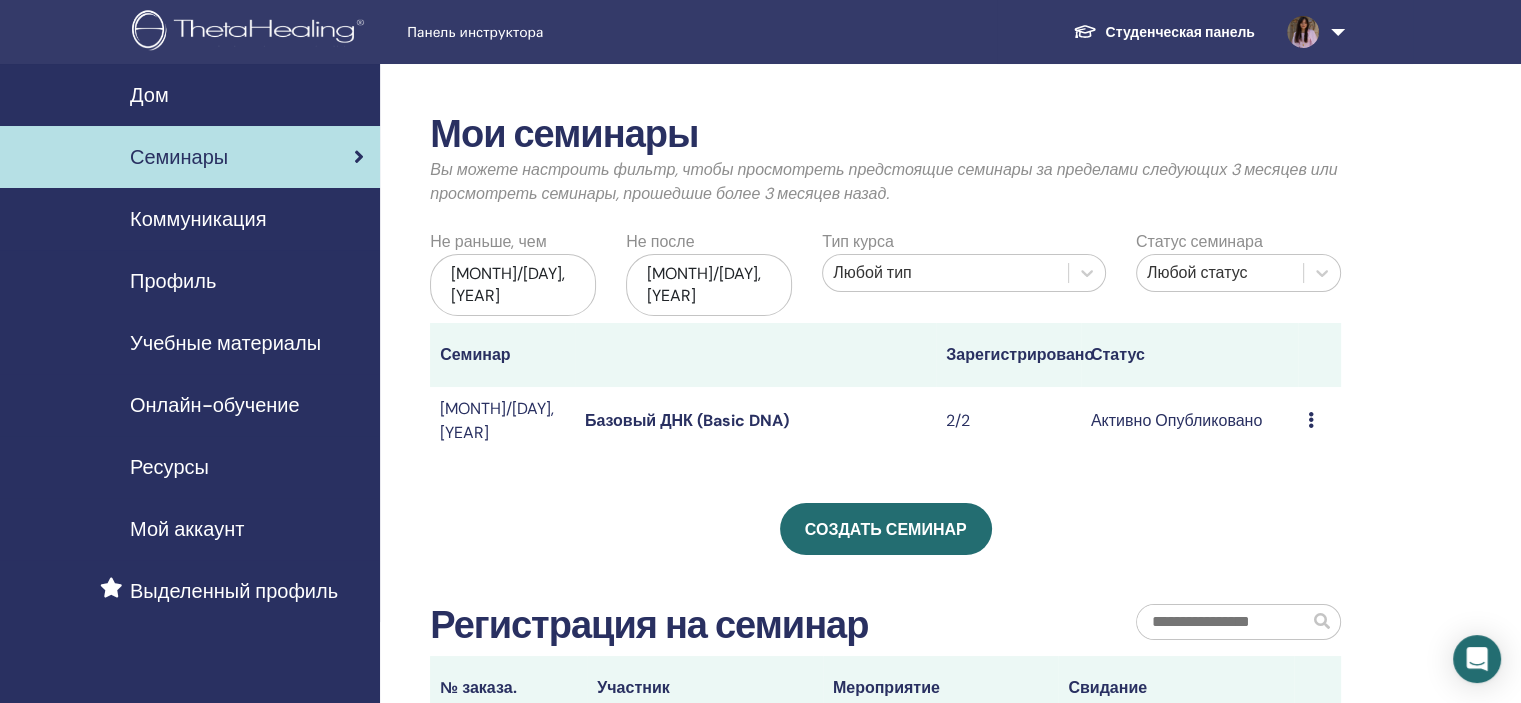 click on "Создать семинар" at bounding box center [885, 529] 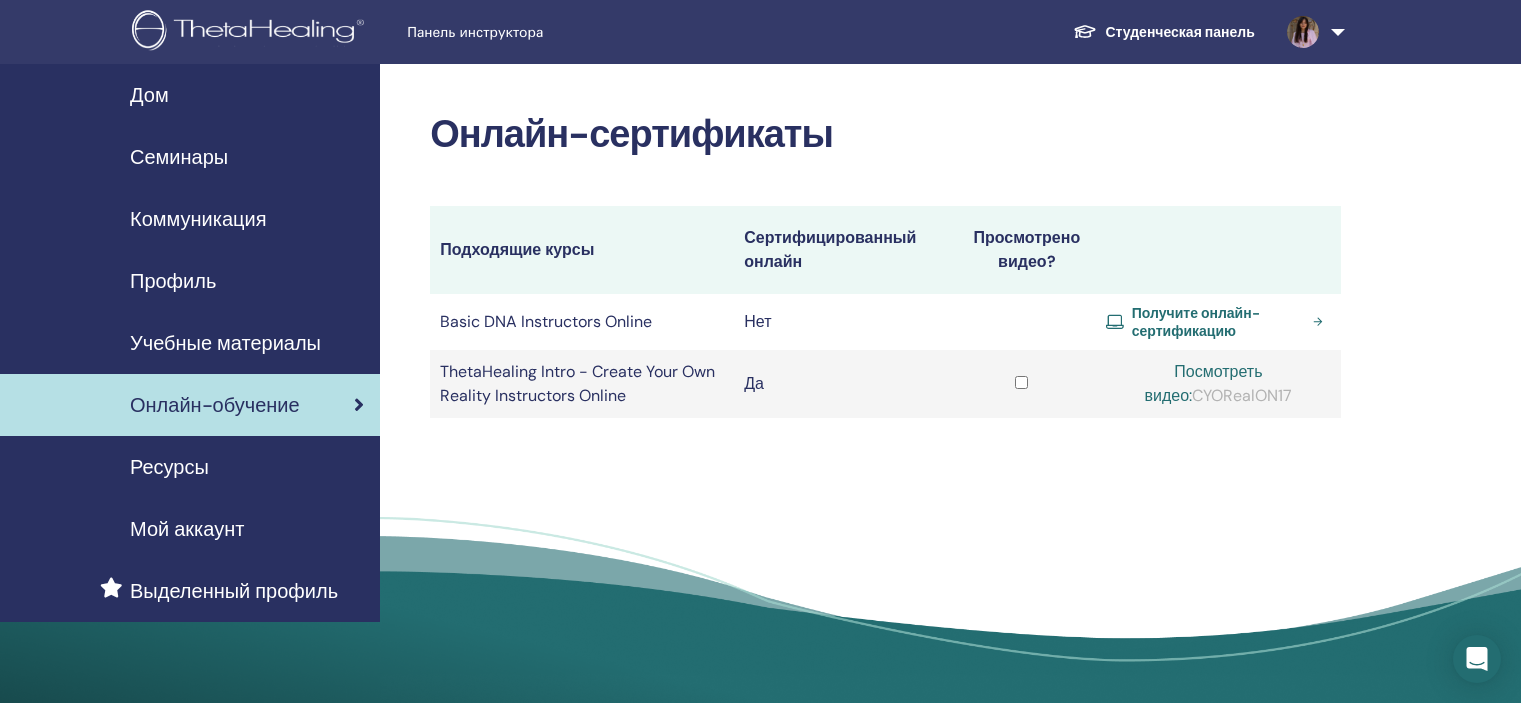 scroll, scrollTop: 0, scrollLeft: 0, axis: both 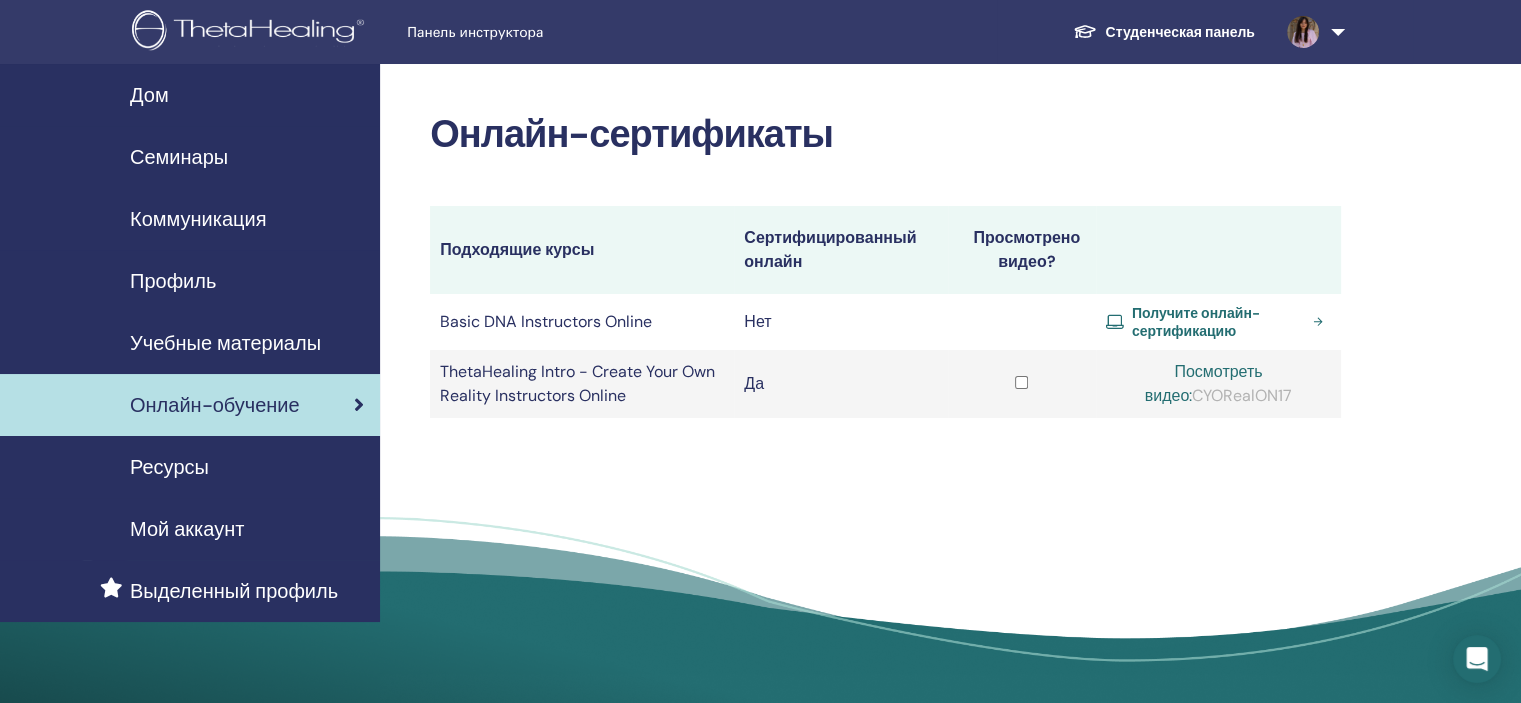click on "Учебные материалы" at bounding box center [225, 343] 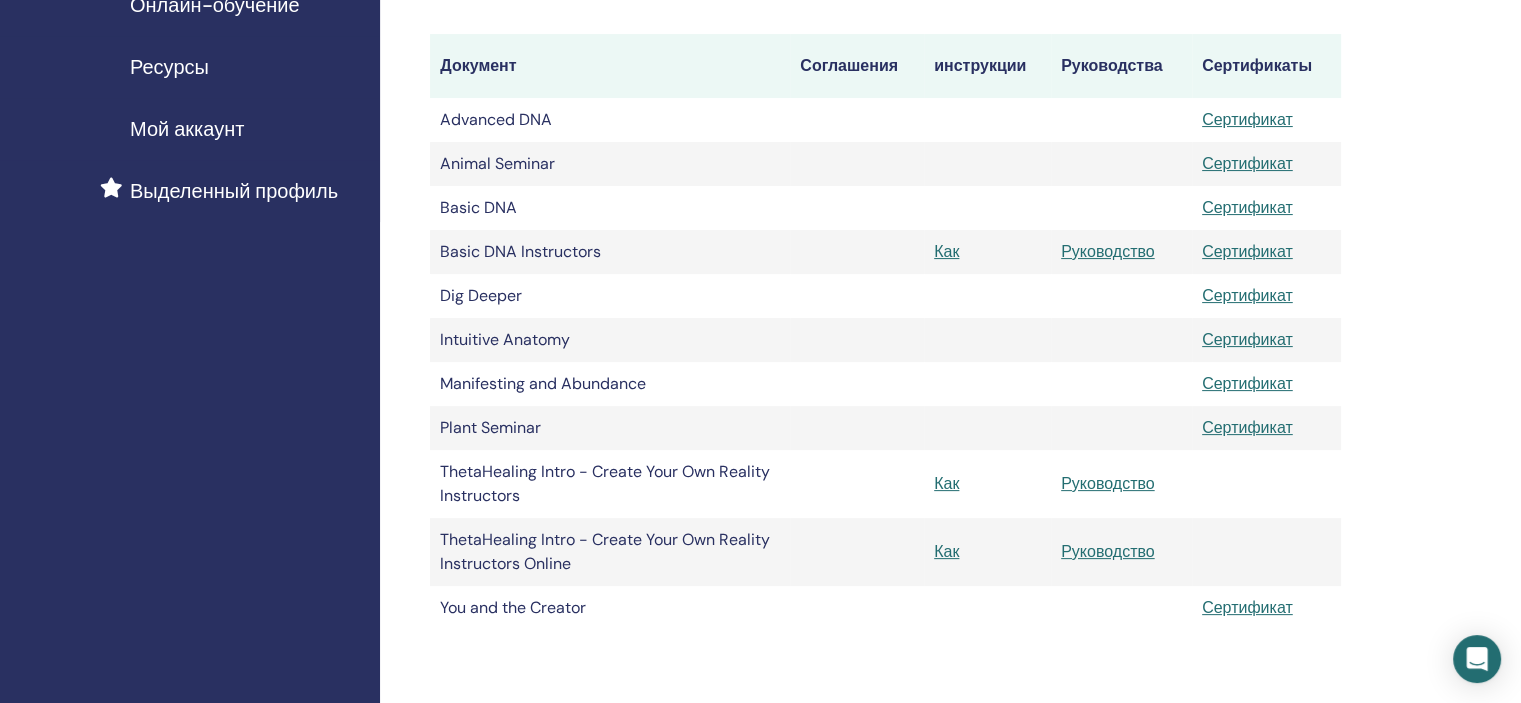 scroll, scrollTop: 0, scrollLeft: 0, axis: both 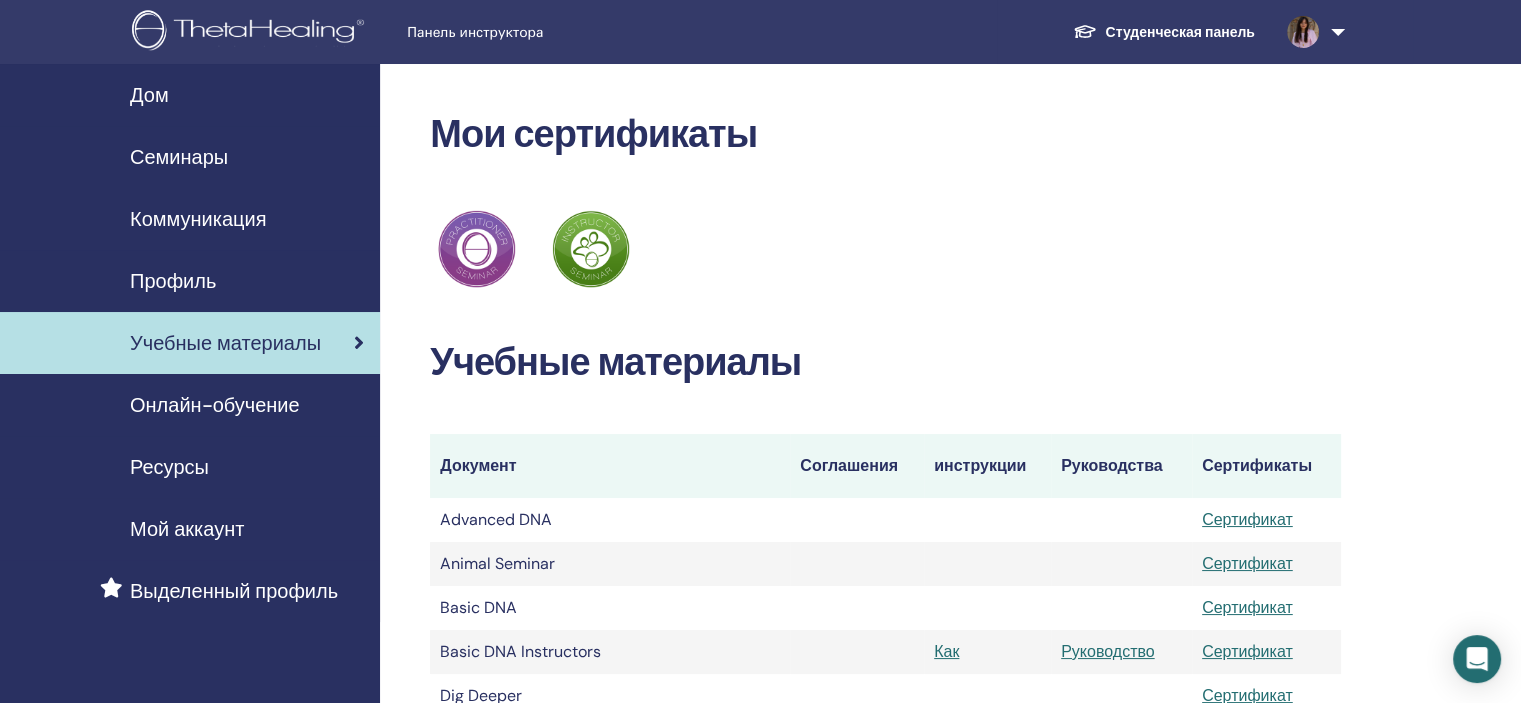 click on "Профиль" at bounding box center [173, 281] 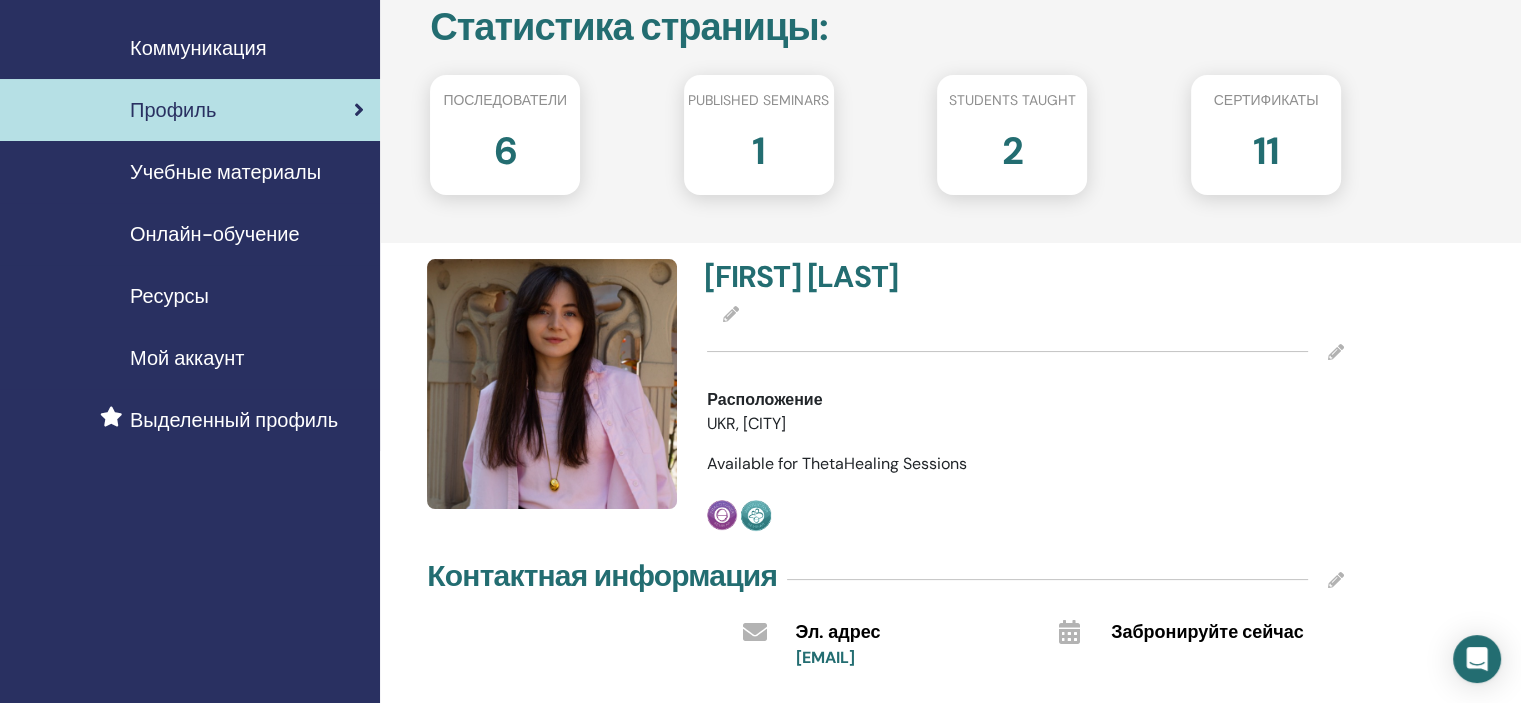 scroll, scrollTop: 0, scrollLeft: 0, axis: both 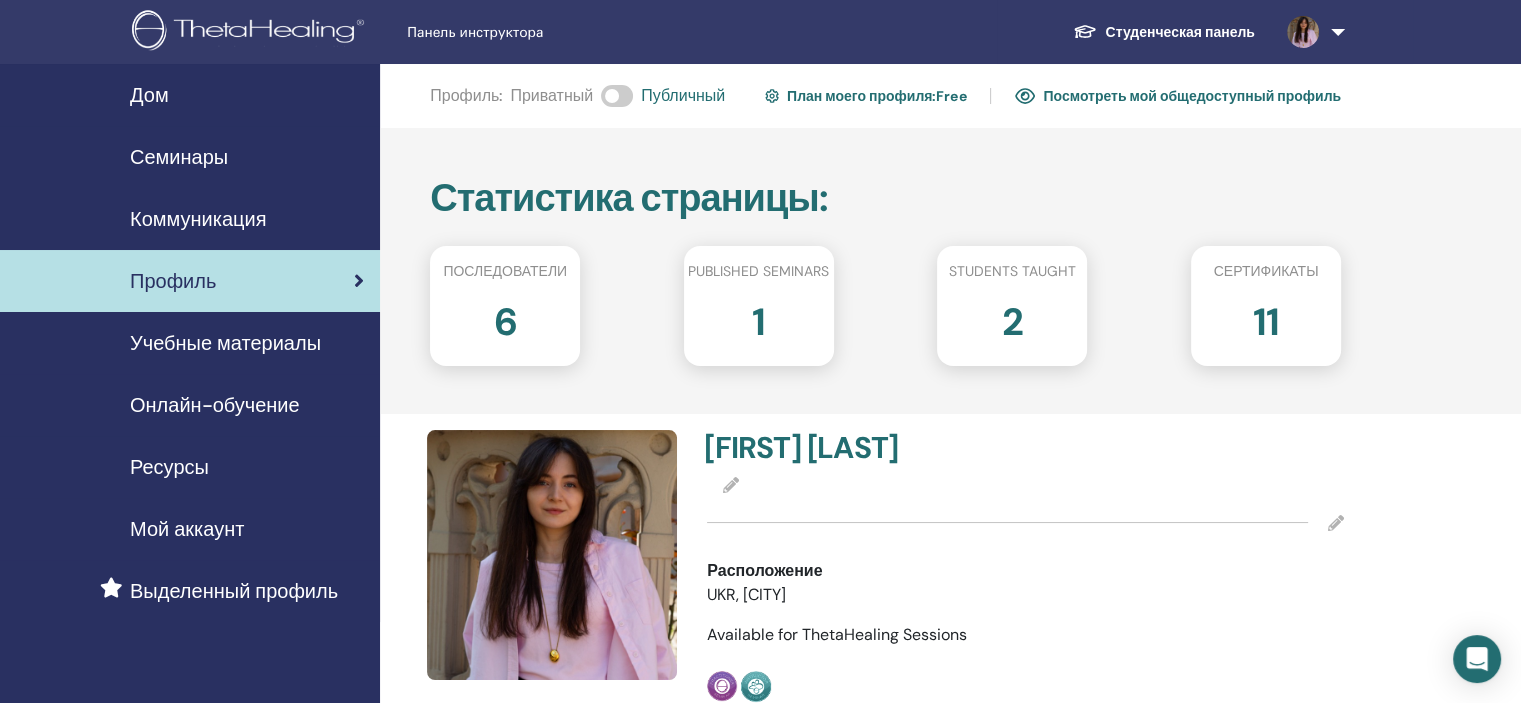 click on "Учебные материалы" at bounding box center [225, 343] 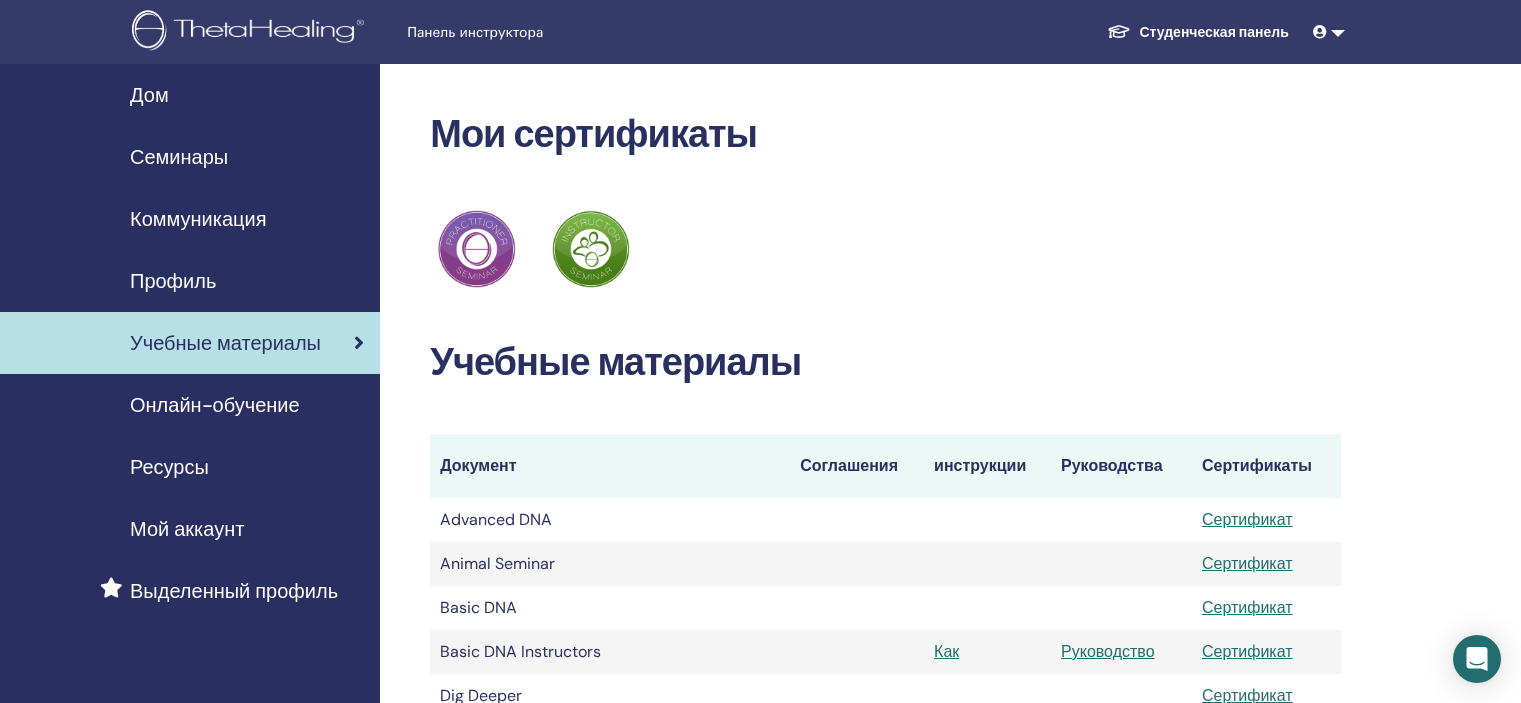 scroll, scrollTop: 0, scrollLeft: 0, axis: both 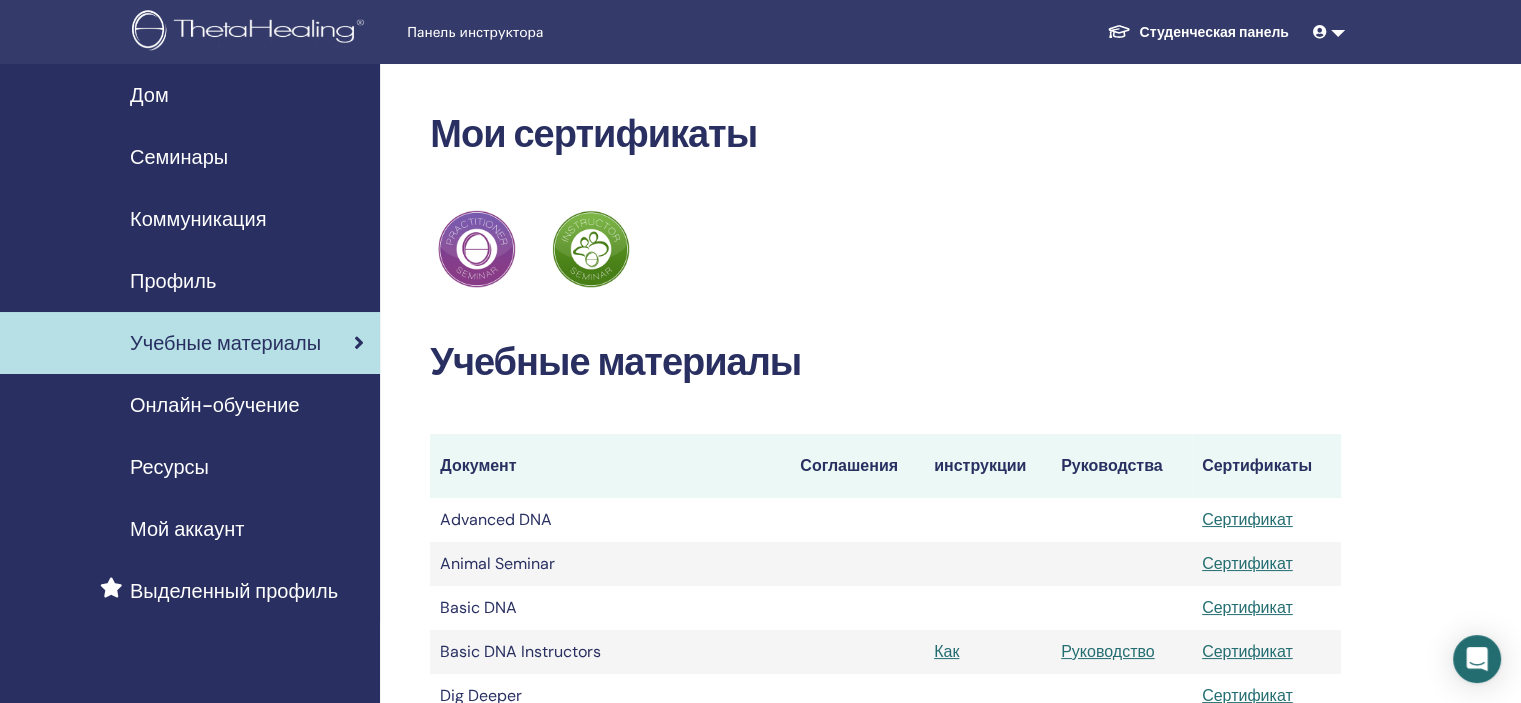 click on "Онлайн-обучение" at bounding box center [215, 405] 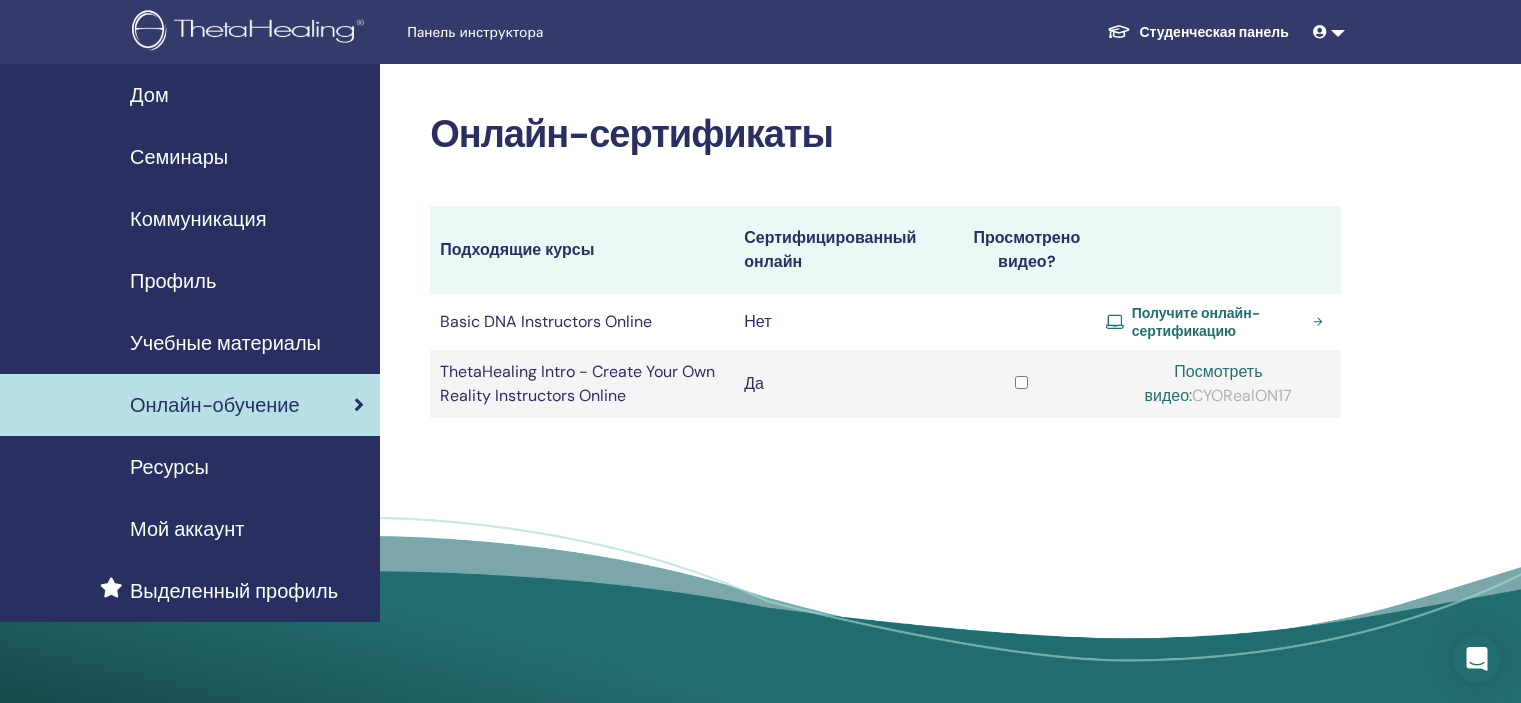 scroll, scrollTop: 0, scrollLeft: 0, axis: both 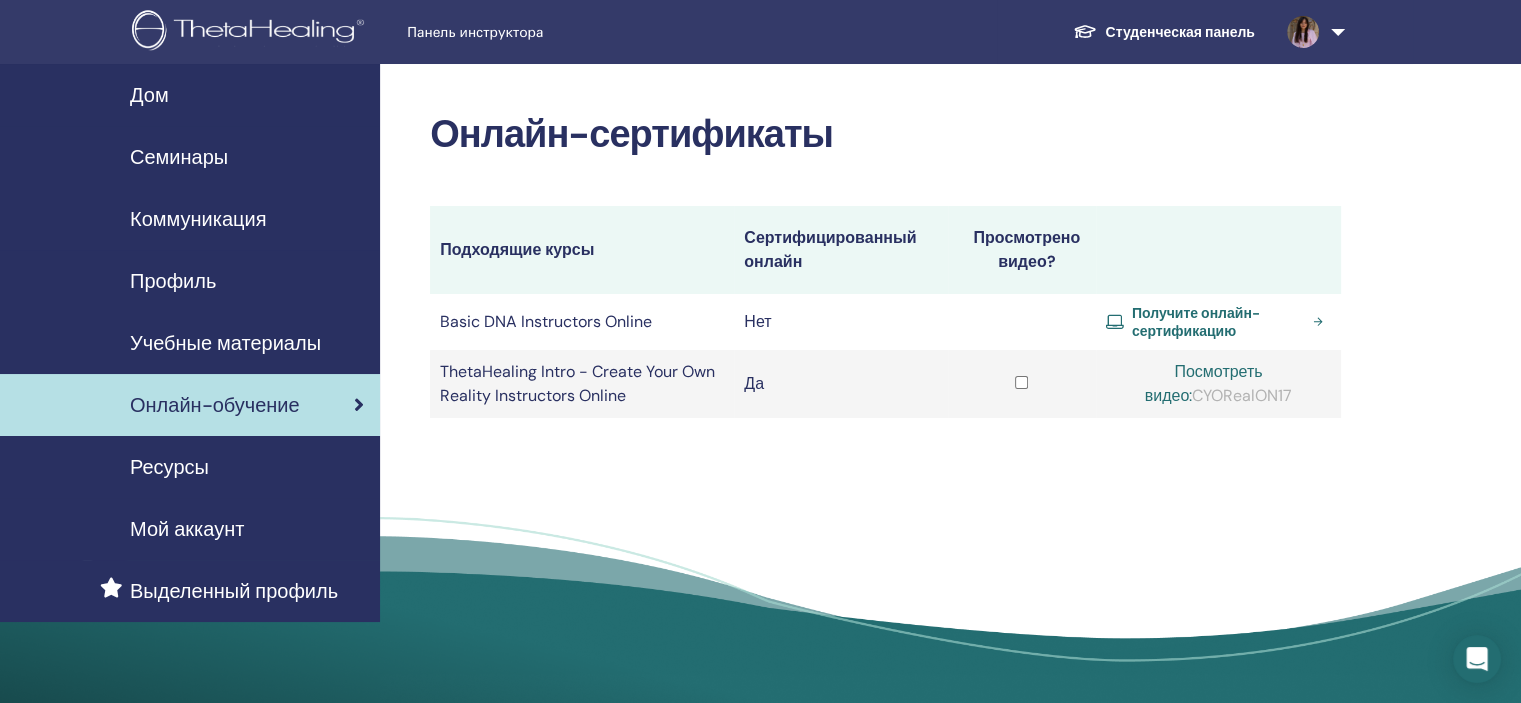click on "Ресурсы" at bounding box center (169, 467) 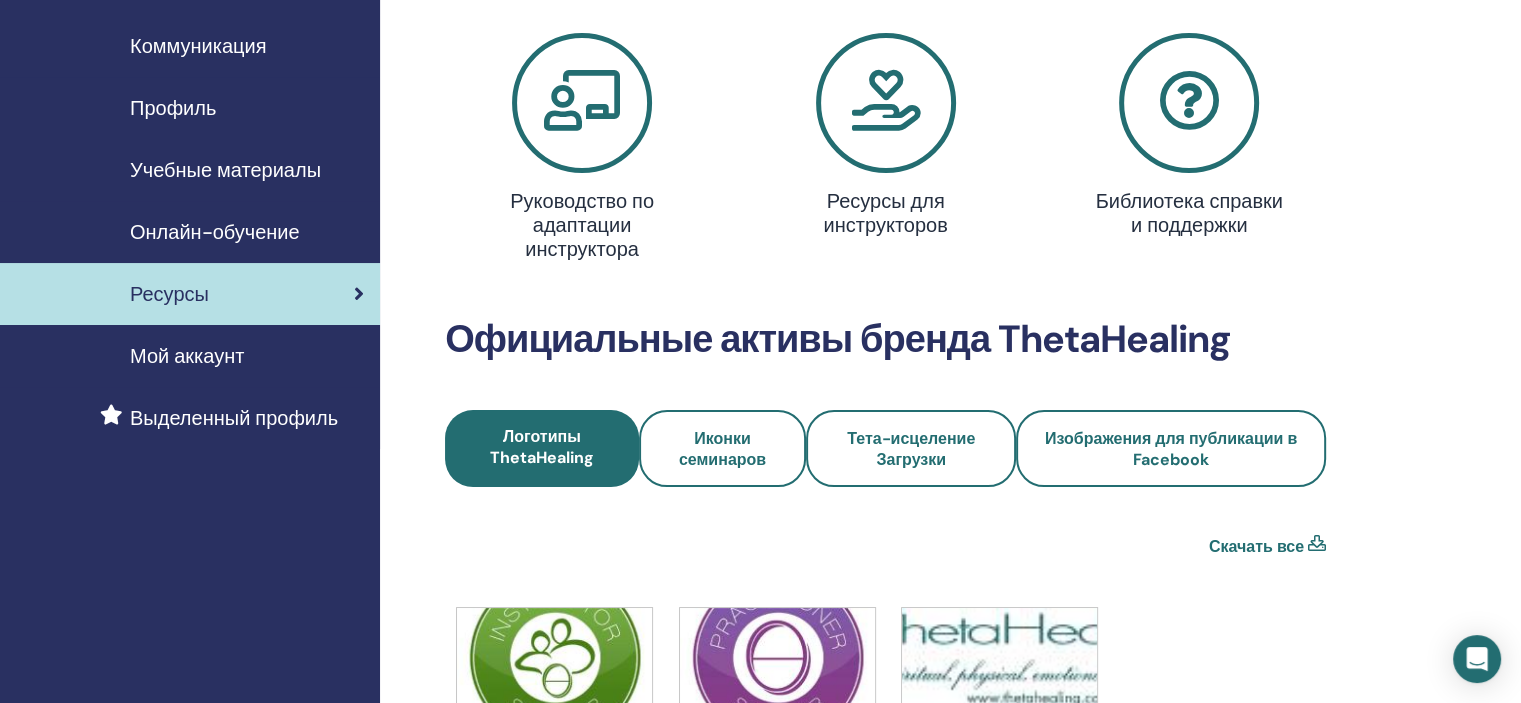 scroll, scrollTop: 200, scrollLeft: 0, axis: vertical 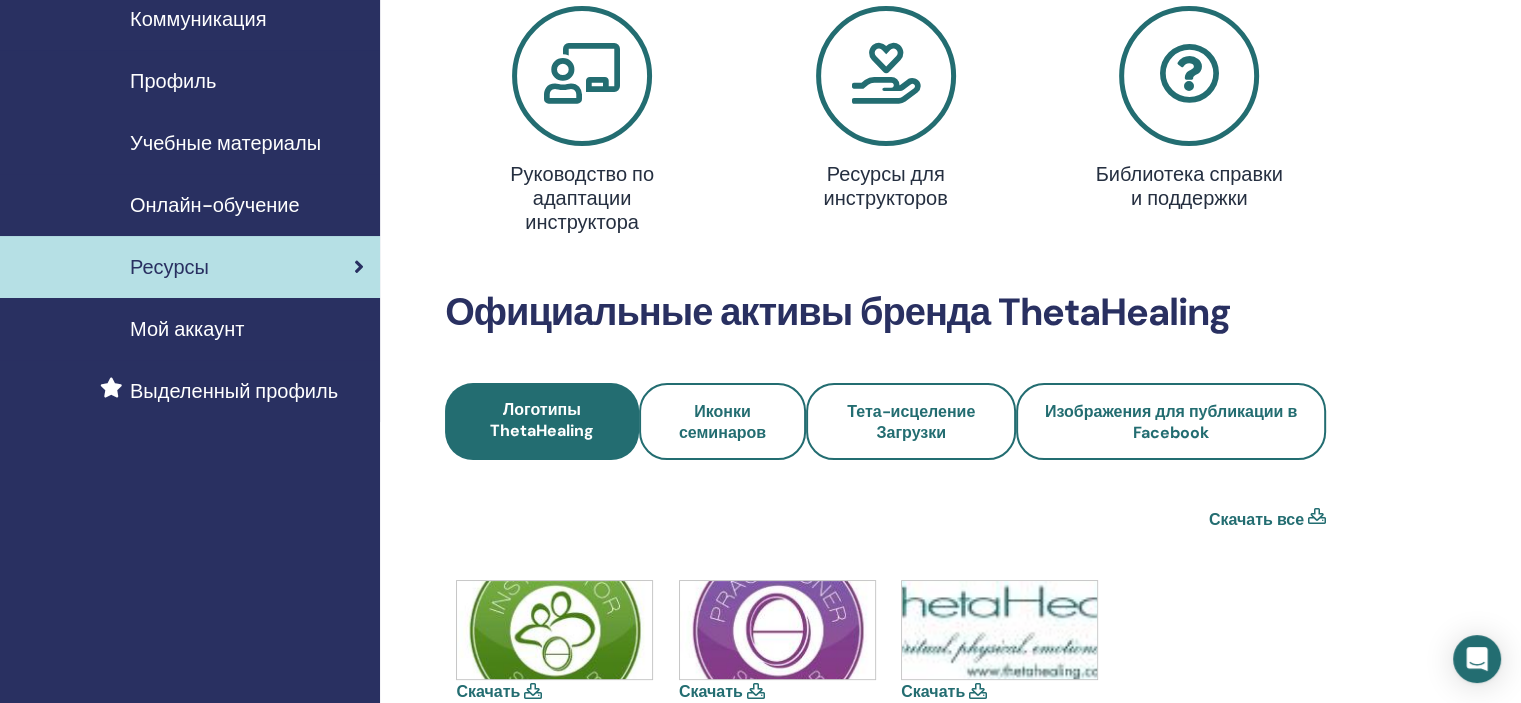 click on "Мой аккаунт" at bounding box center (187, 329) 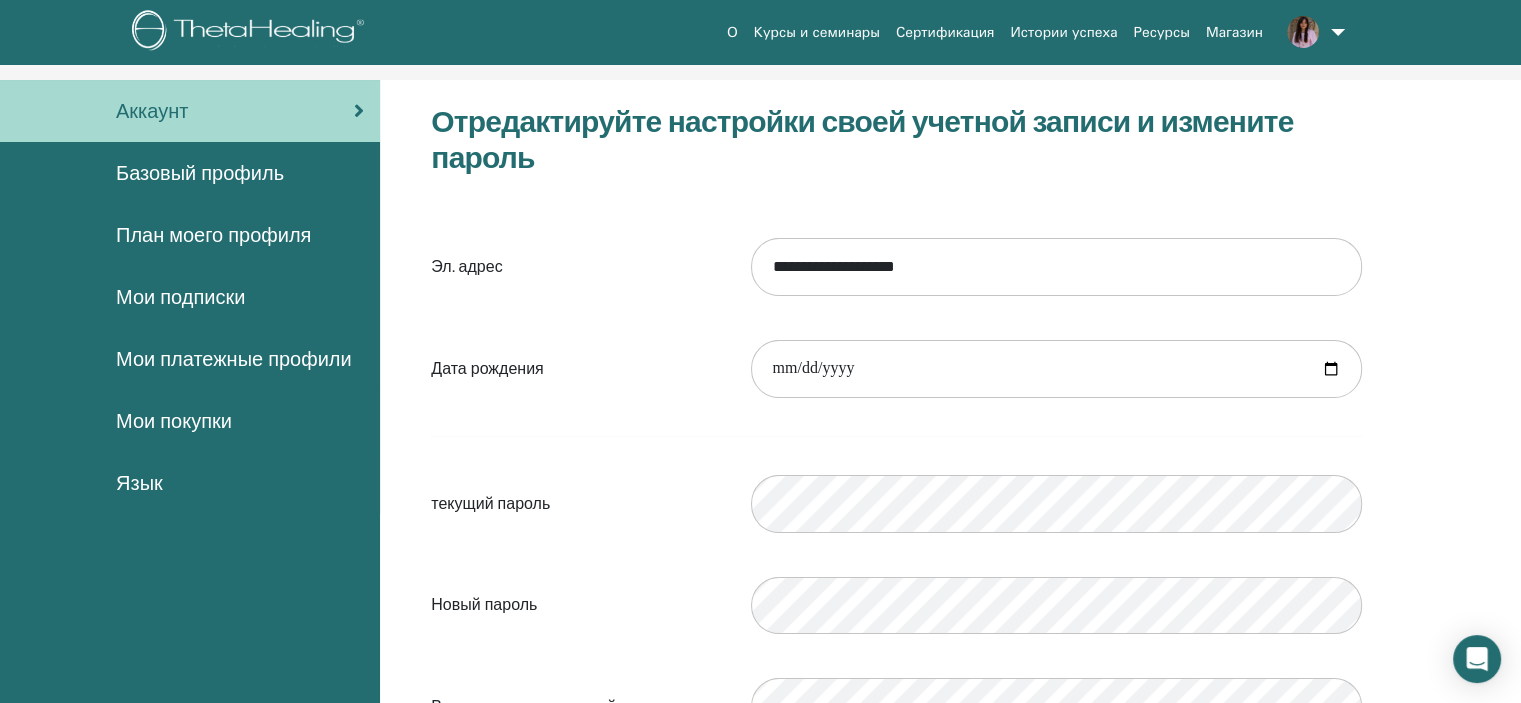 scroll, scrollTop: 0, scrollLeft: 0, axis: both 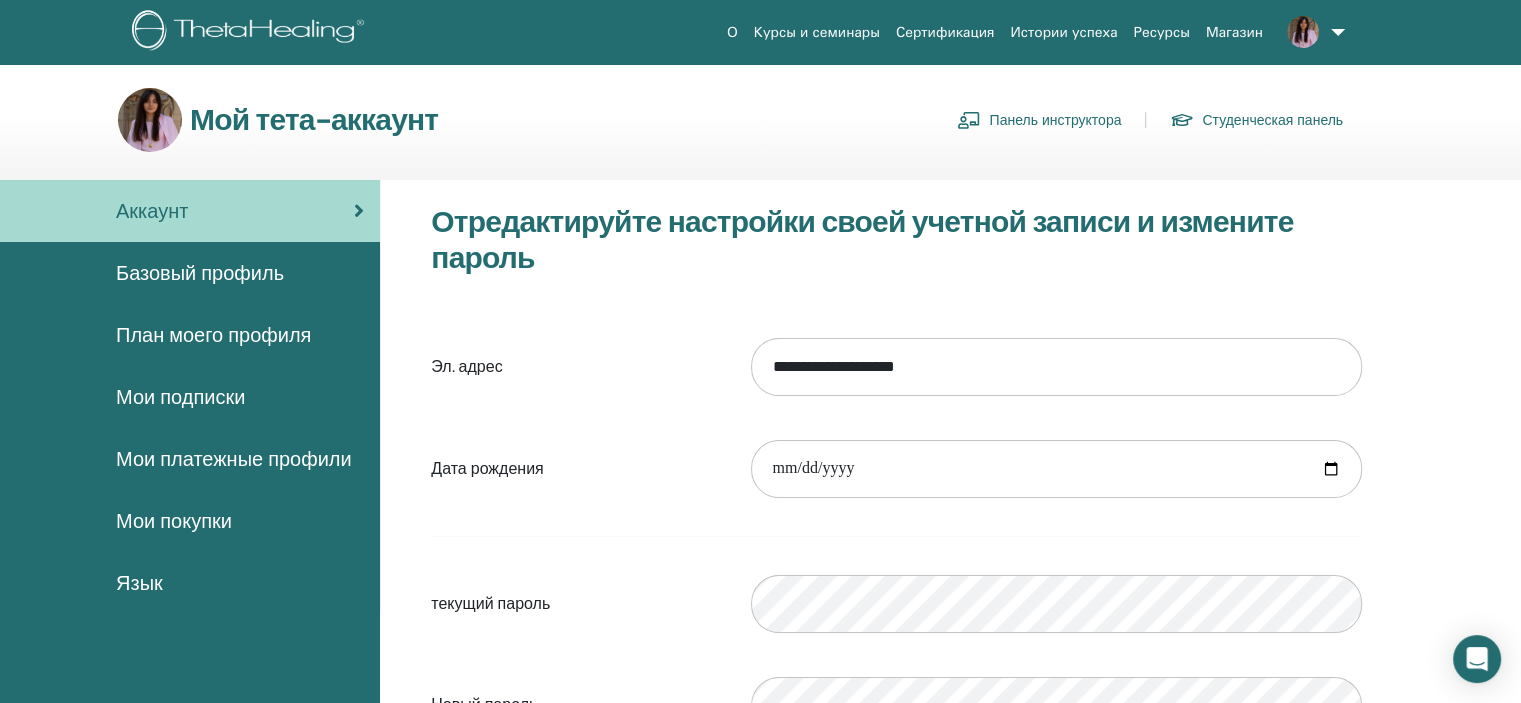 click on "Панель инструктора" at bounding box center (1039, 120) 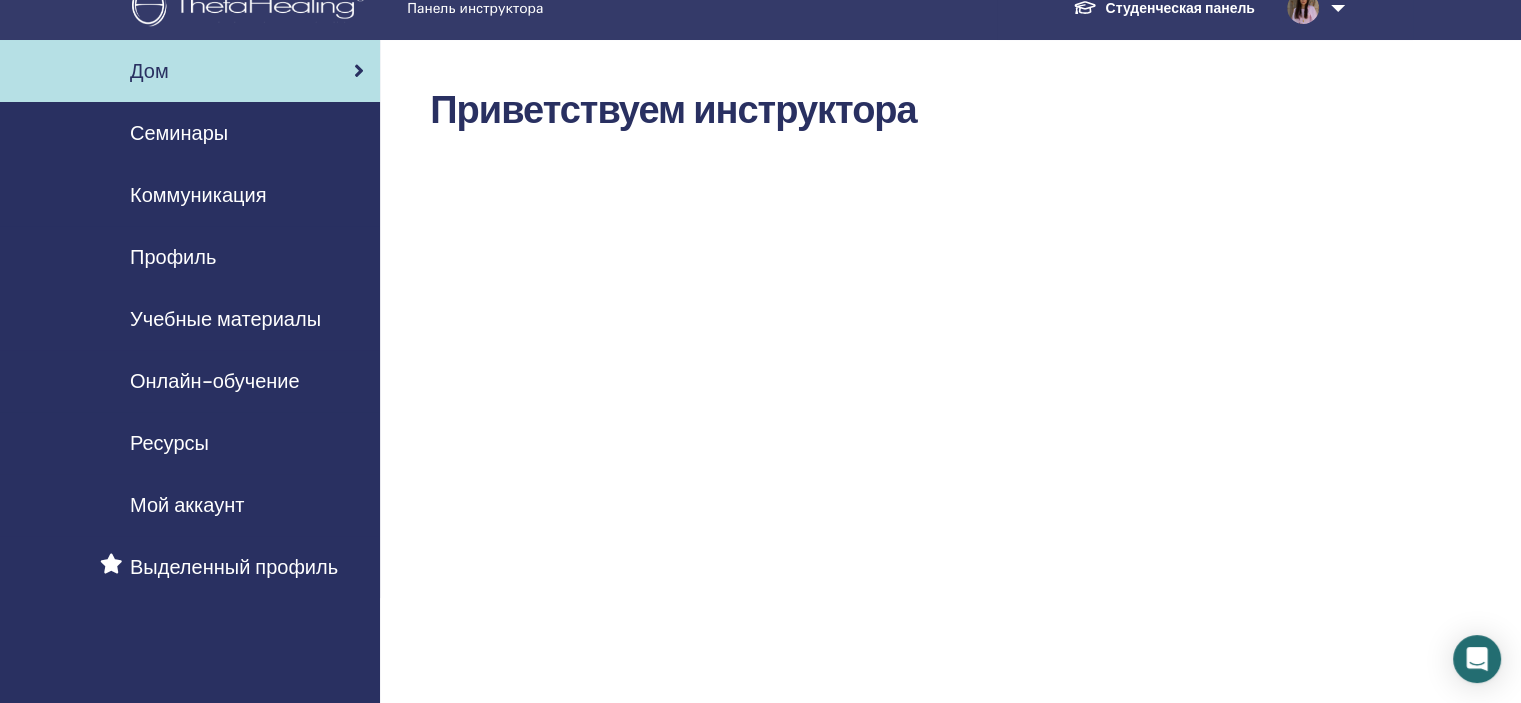 scroll, scrollTop: 0, scrollLeft: 0, axis: both 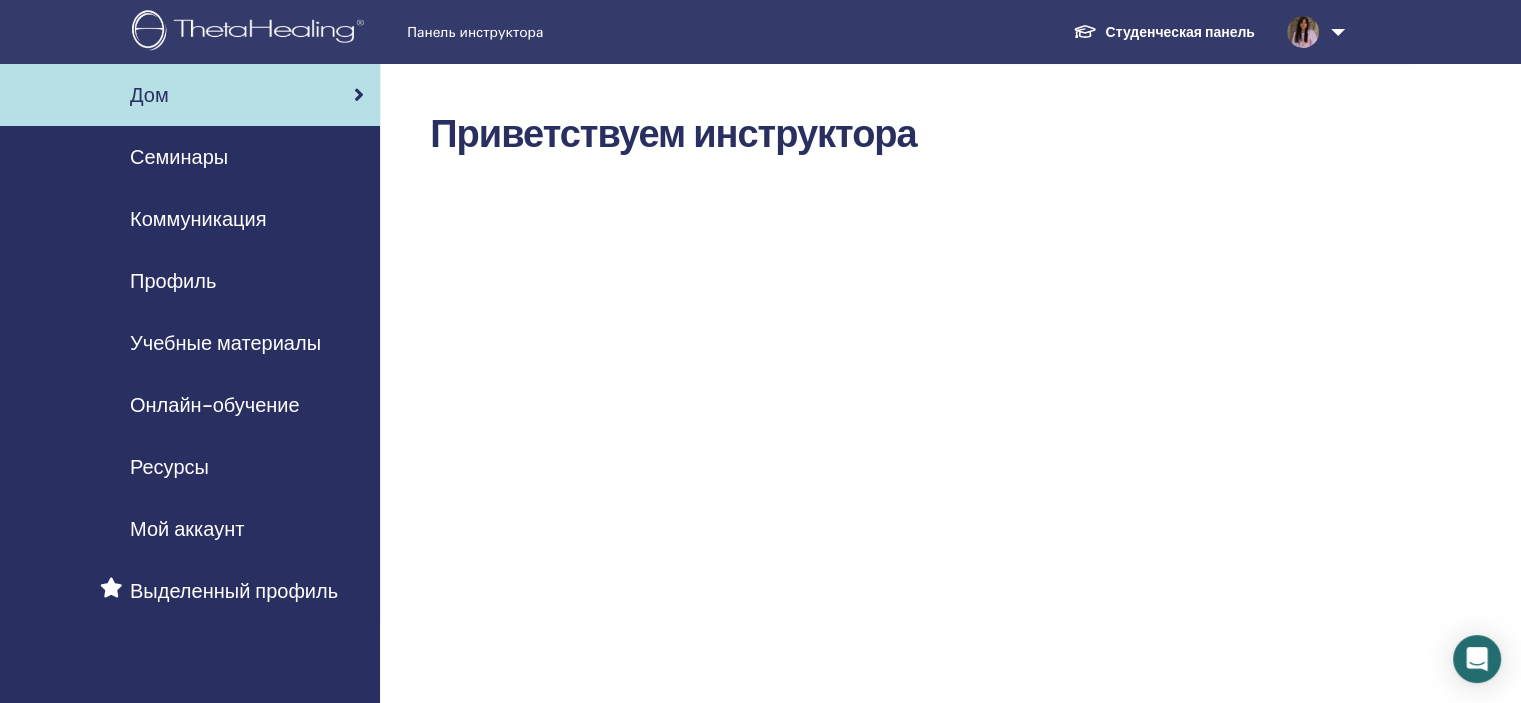 click on "Коммуникация" at bounding box center [198, 219] 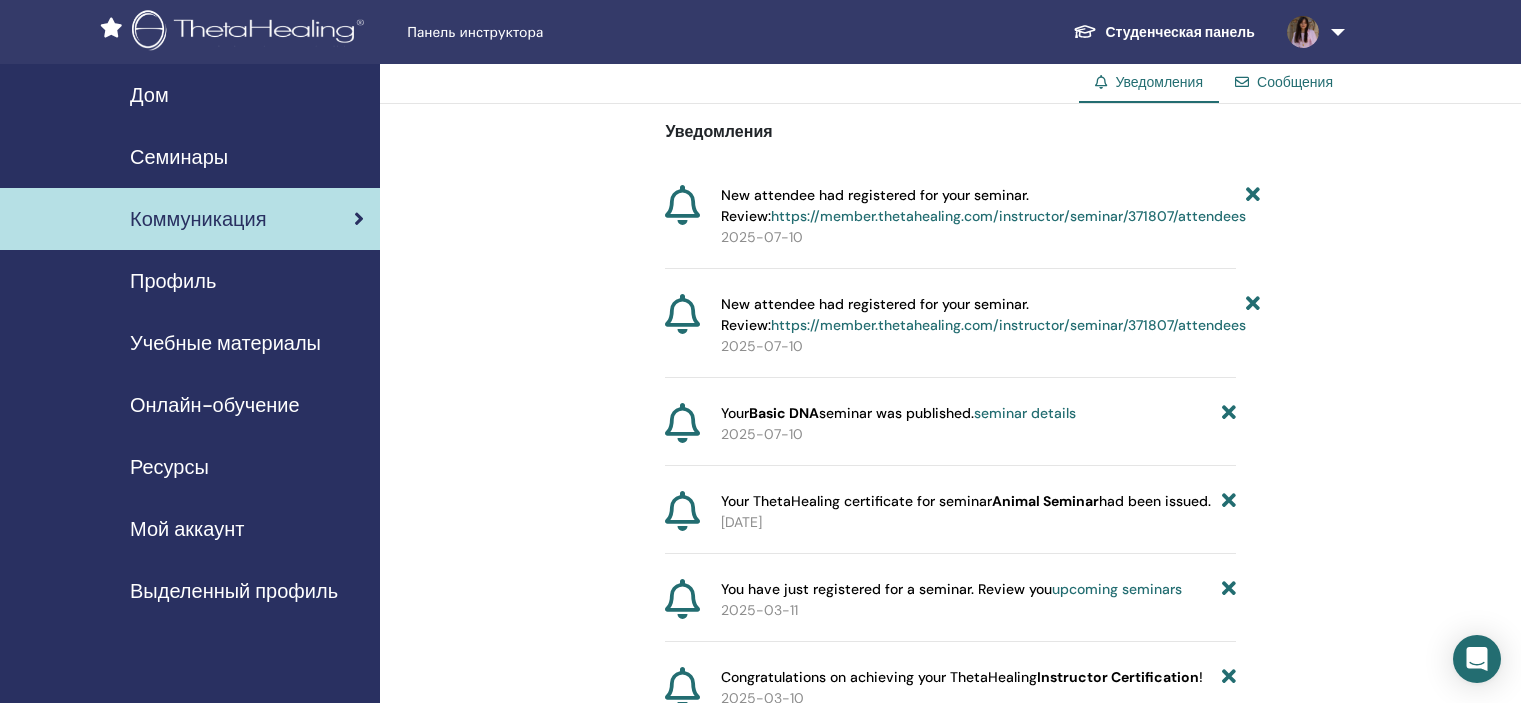 scroll, scrollTop: 0, scrollLeft: 0, axis: both 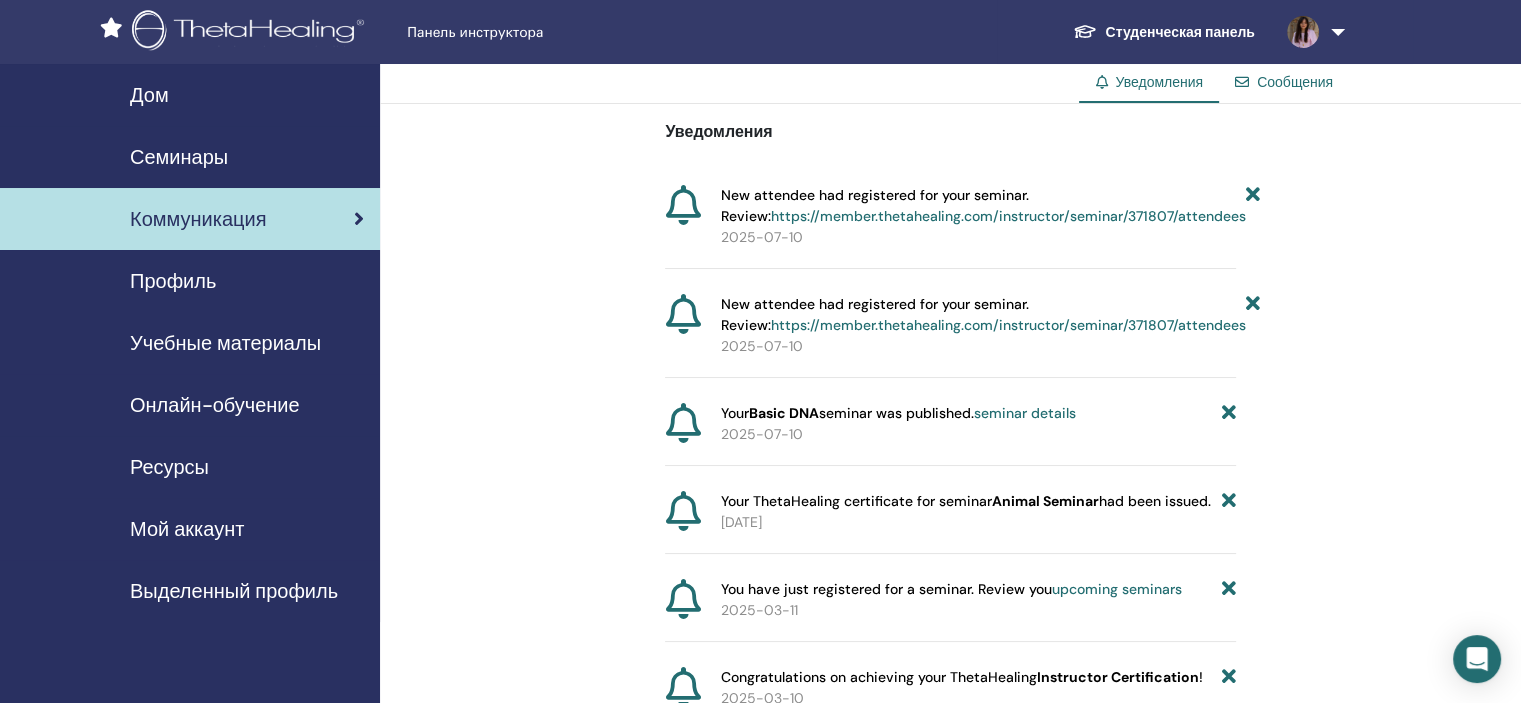 click on "Семинары" at bounding box center [179, 157] 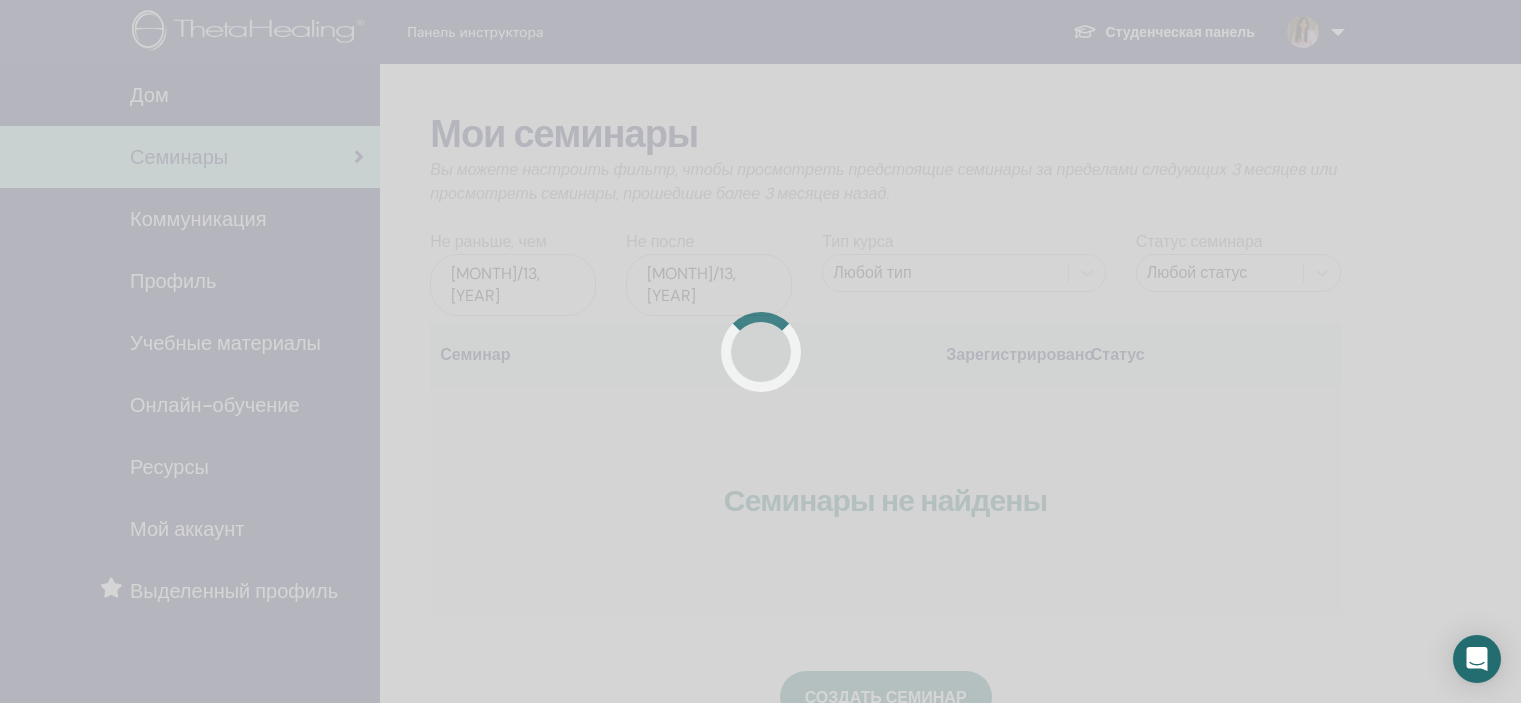 scroll, scrollTop: 0, scrollLeft: 0, axis: both 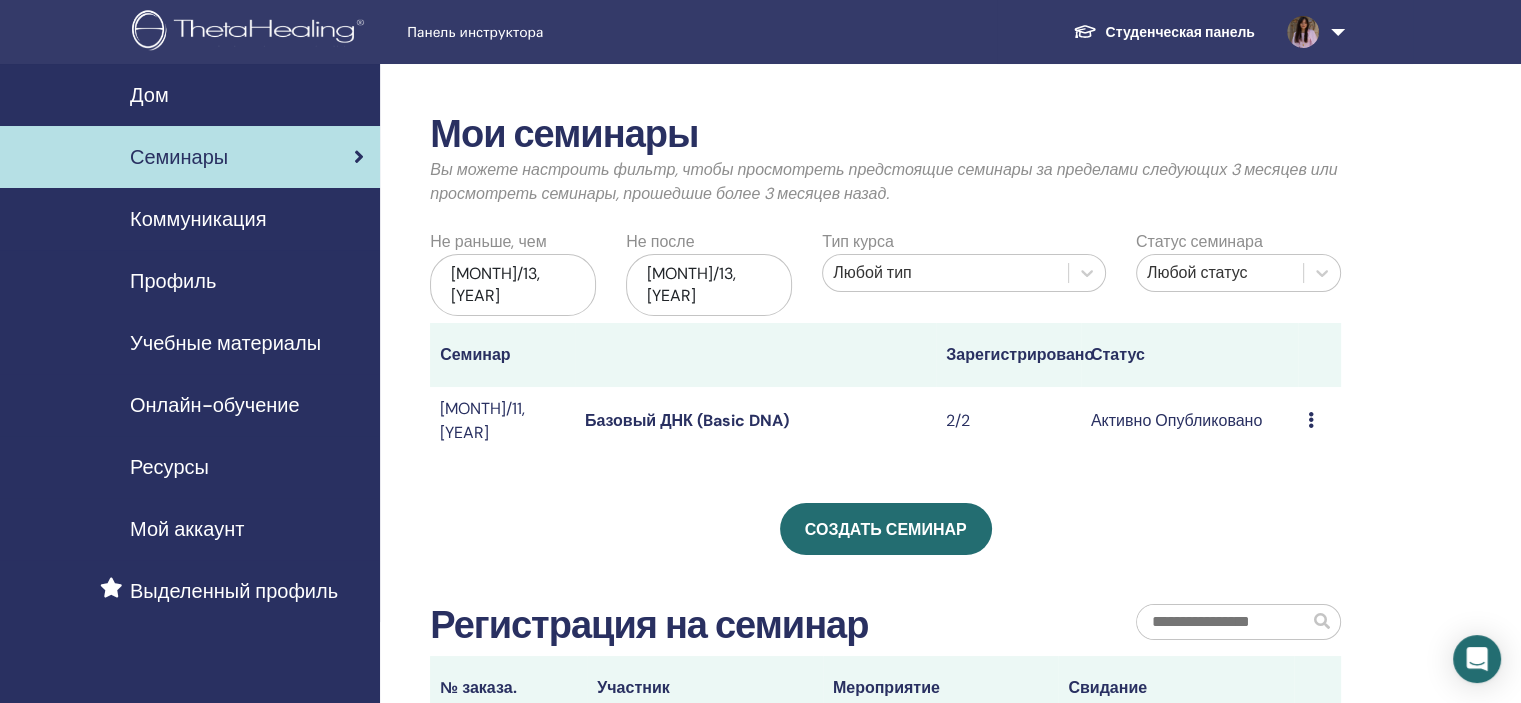 click on "Профиль" at bounding box center [173, 281] 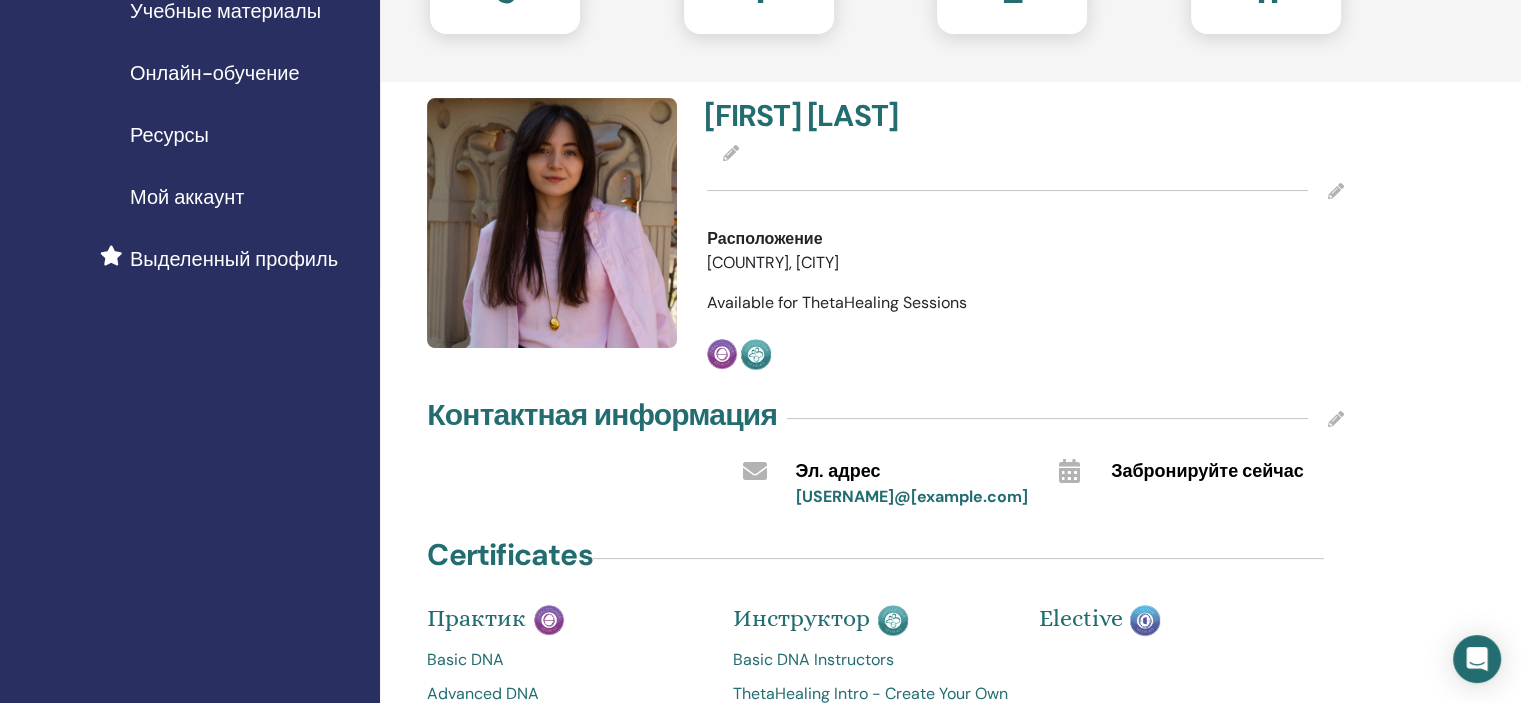 scroll, scrollTop: 0, scrollLeft: 0, axis: both 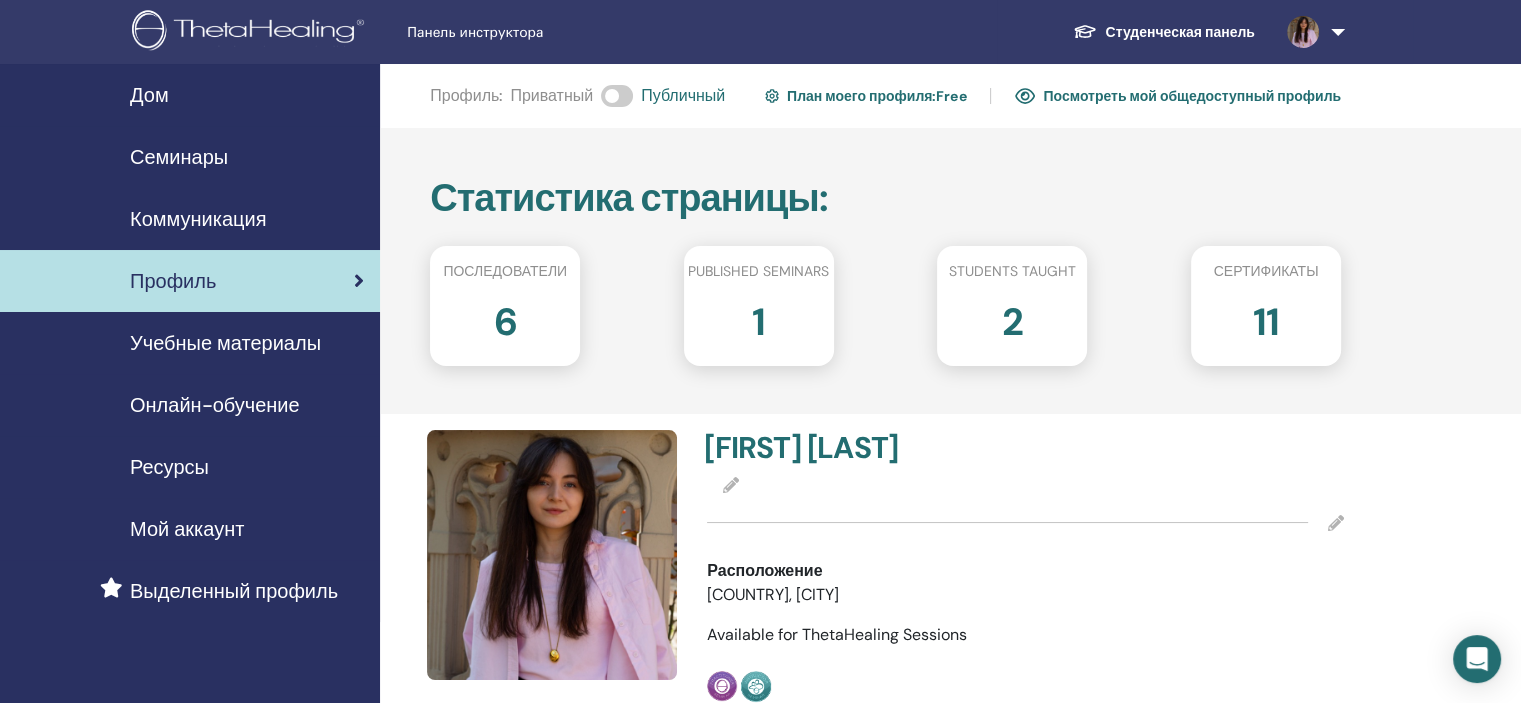 click on "Семинары" at bounding box center [179, 157] 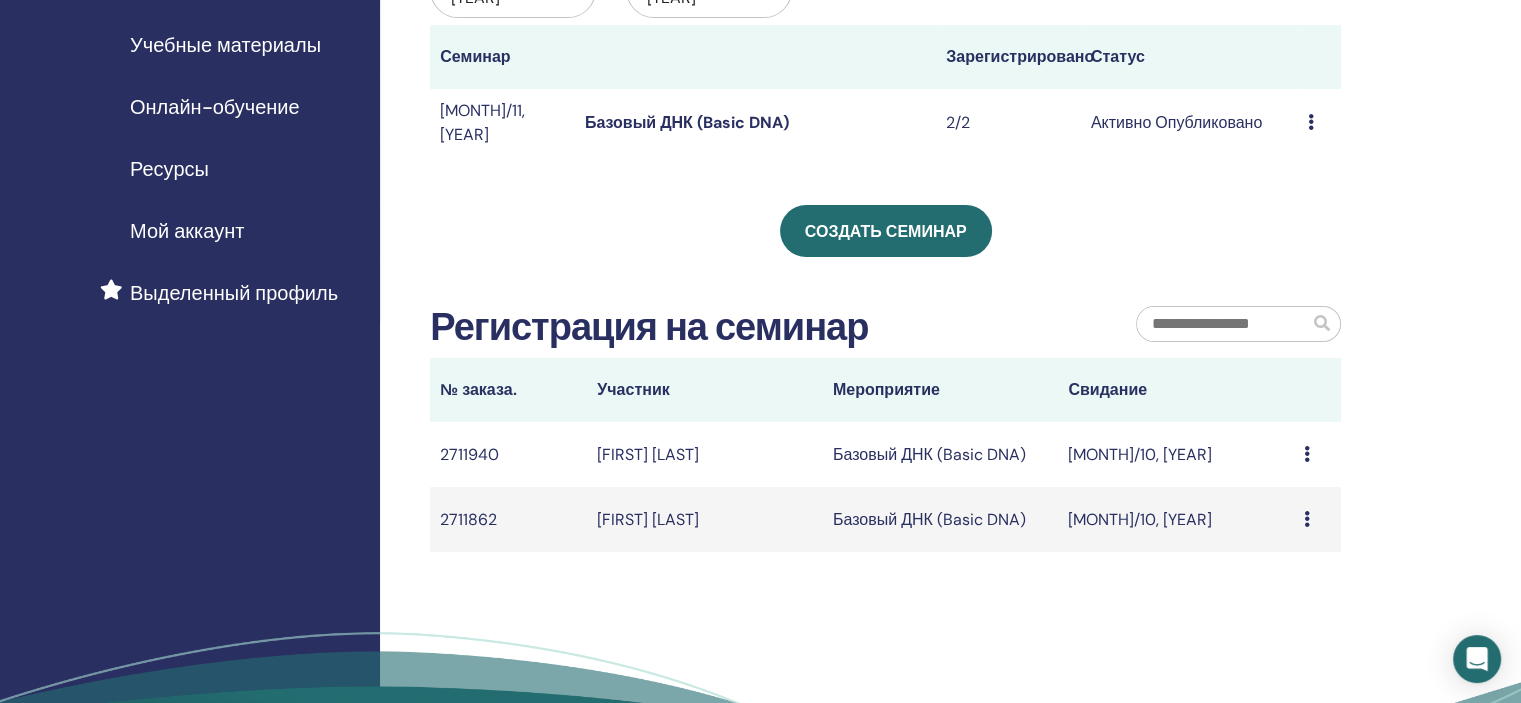scroll, scrollTop: 300, scrollLeft: 0, axis: vertical 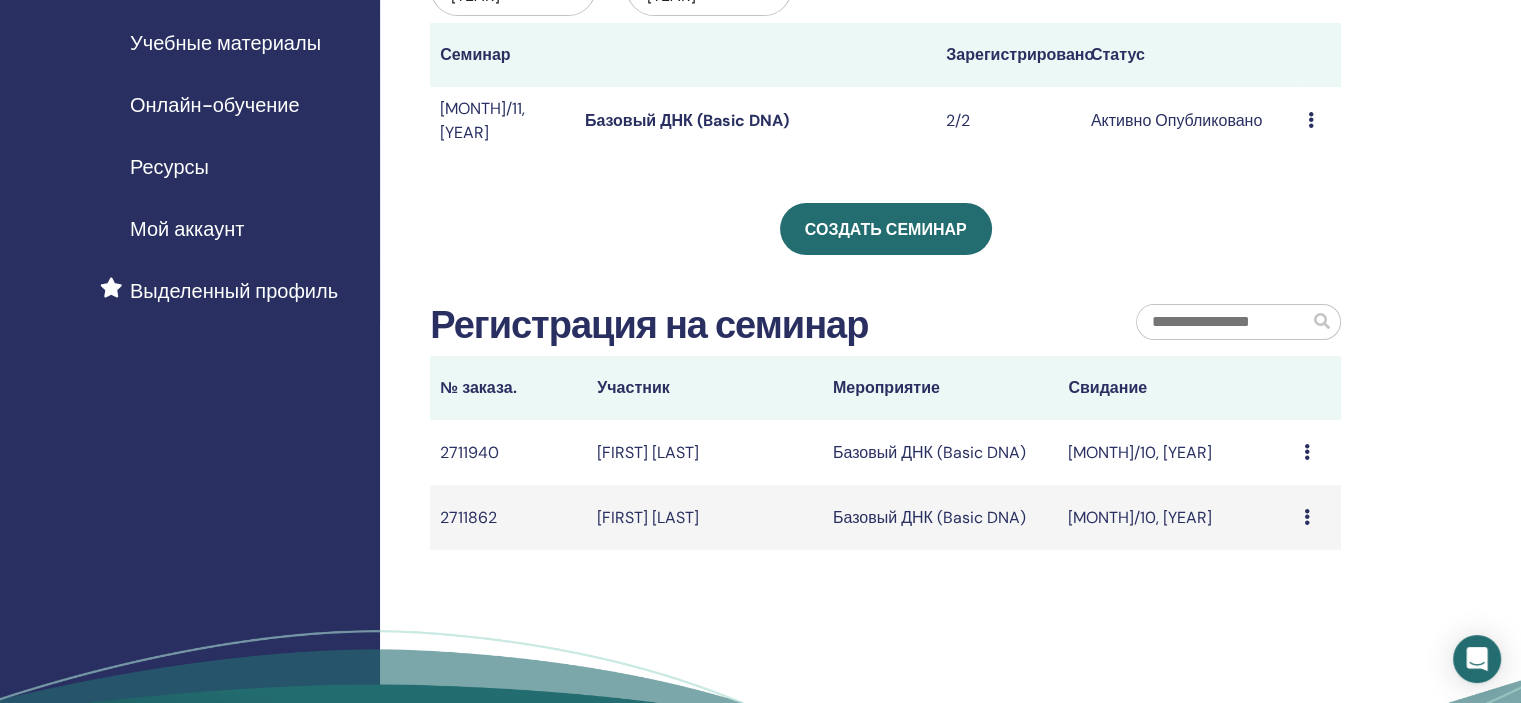 click on "[FIRST] [LAST]" at bounding box center (705, 452) 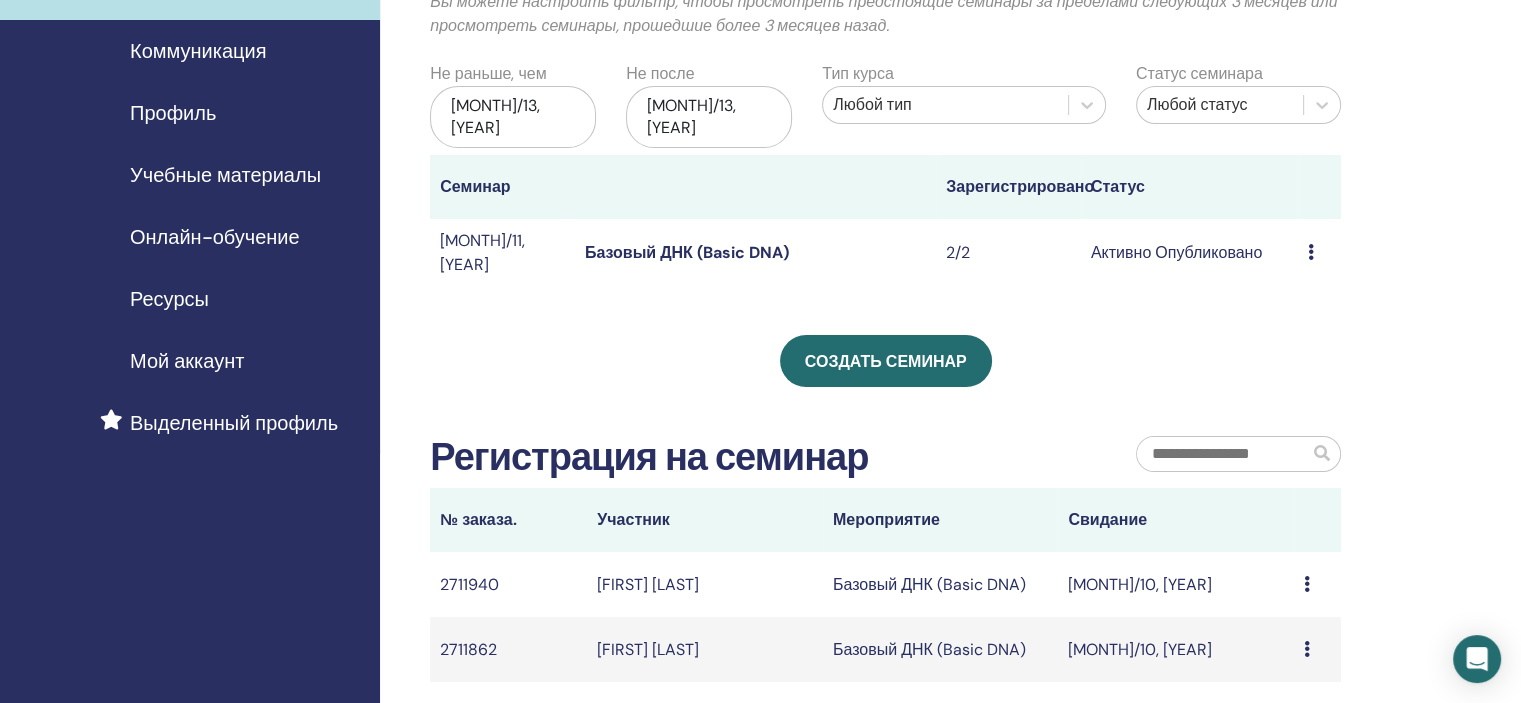 scroll, scrollTop: 0, scrollLeft: 0, axis: both 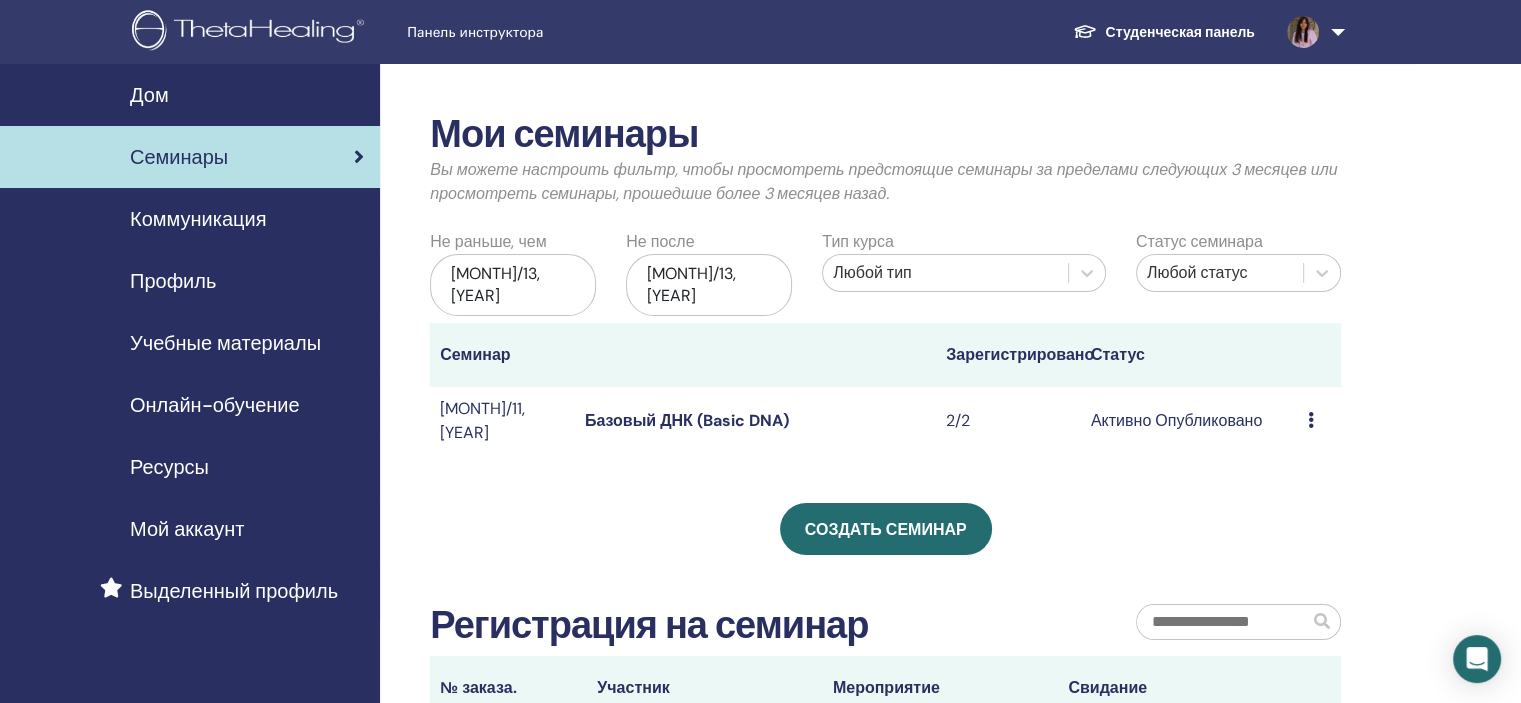 click at bounding box center [1311, 420] 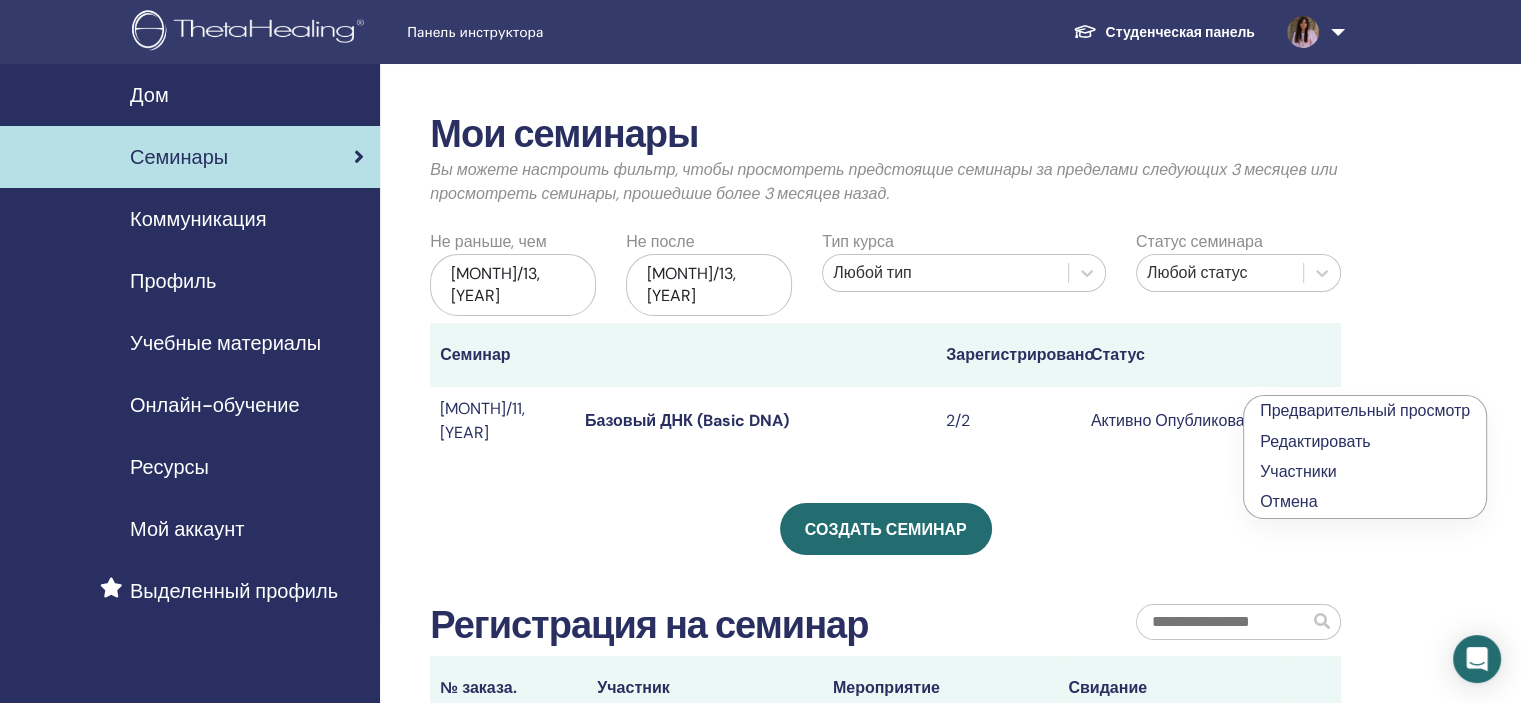 click on "Участники" at bounding box center (1298, 471) 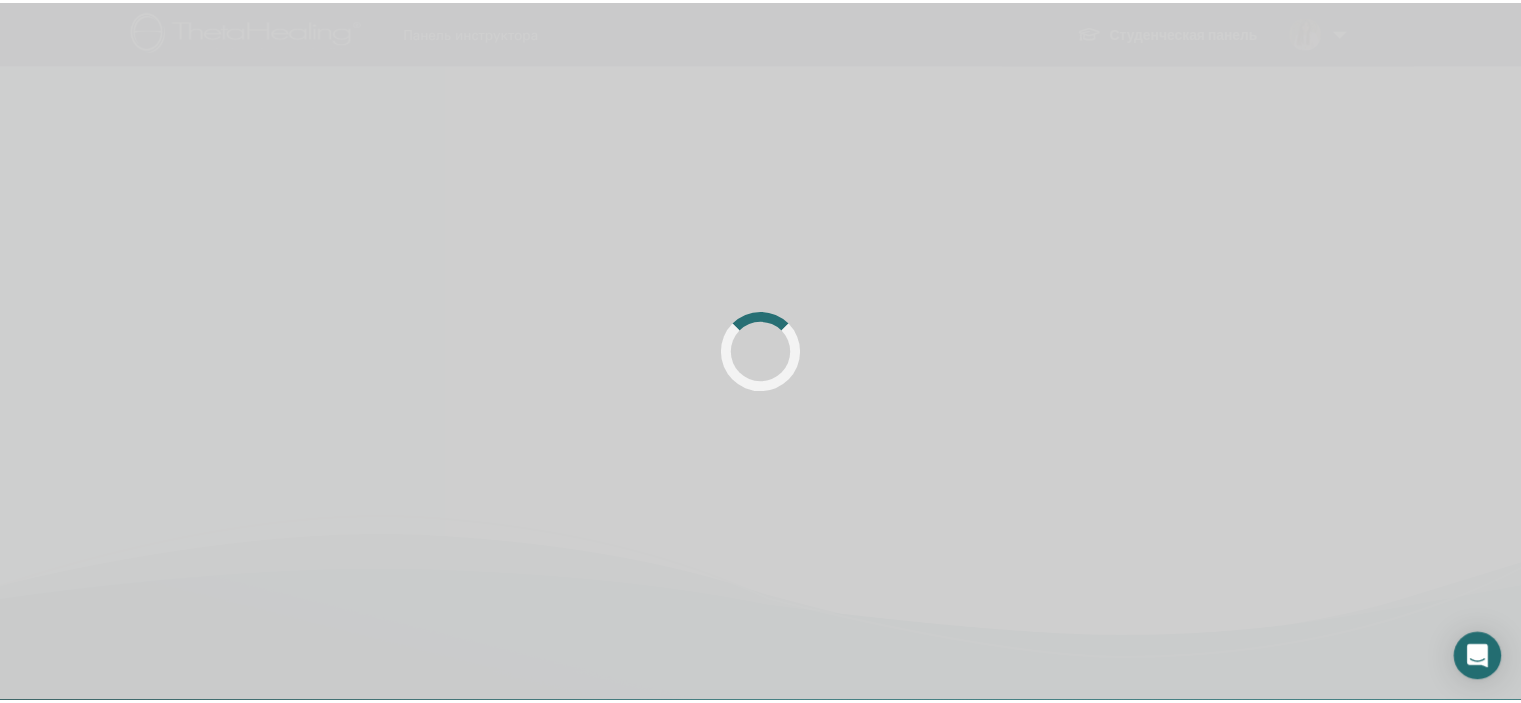 scroll, scrollTop: 0, scrollLeft: 0, axis: both 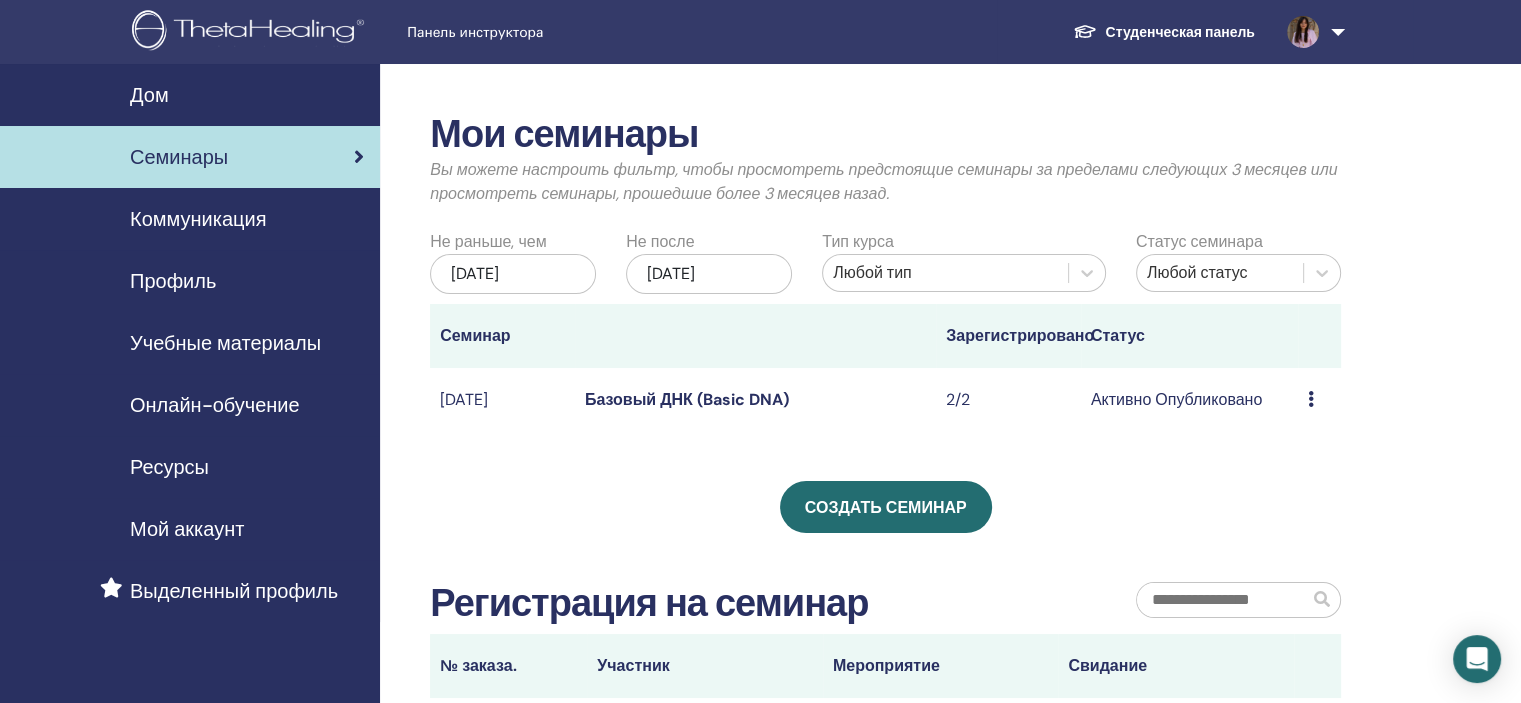 click on "Мои семинары Вы можете настроить фильтр, чтобы просмотреть предстоящие семинары за пределами следующих 3 месяцев или просмотреть семинары, прошедшие более 3 месяцев назад. Не раньше, чем апр./13, 2025 Не после окт./13, 2025 Тип курса Любой тип Статус семинара Любой статус Семинар Зарегистрировано Статус июль/11, 2025 Базовый ДНК (Basic DNA) 2/2 Активно Опубликовано Предварительный просмотр Редактировать Участники Отмена Создать семинар Регистрация на семинар № заказа. Участник Мероприятие Свидание 2711940 Alona Afanasieva Базовый ДНК (Basic DNA) июль/10, 2025 Message 2711862 Message" at bounding box center [950, 586] 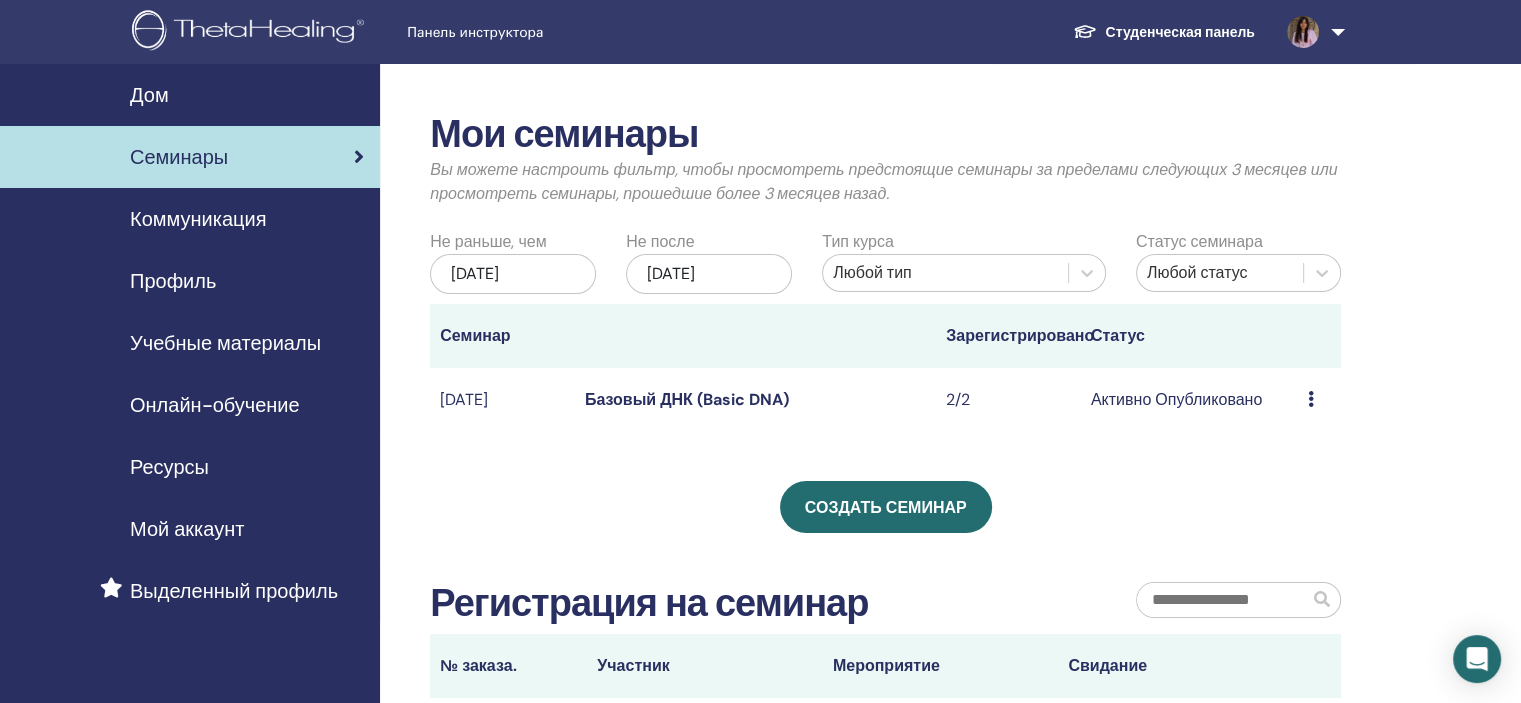 click at bounding box center [1311, 399] 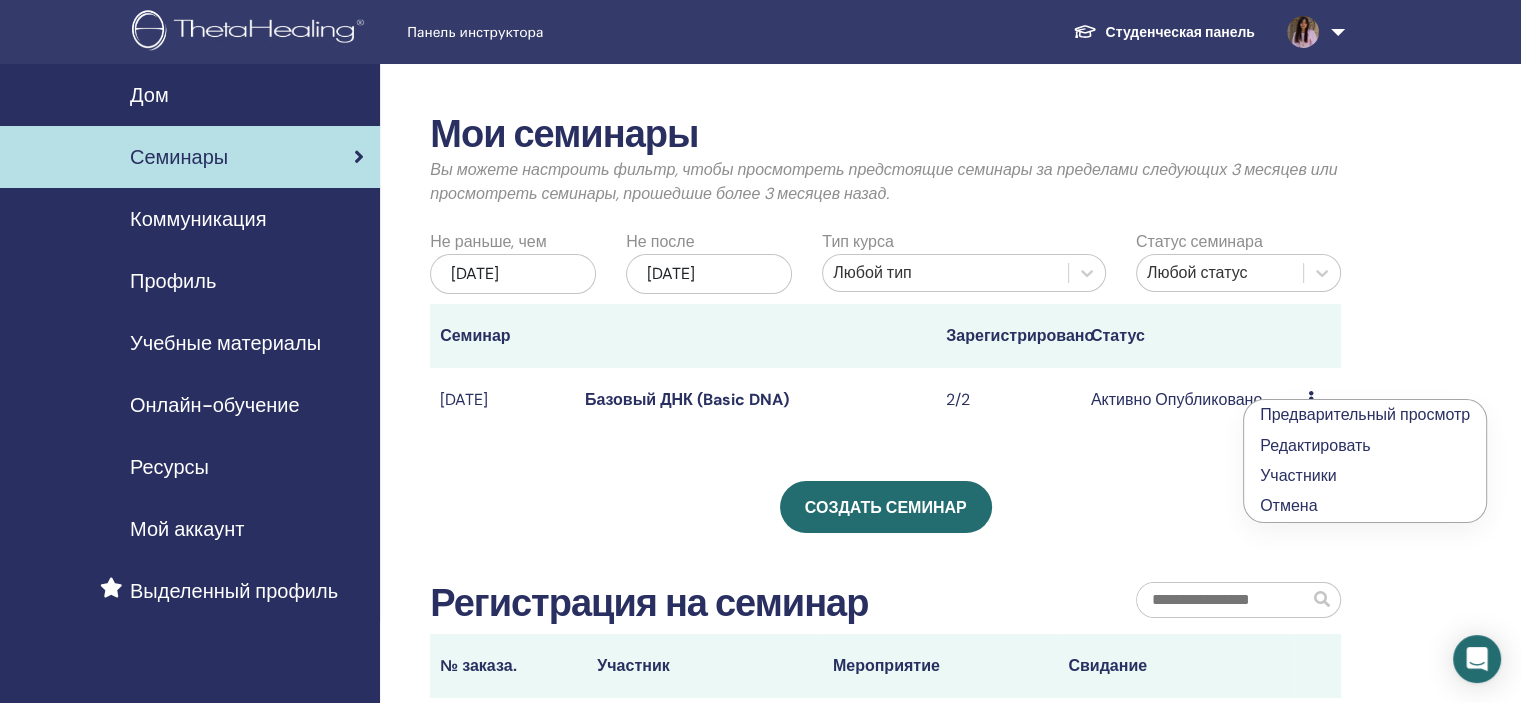 click on "Участники" at bounding box center (1298, 475) 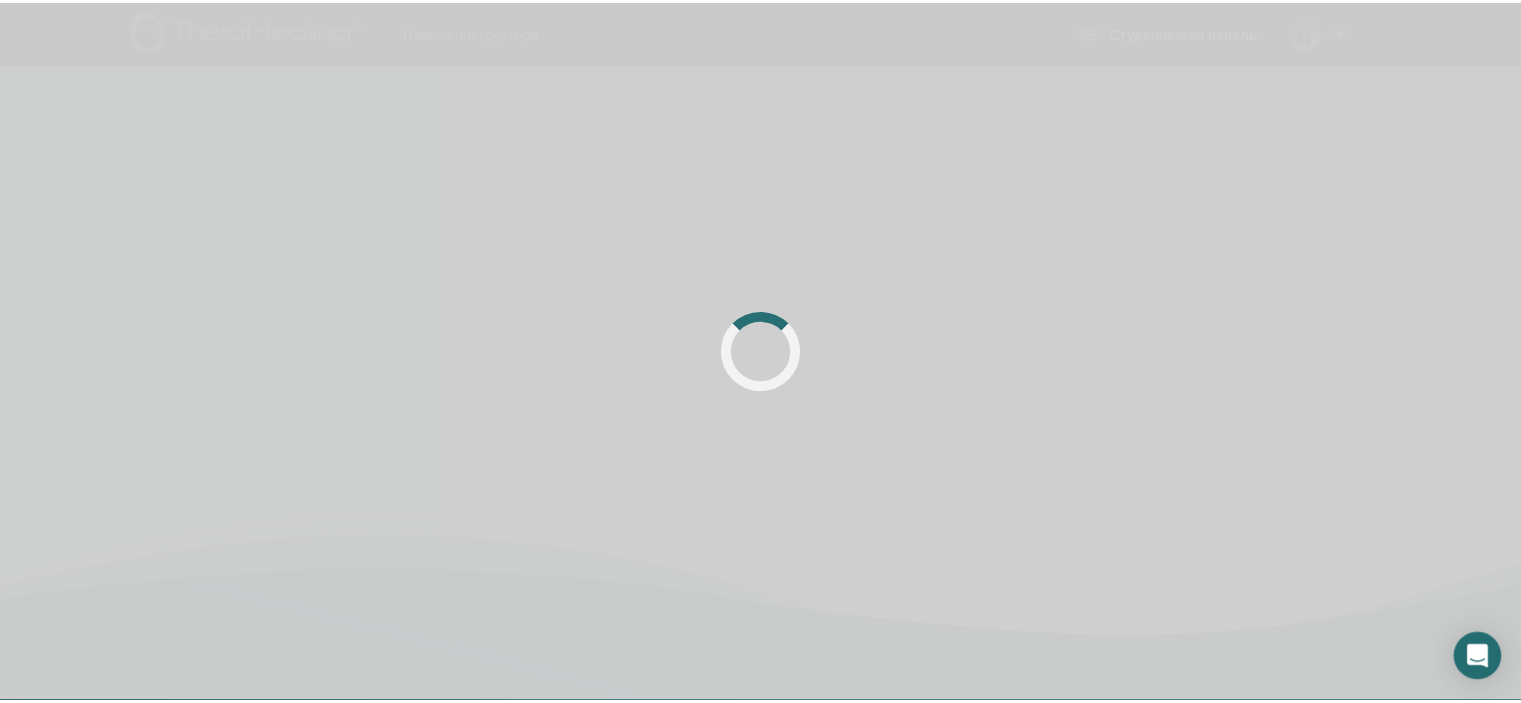 scroll, scrollTop: 0, scrollLeft: 0, axis: both 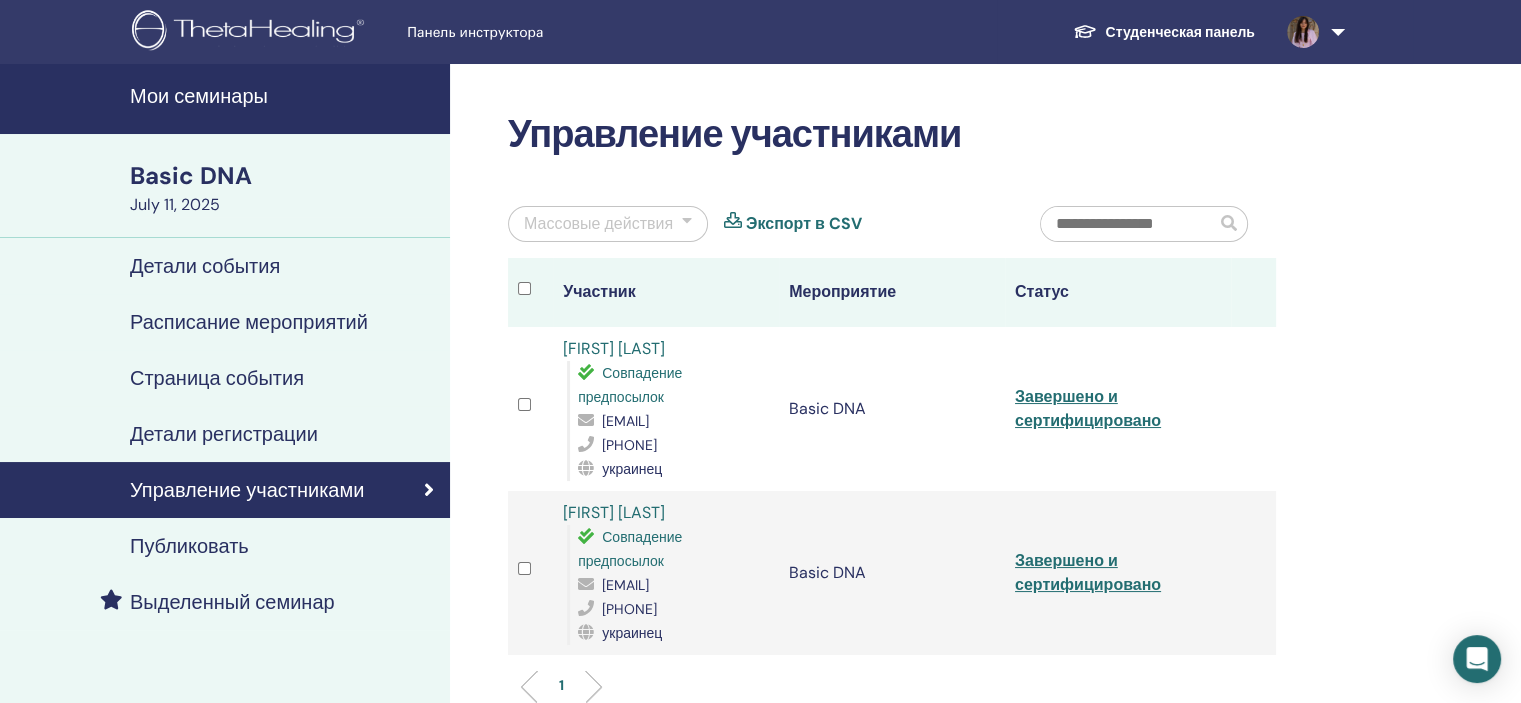 click at bounding box center [687, 224] 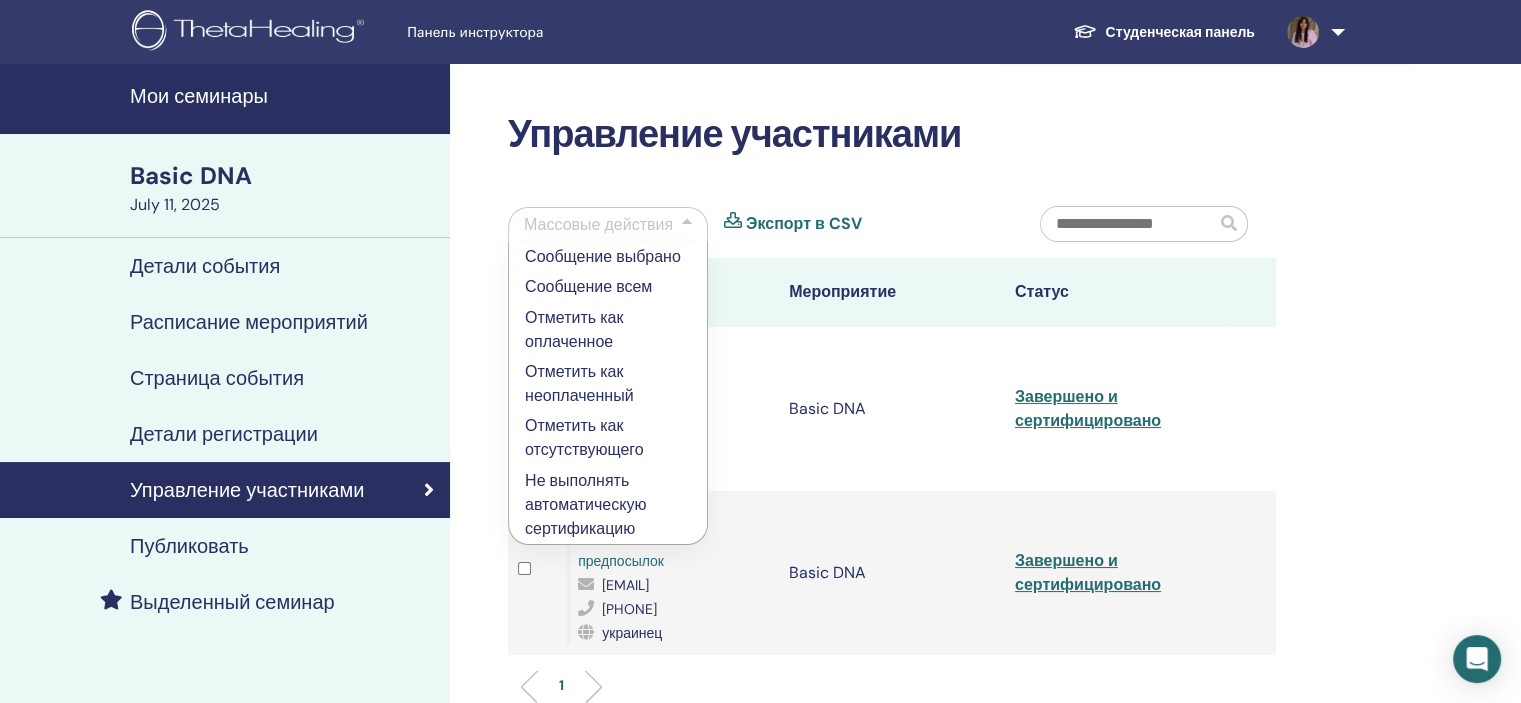 click on "Не выполнять автоматическую сертификацию" at bounding box center [608, 505] 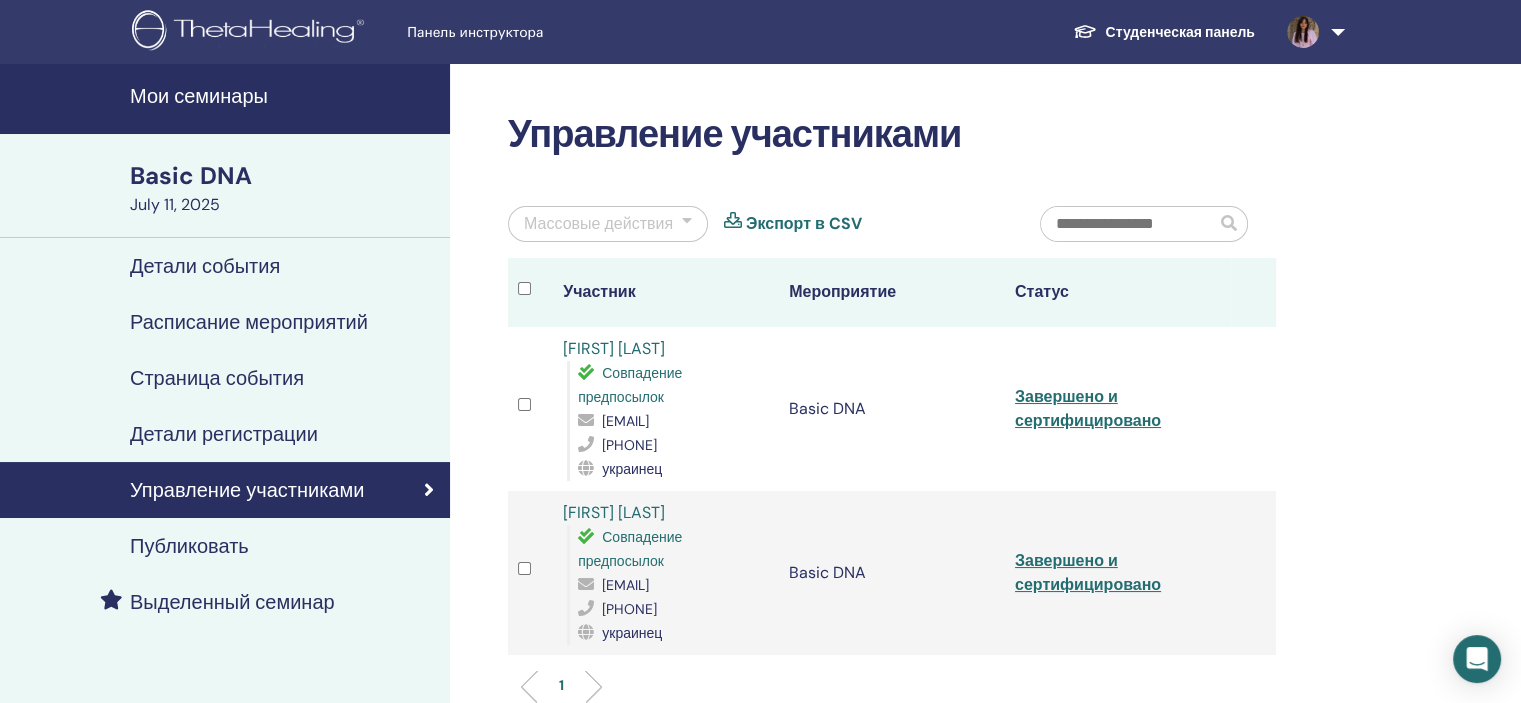 click at bounding box center (1128, 224) 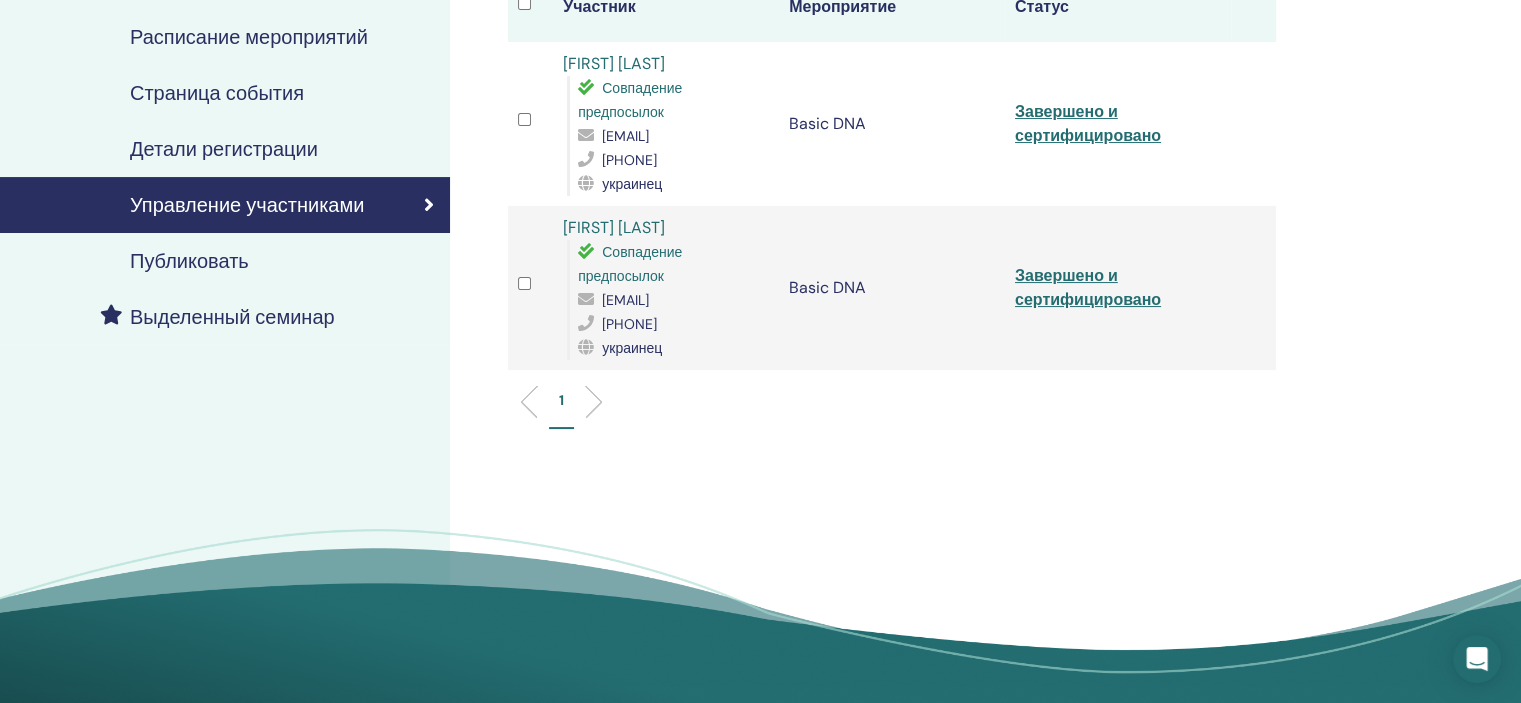 scroll, scrollTop: 200, scrollLeft: 0, axis: vertical 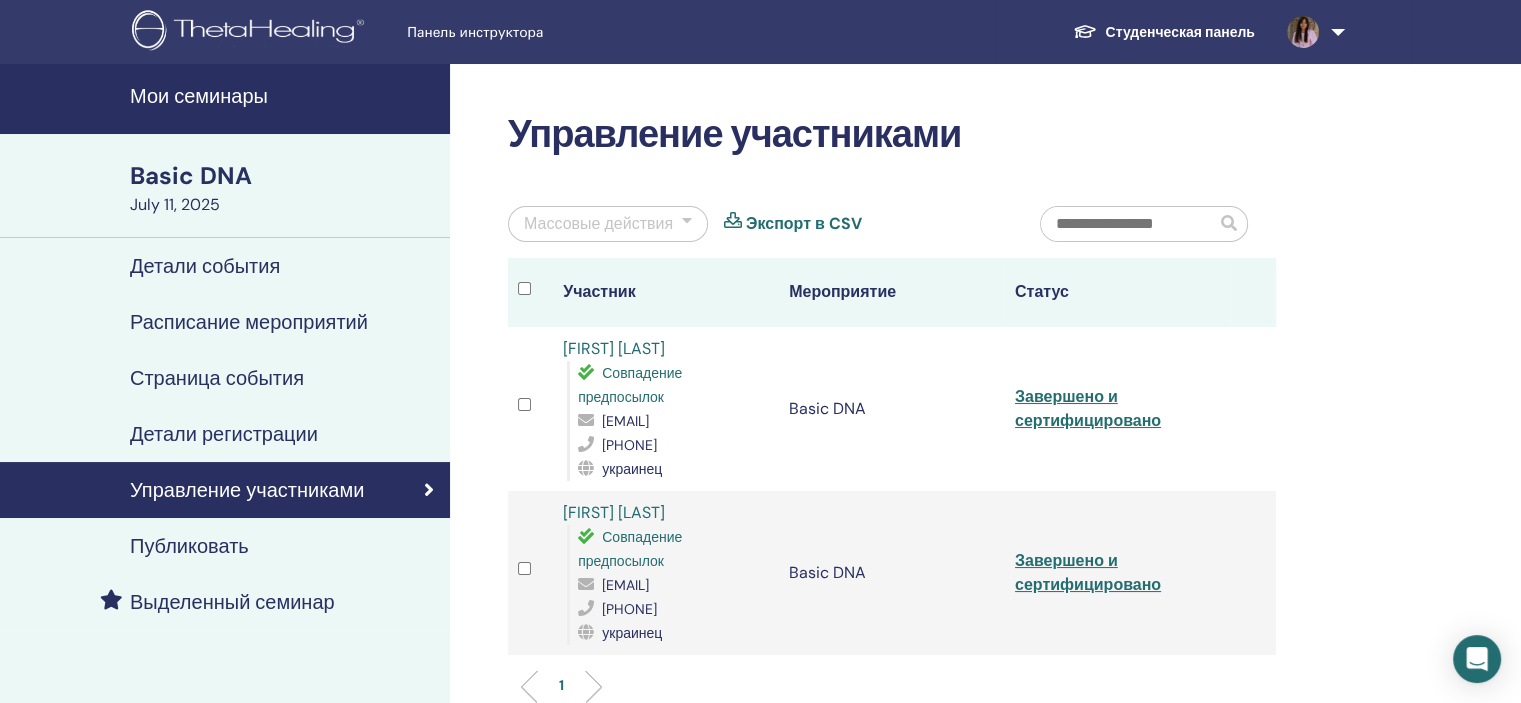 click at bounding box center [1312, 32] 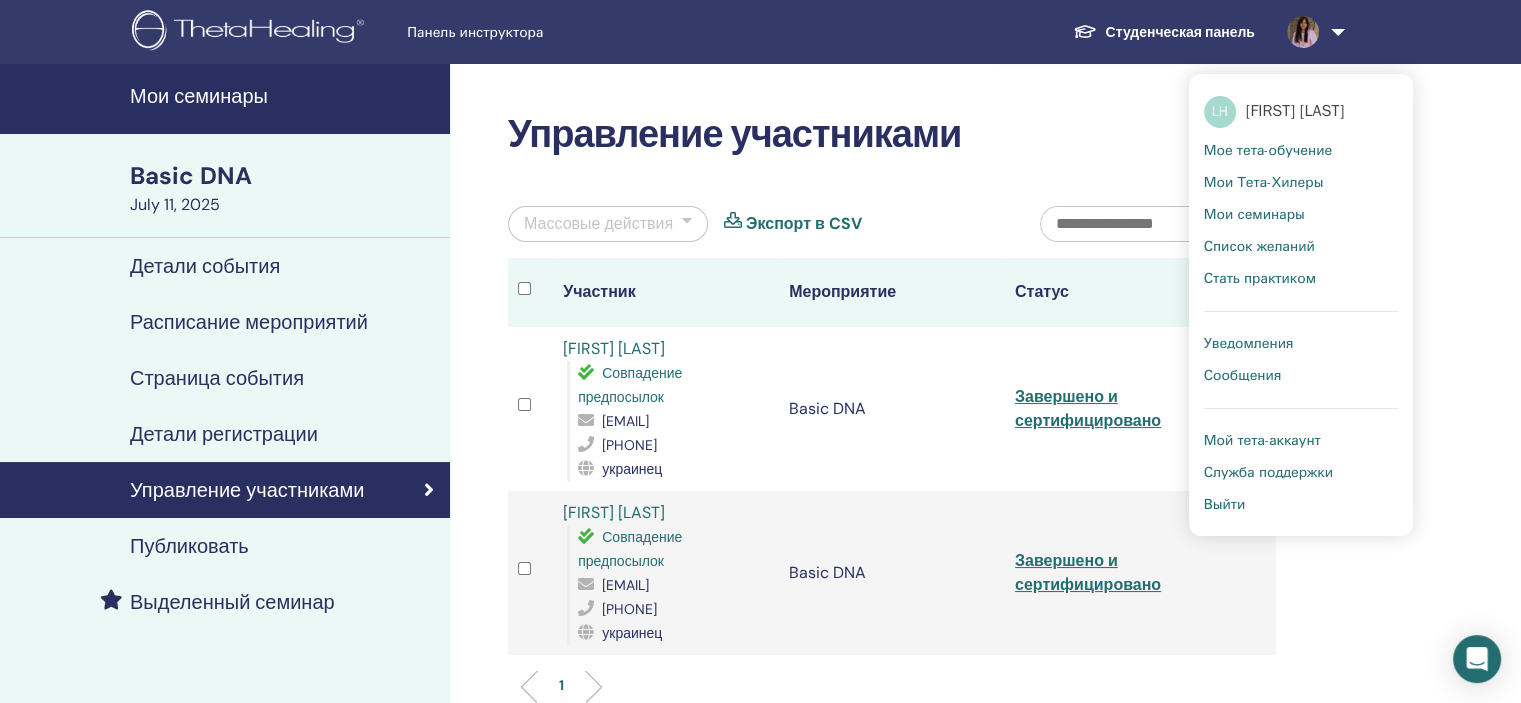 click on "[FIRST] [LAST]" at bounding box center [1295, 111] 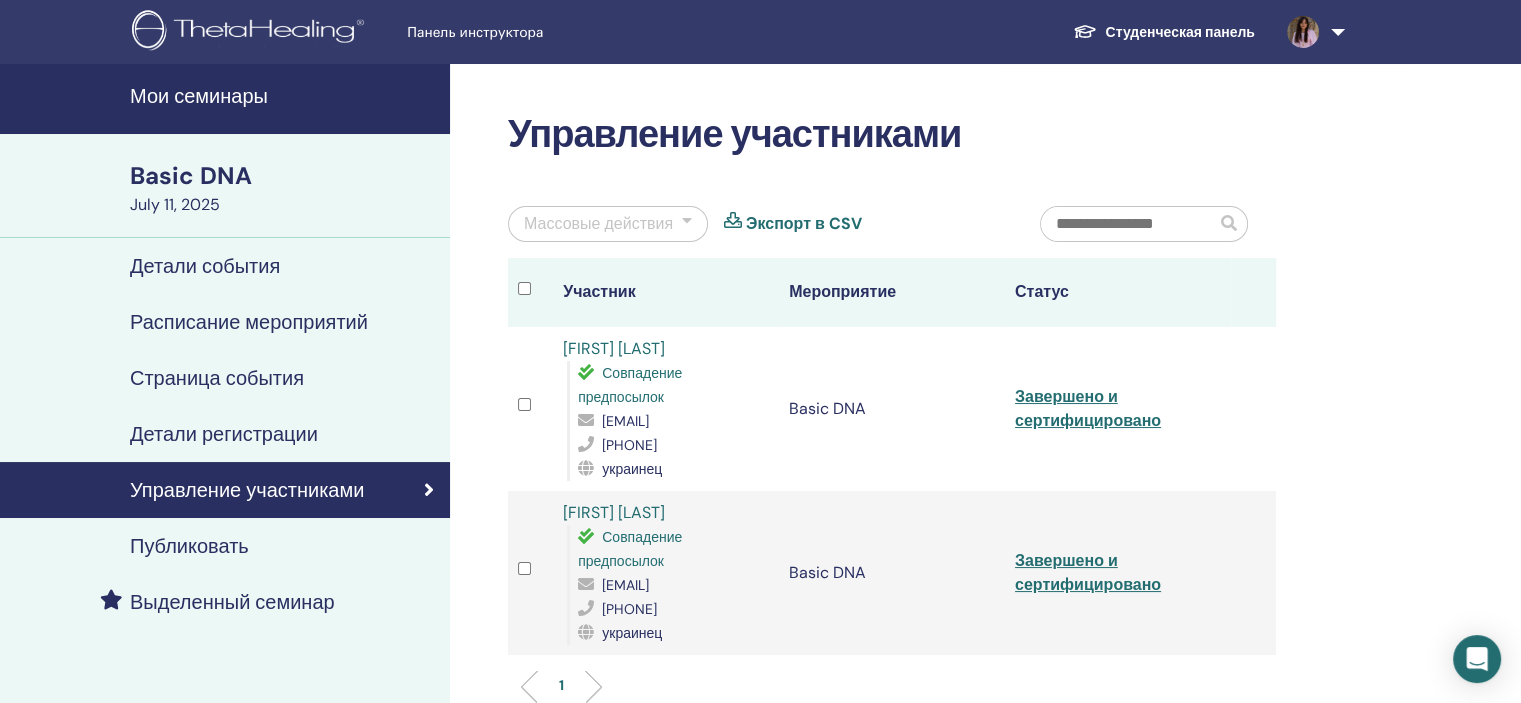 click at bounding box center (251, 32) 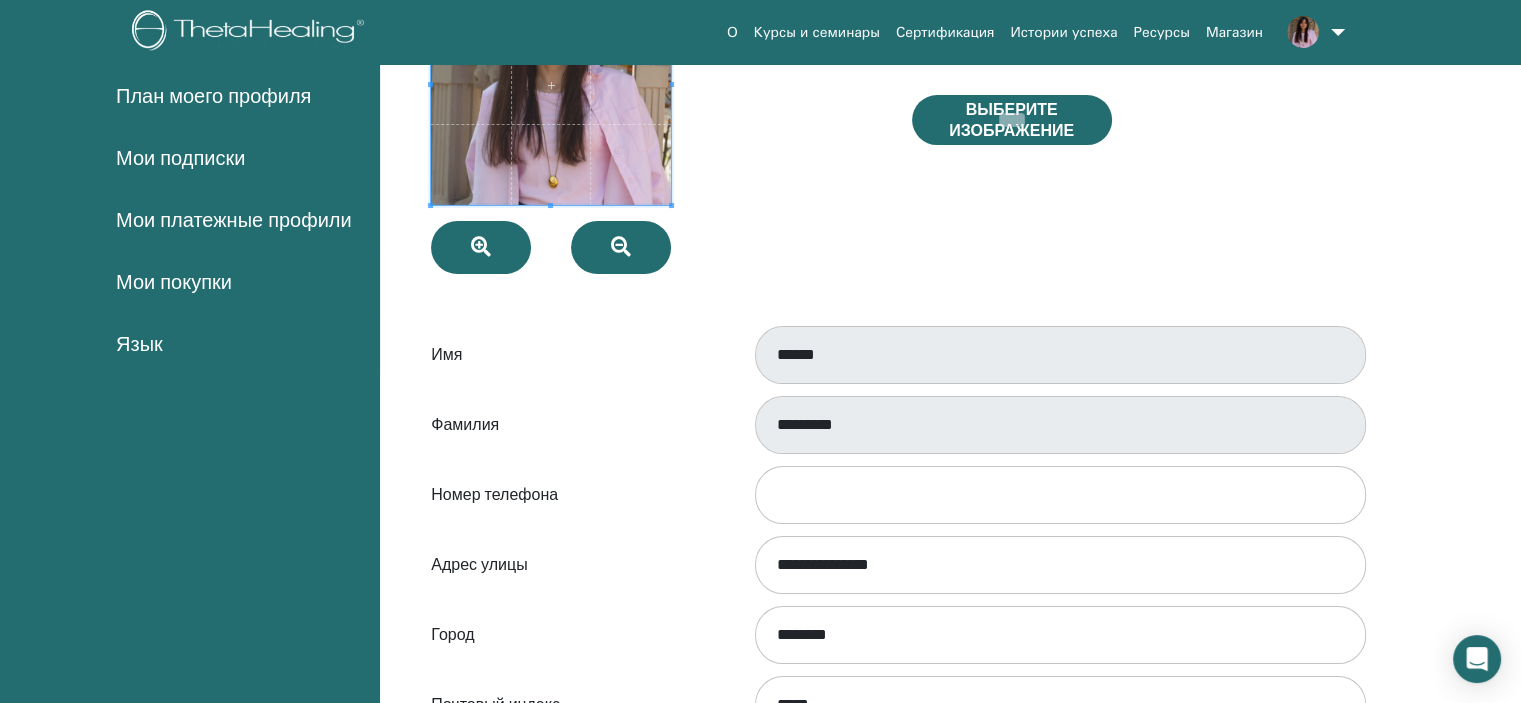 scroll, scrollTop: 0, scrollLeft: 0, axis: both 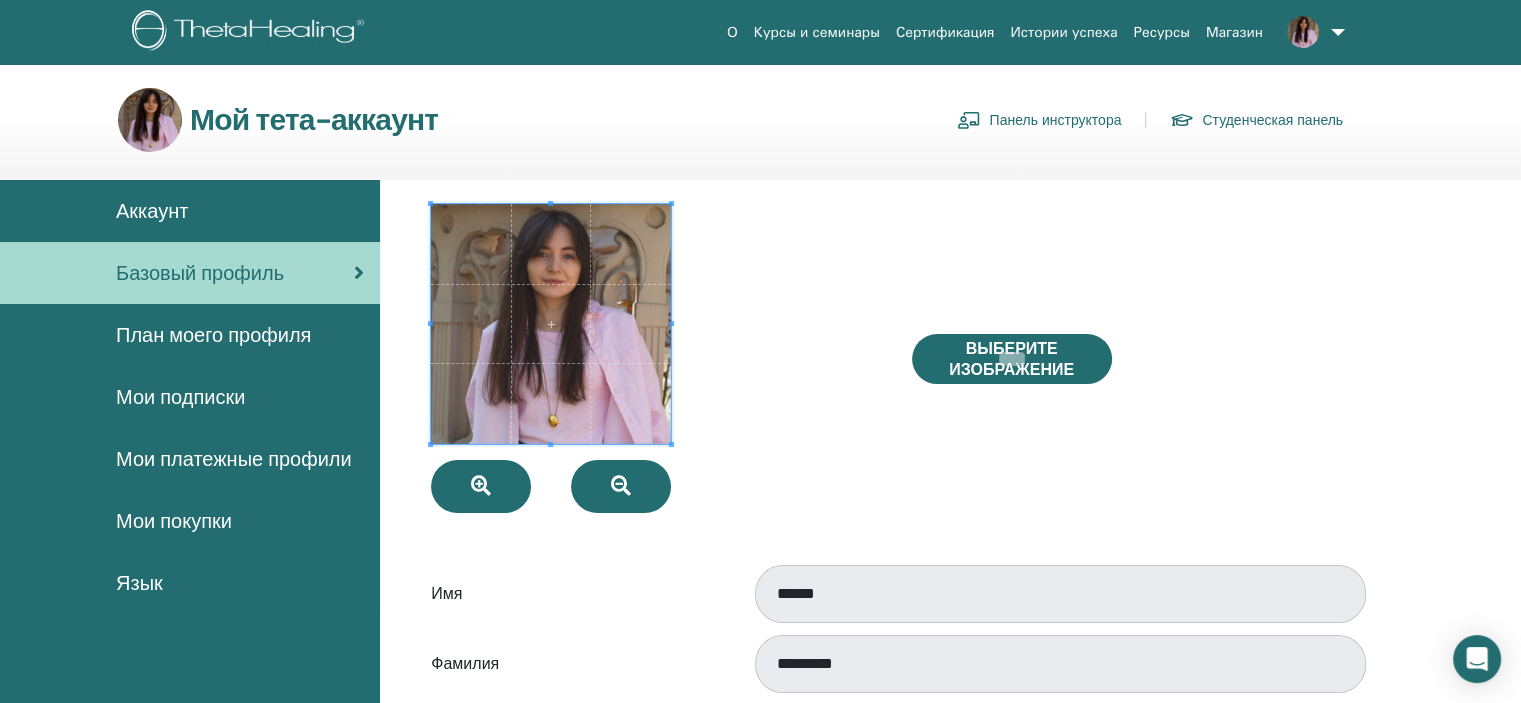 click on "Панель инструктора" at bounding box center (1039, 120) 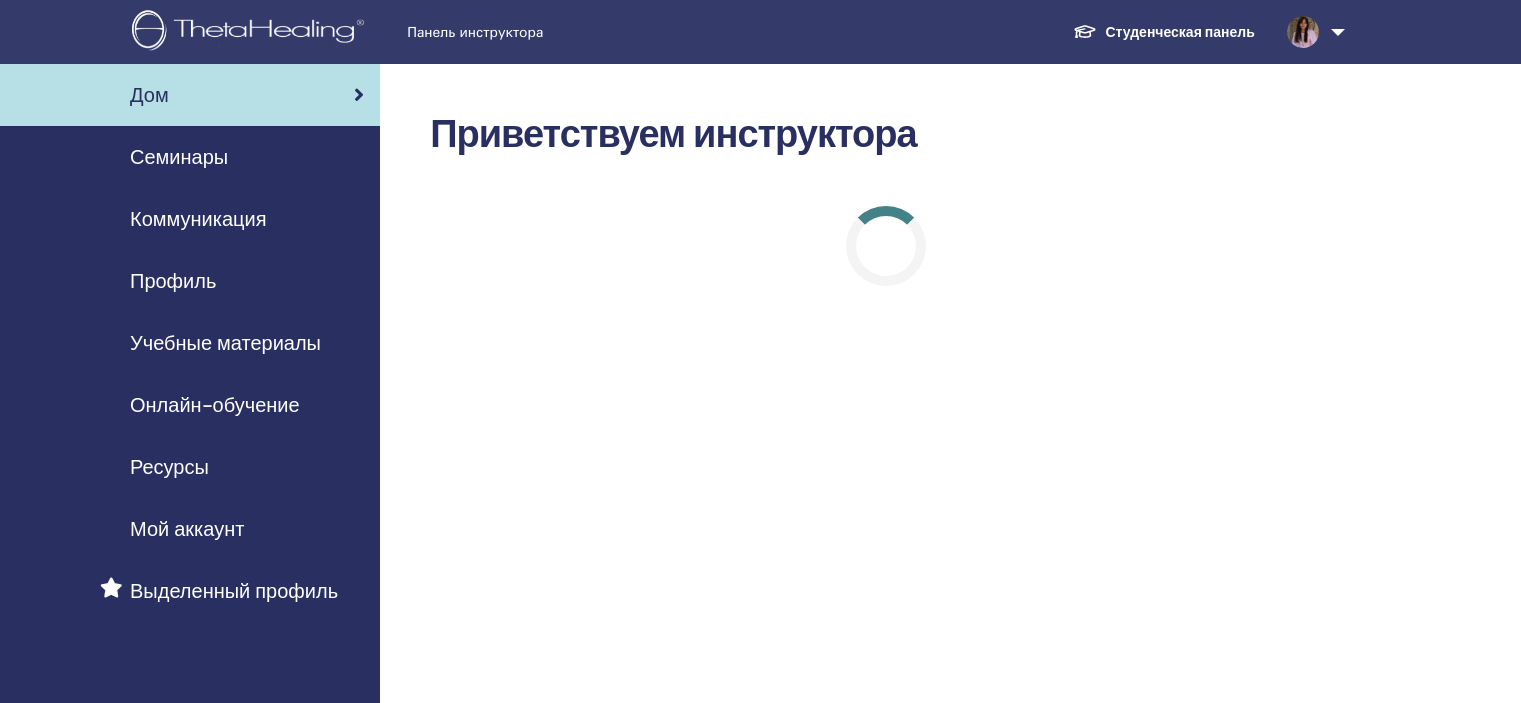 scroll, scrollTop: 0, scrollLeft: 0, axis: both 